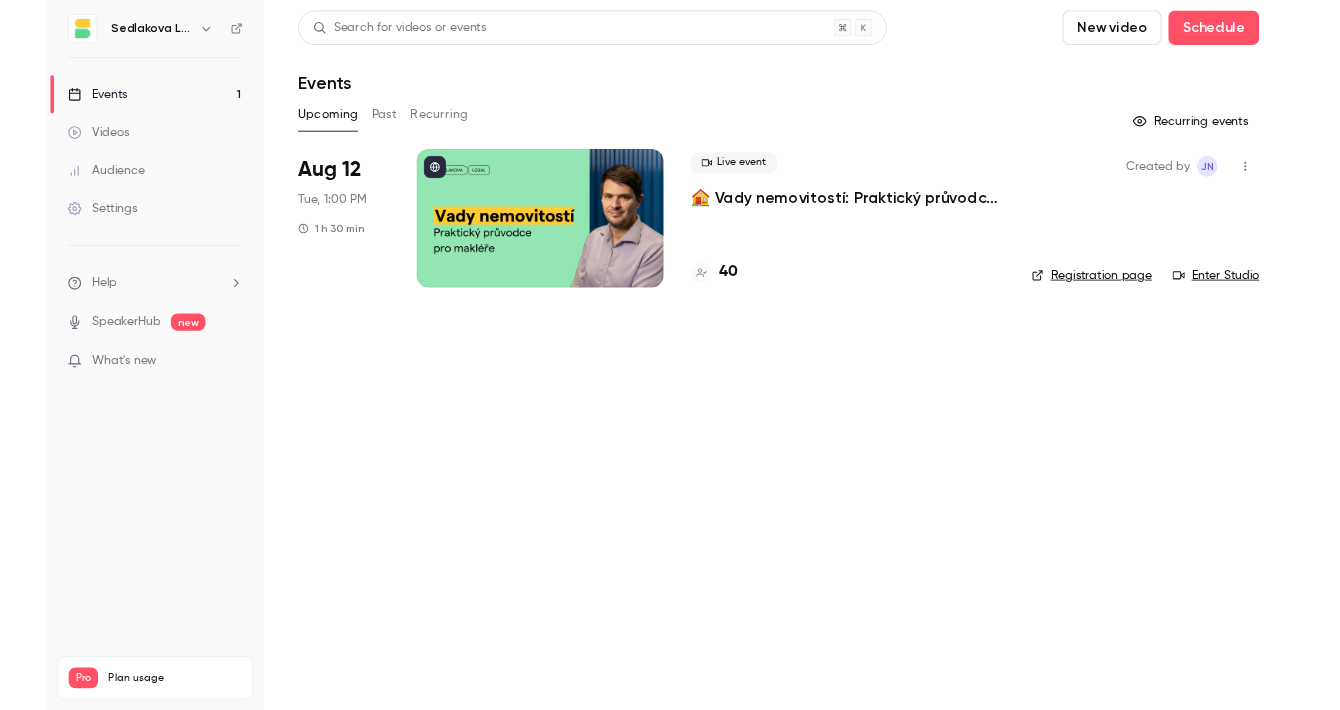 scroll, scrollTop: 0, scrollLeft: 0, axis: both 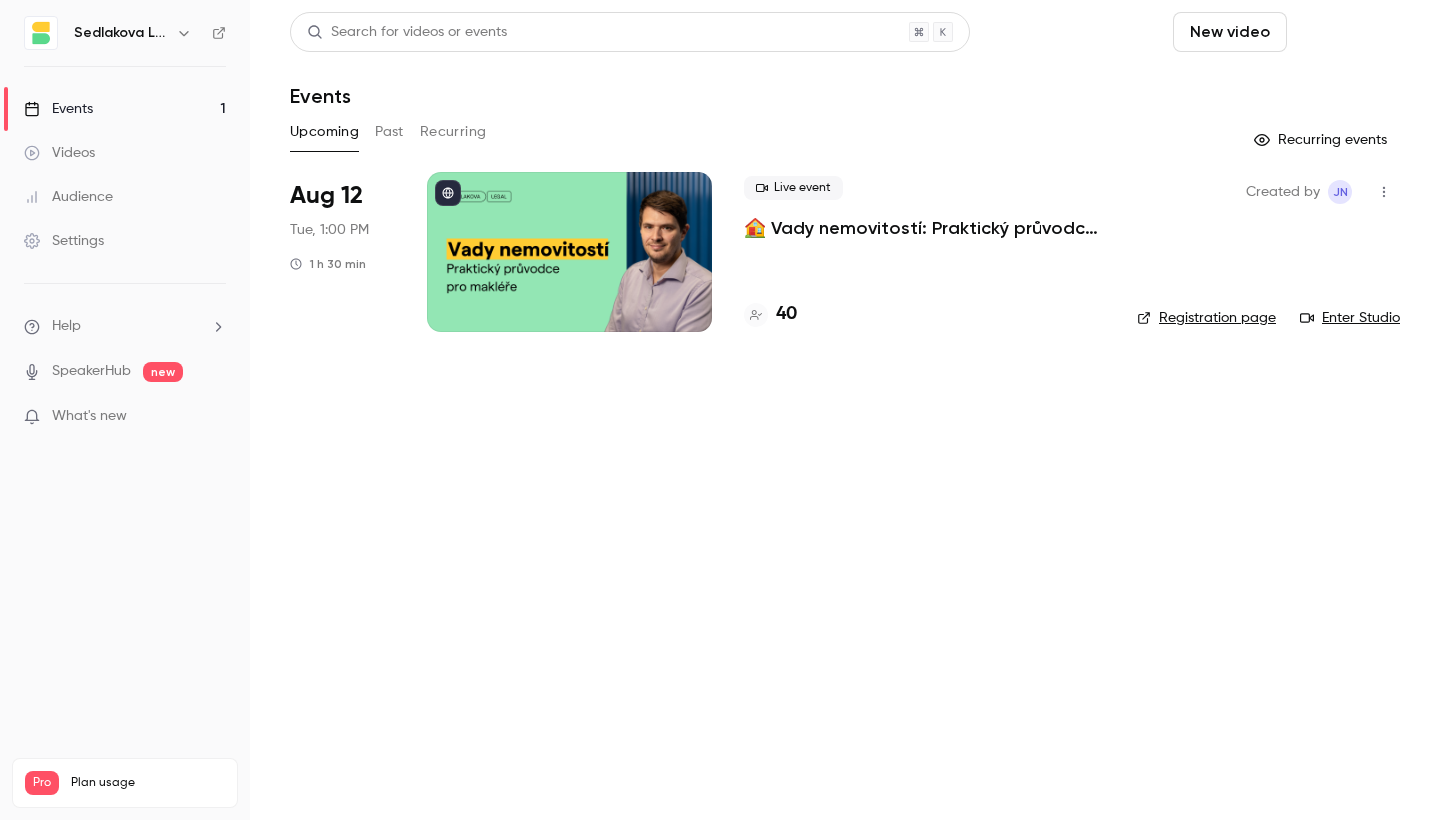 click on "Schedule" at bounding box center [1347, 32] 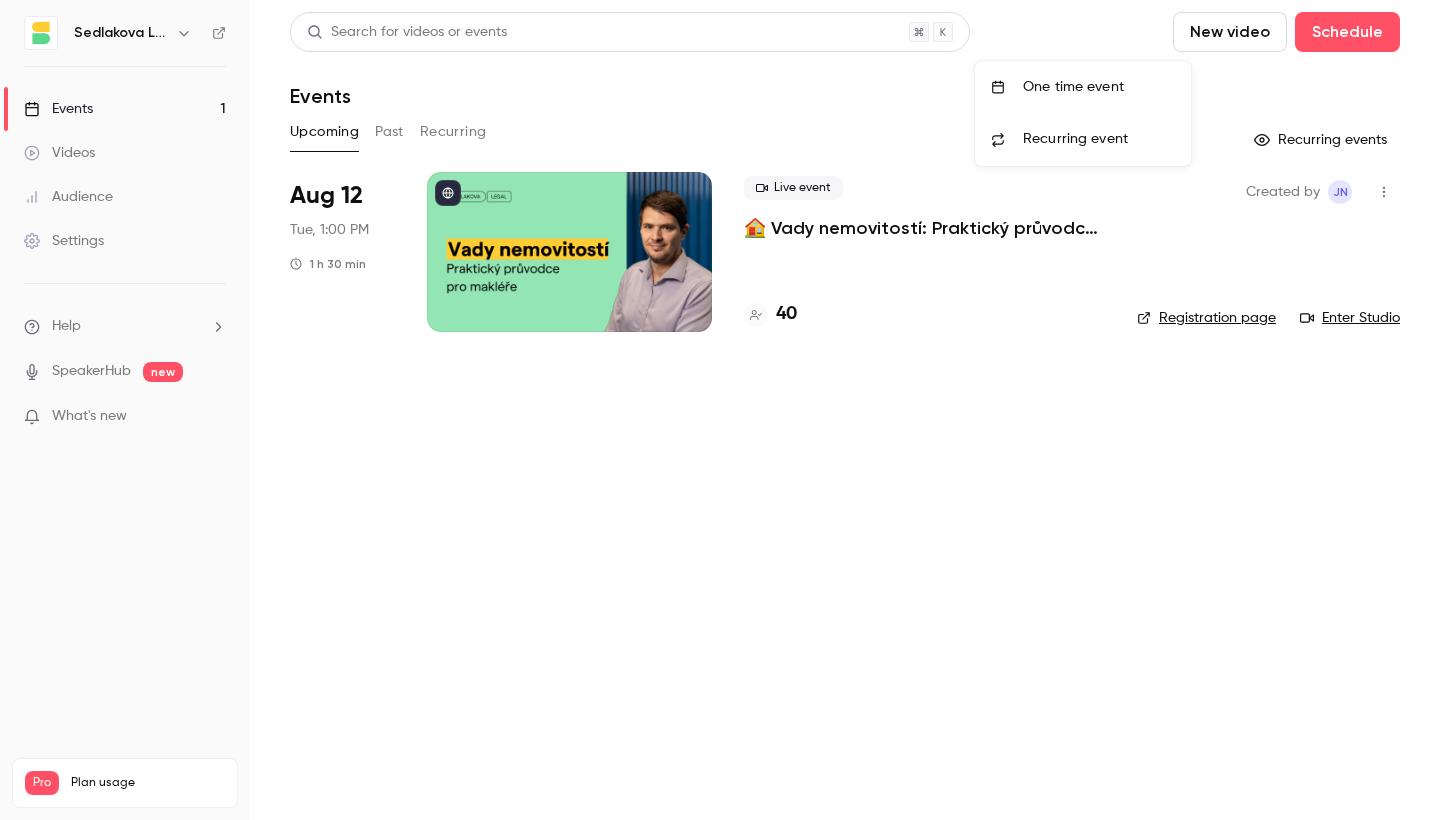 click on "One time event" at bounding box center [1099, 87] 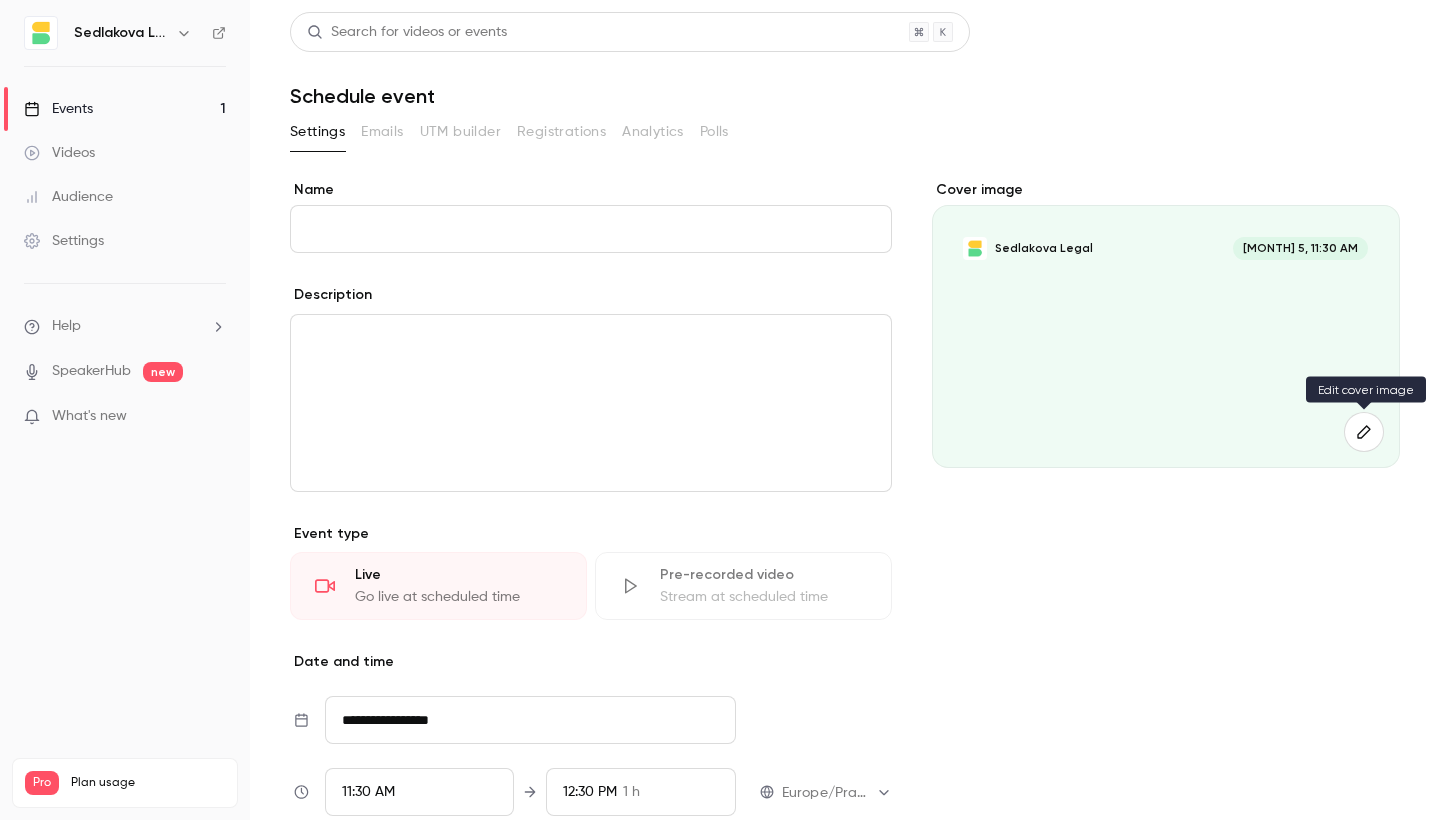 click 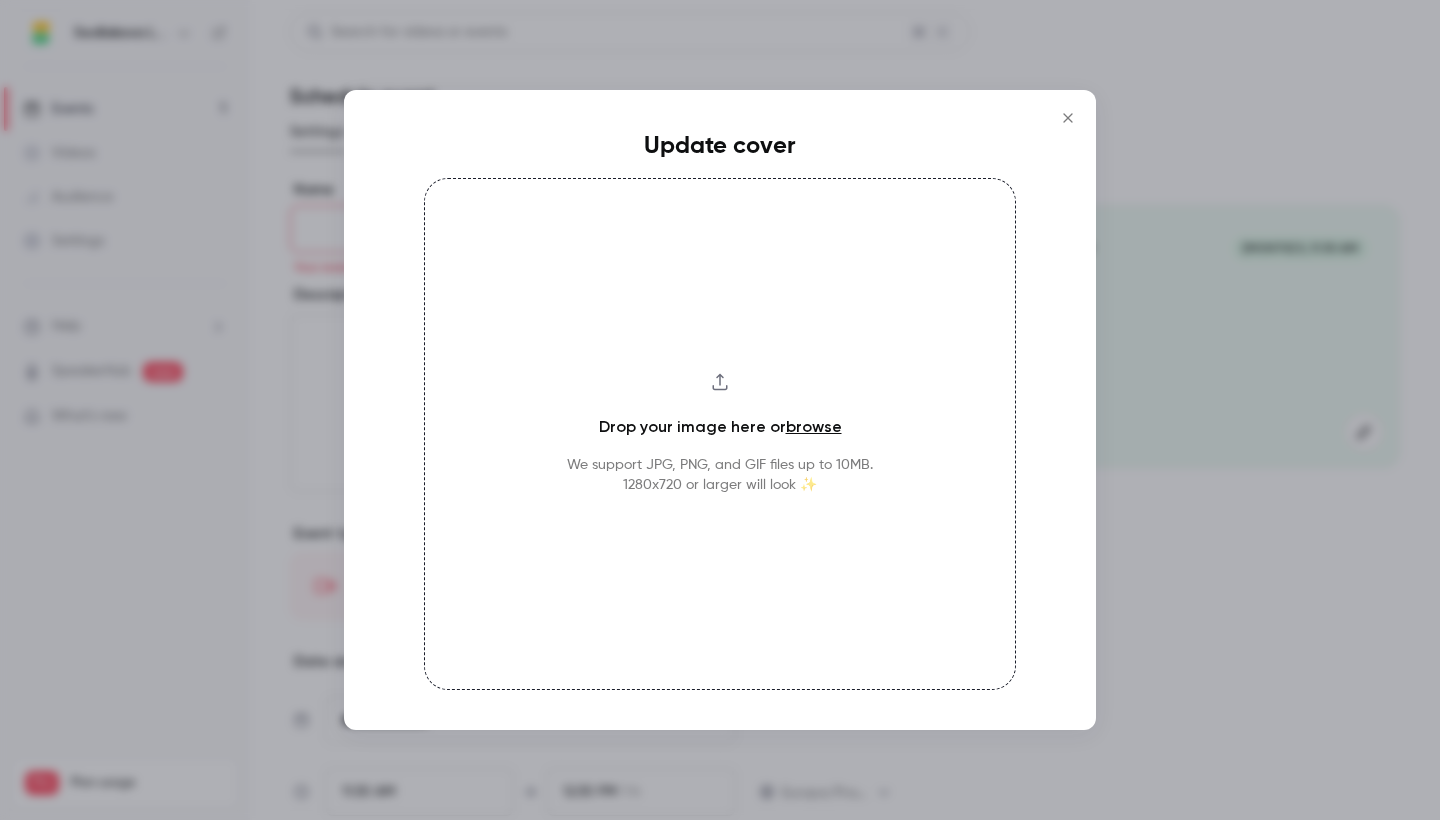 click on "Drop your image here or  browse We support JPG, PNG, and GIF files up to 10MB.
1280x720 or larger will look ✨" at bounding box center [720, 434] 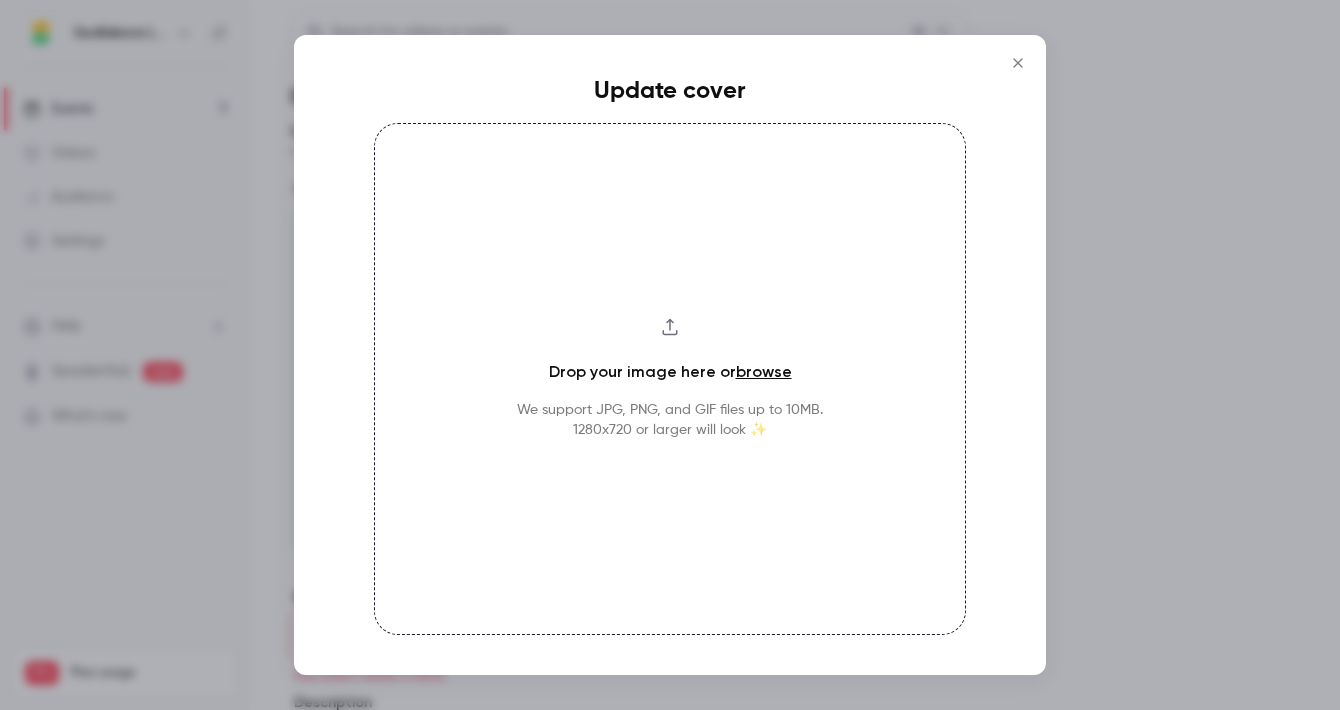 click on "Drop your image here or  browse We support JPG, PNG, and GIF files up to 10MB.
1280x720 or larger will look ✨" at bounding box center [670, 379] 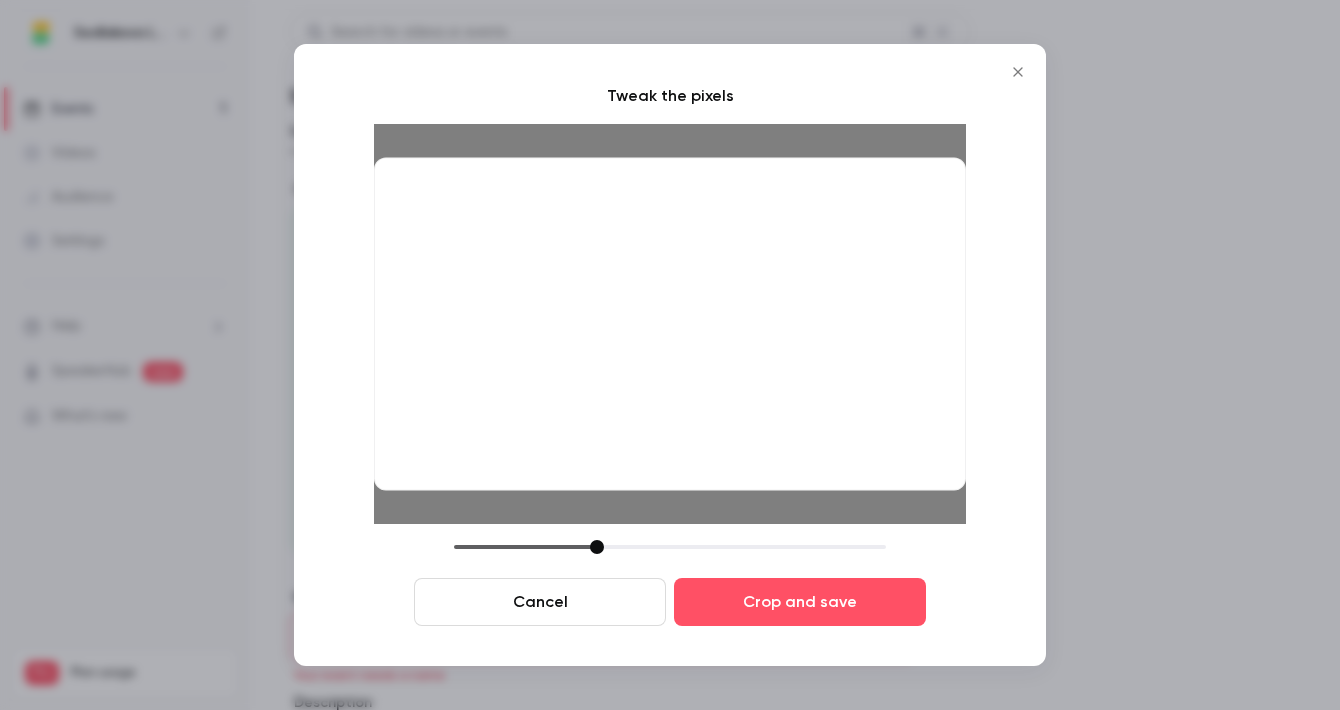 drag, startPoint x: 775, startPoint y: 303, endPoint x: 780, endPoint y: 341, distance: 38.327538 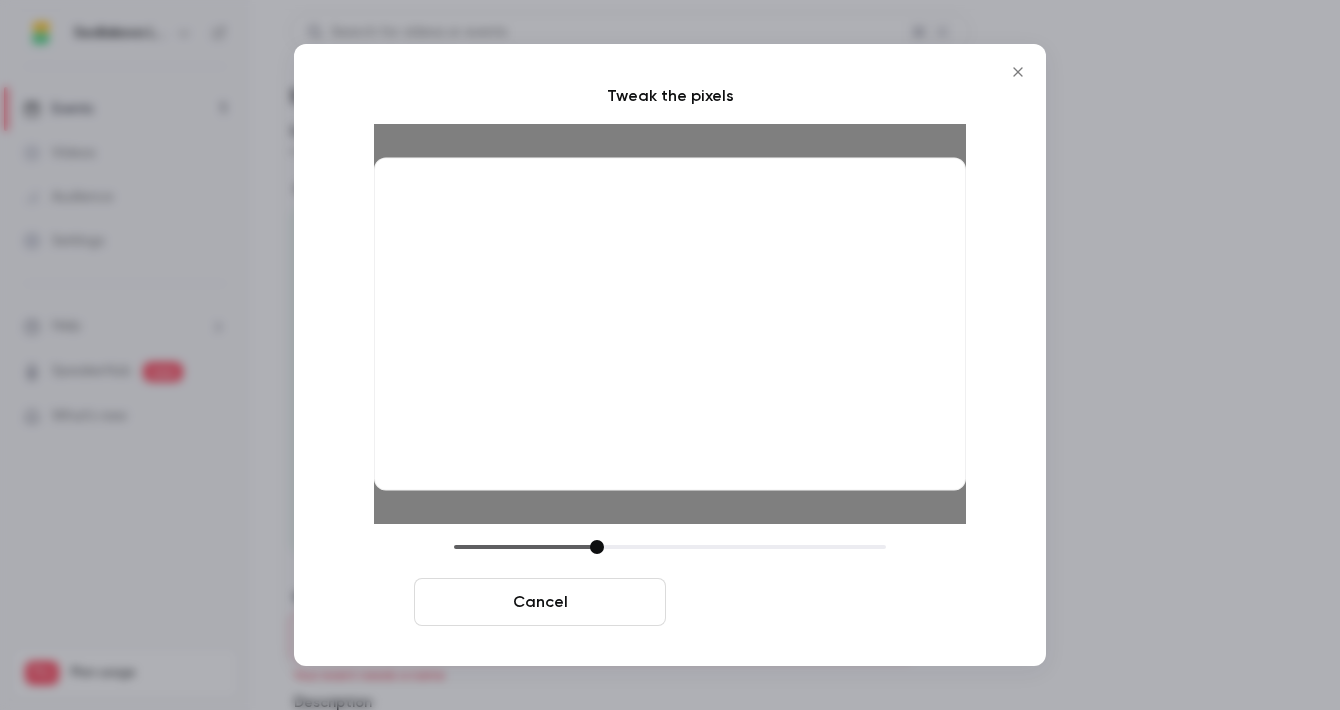 click on "Crop and save" at bounding box center [800, 602] 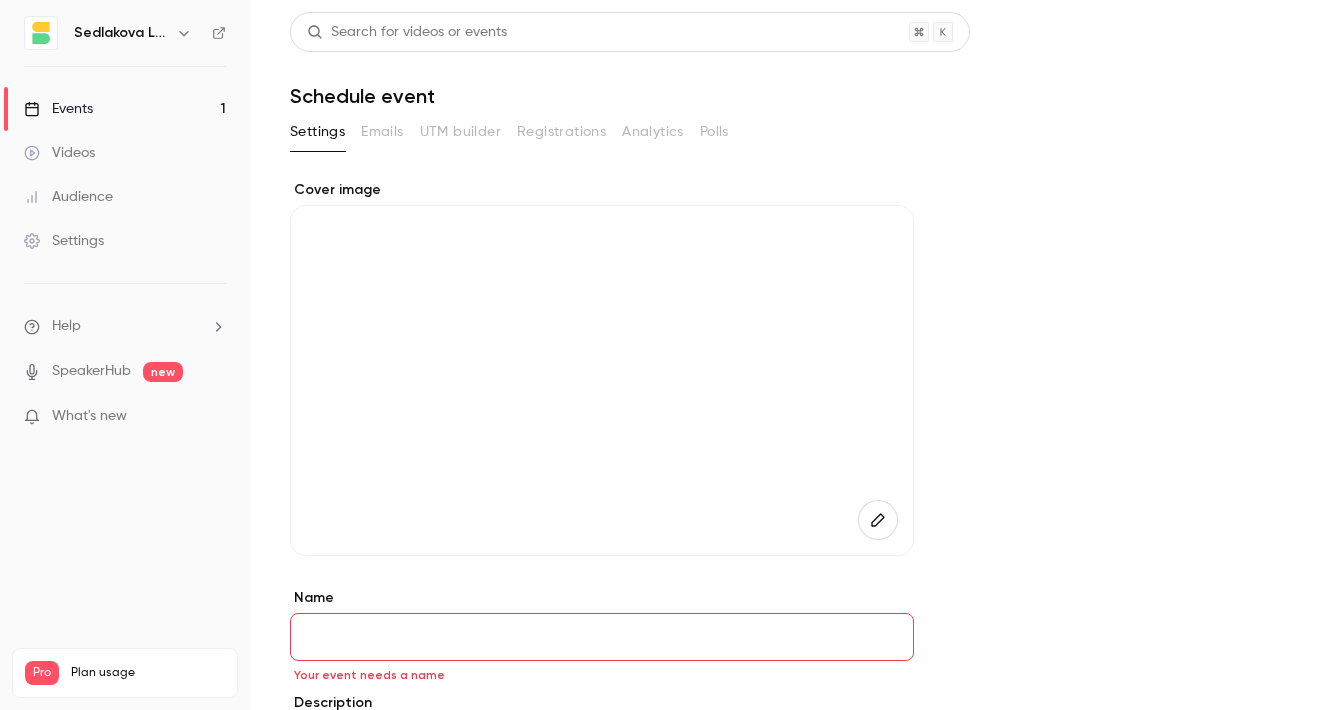 scroll, scrollTop: 0, scrollLeft: 0, axis: both 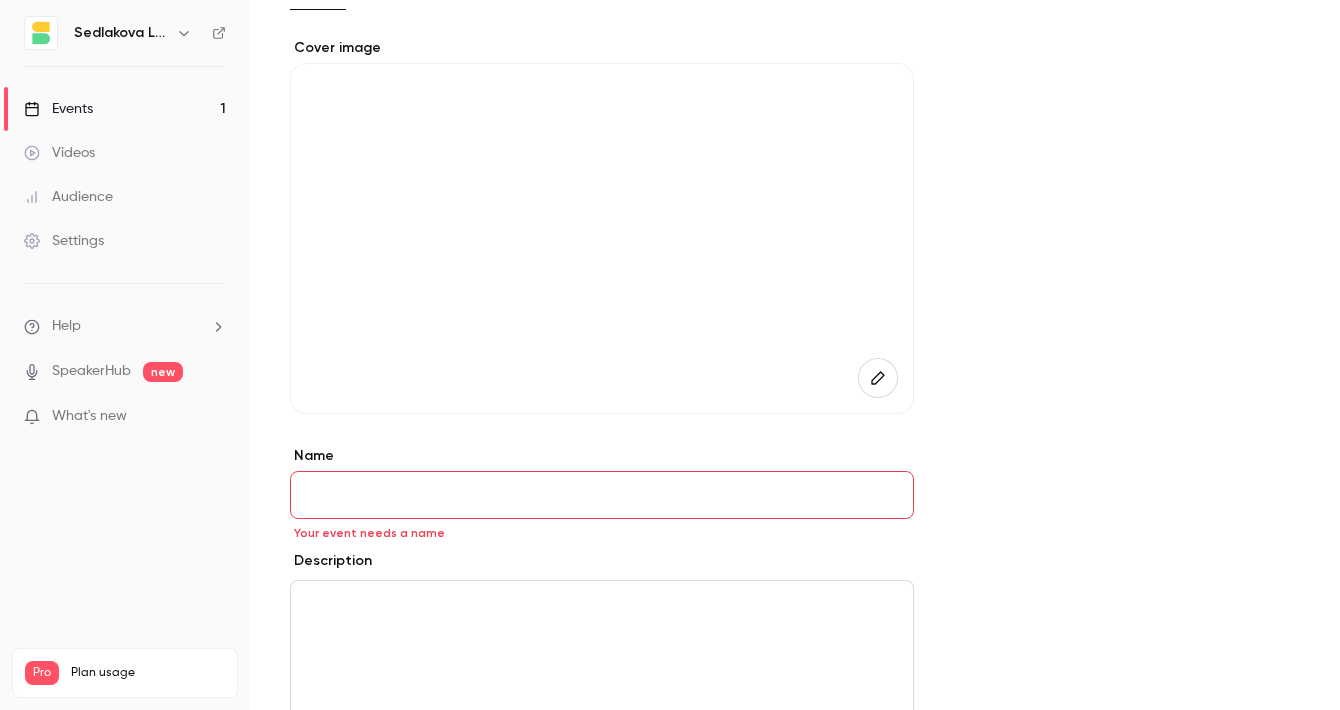 click on "Name" at bounding box center [602, 495] 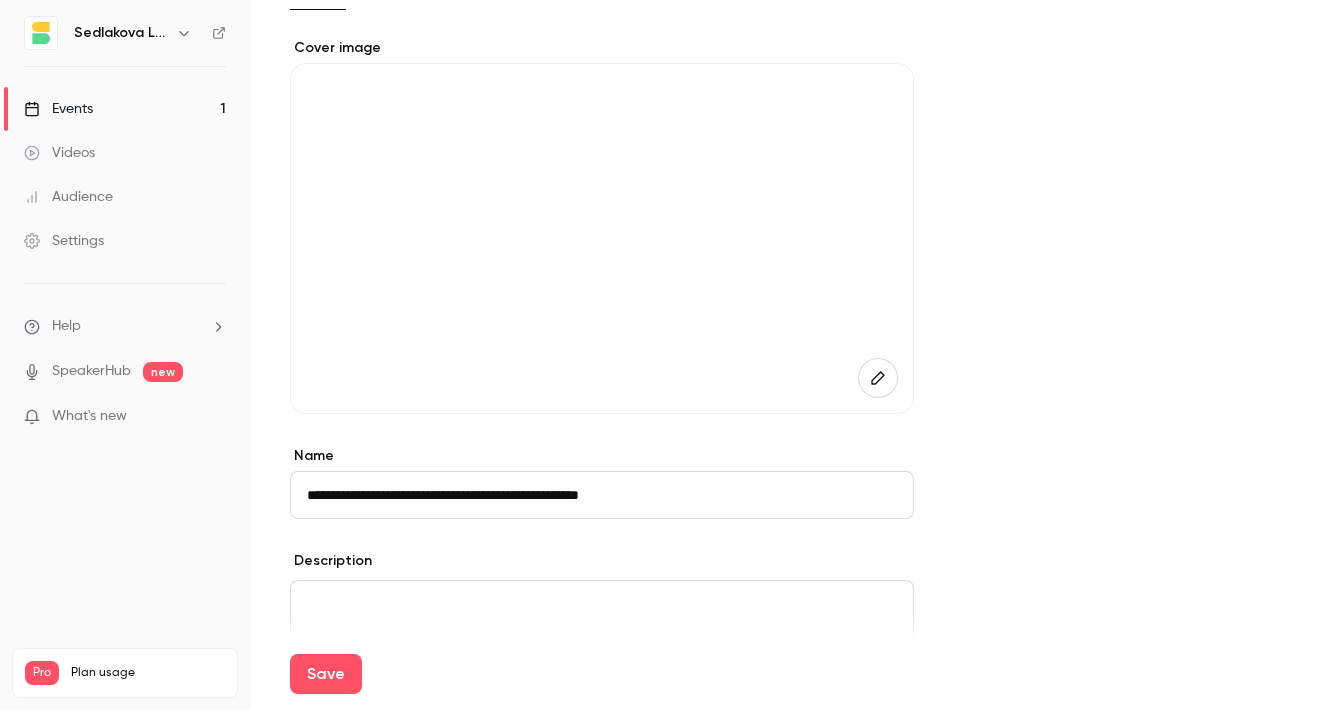 type on "**********" 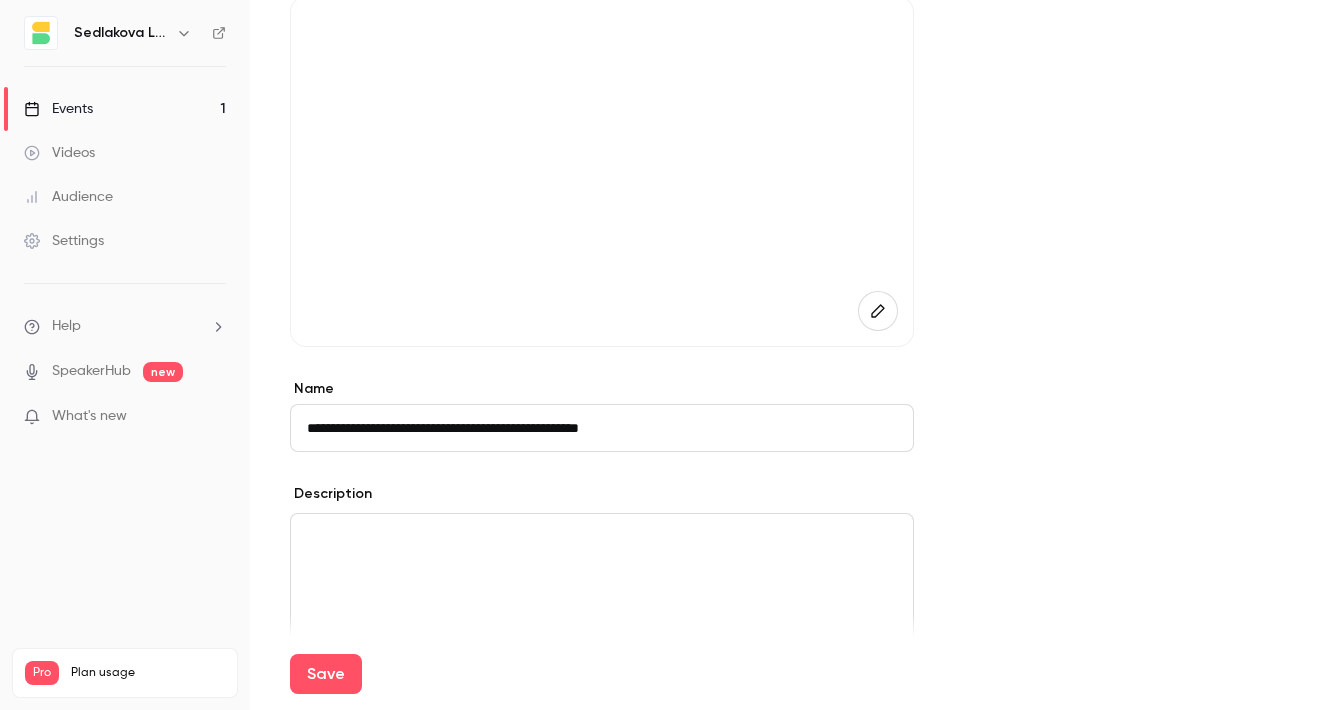 scroll, scrollTop: 255, scrollLeft: 0, axis: vertical 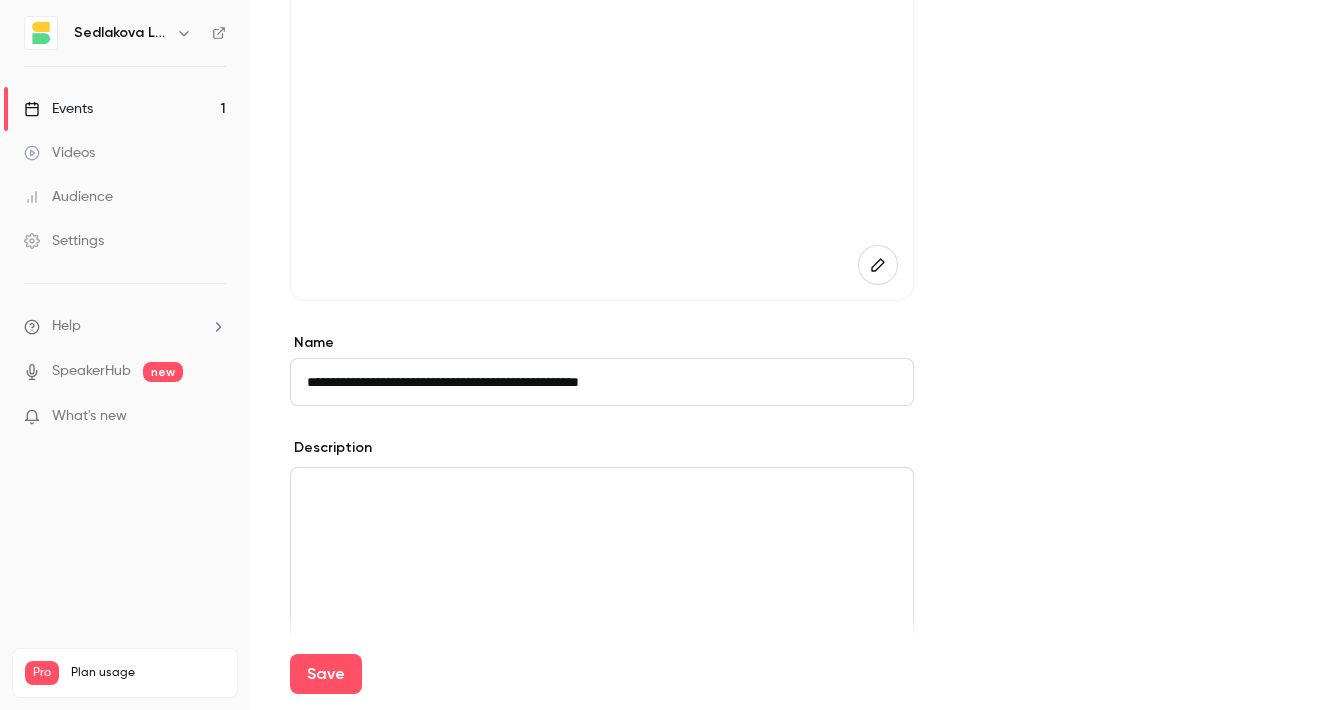 click at bounding box center (602, 556) 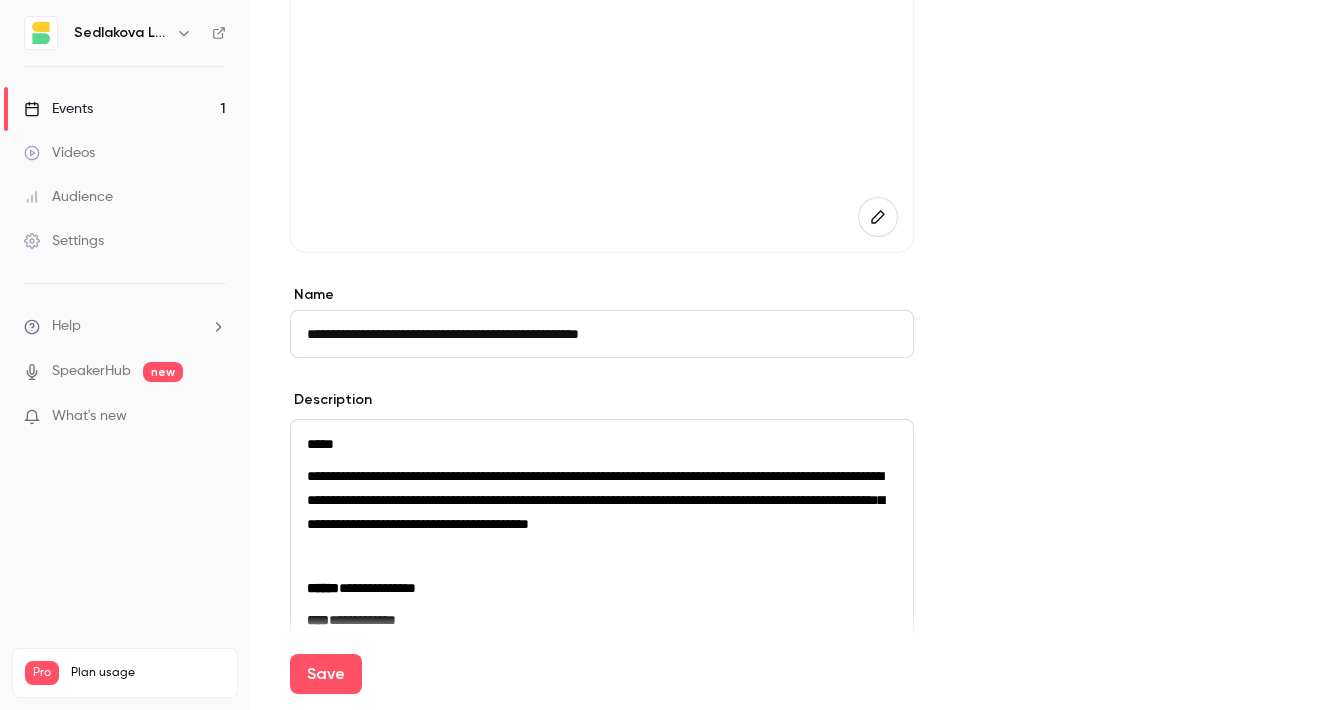 scroll, scrollTop: 310, scrollLeft: 0, axis: vertical 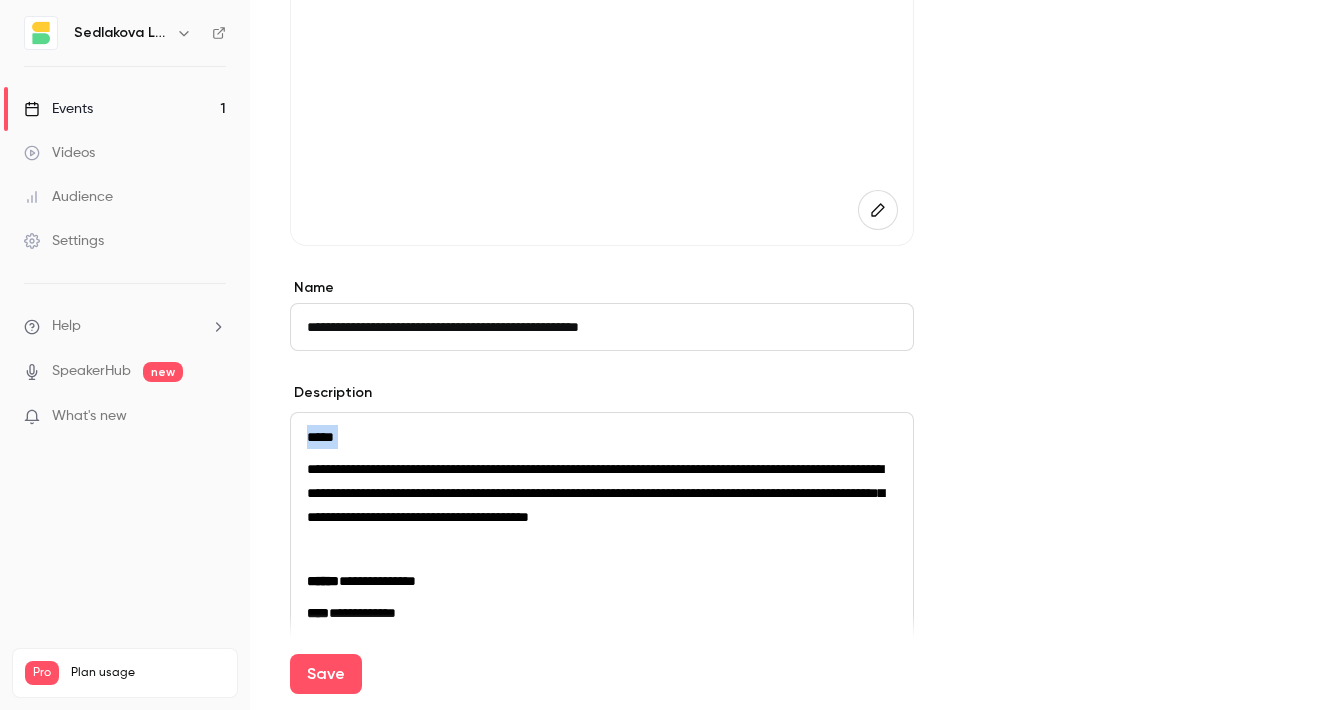 drag, startPoint x: 307, startPoint y: 466, endPoint x: 305, endPoint y: 411, distance: 55.03635 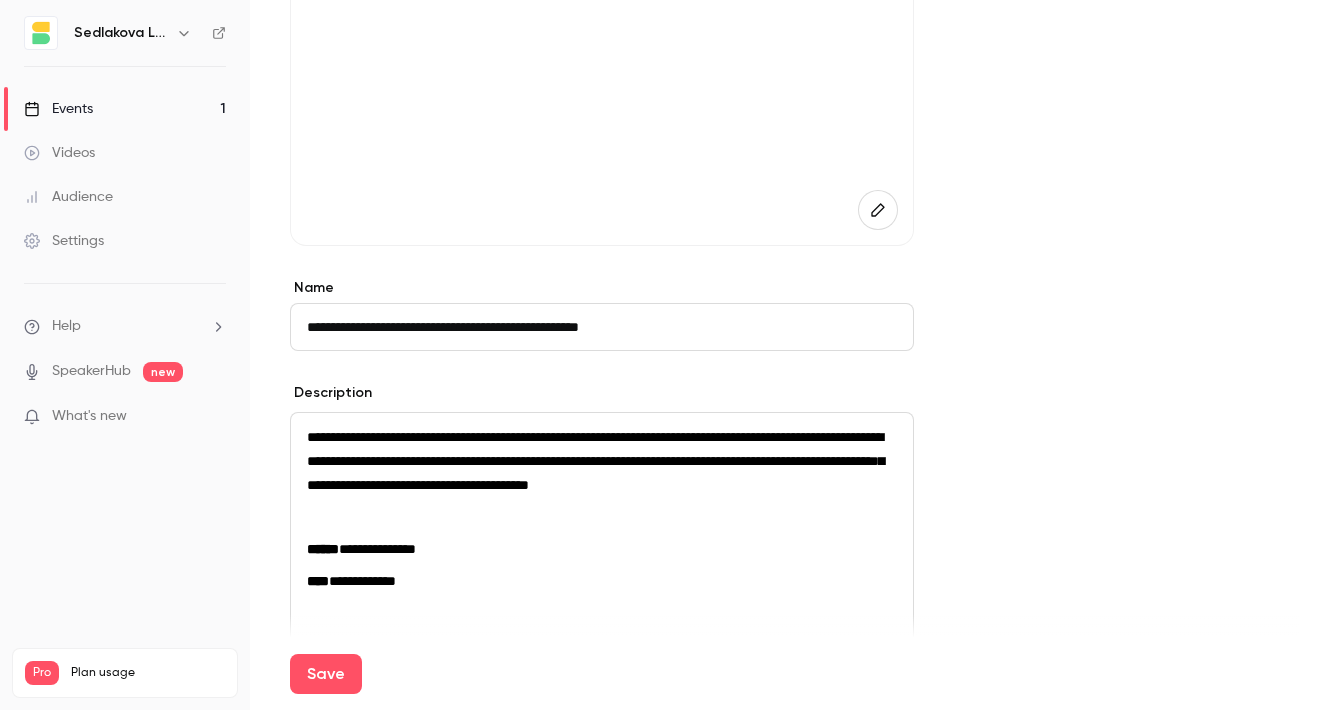 scroll, scrollTop: 332, scrollLeft: 0, axis: vertical 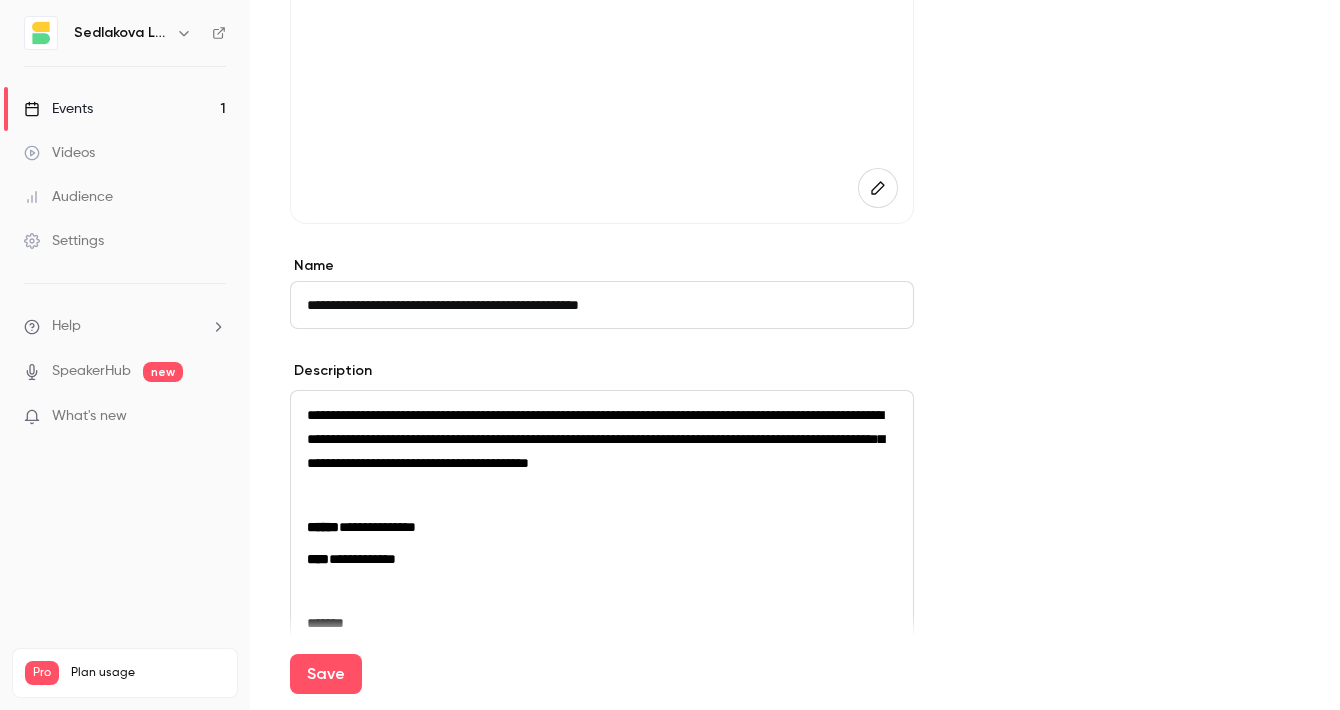 click at bounding box center [602, 495] 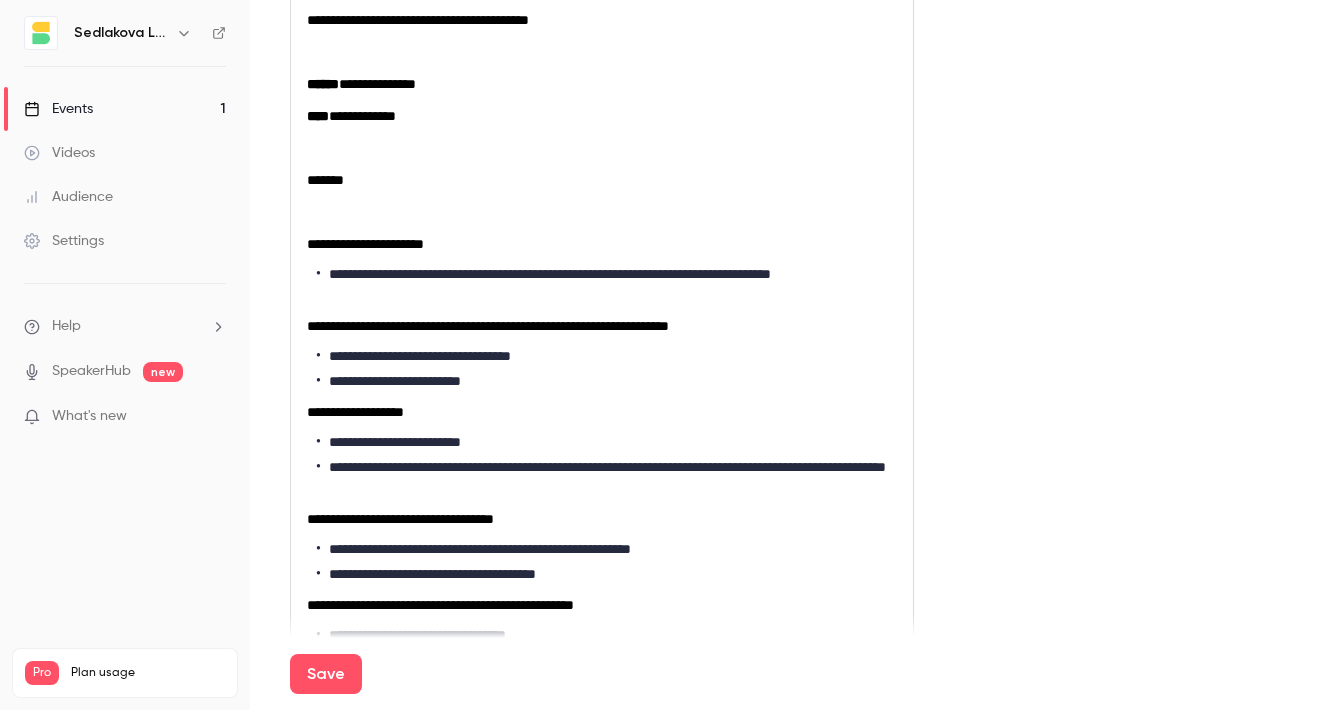 scroll, scrollTop: 784, scrollLeft: 0, axis: vertical 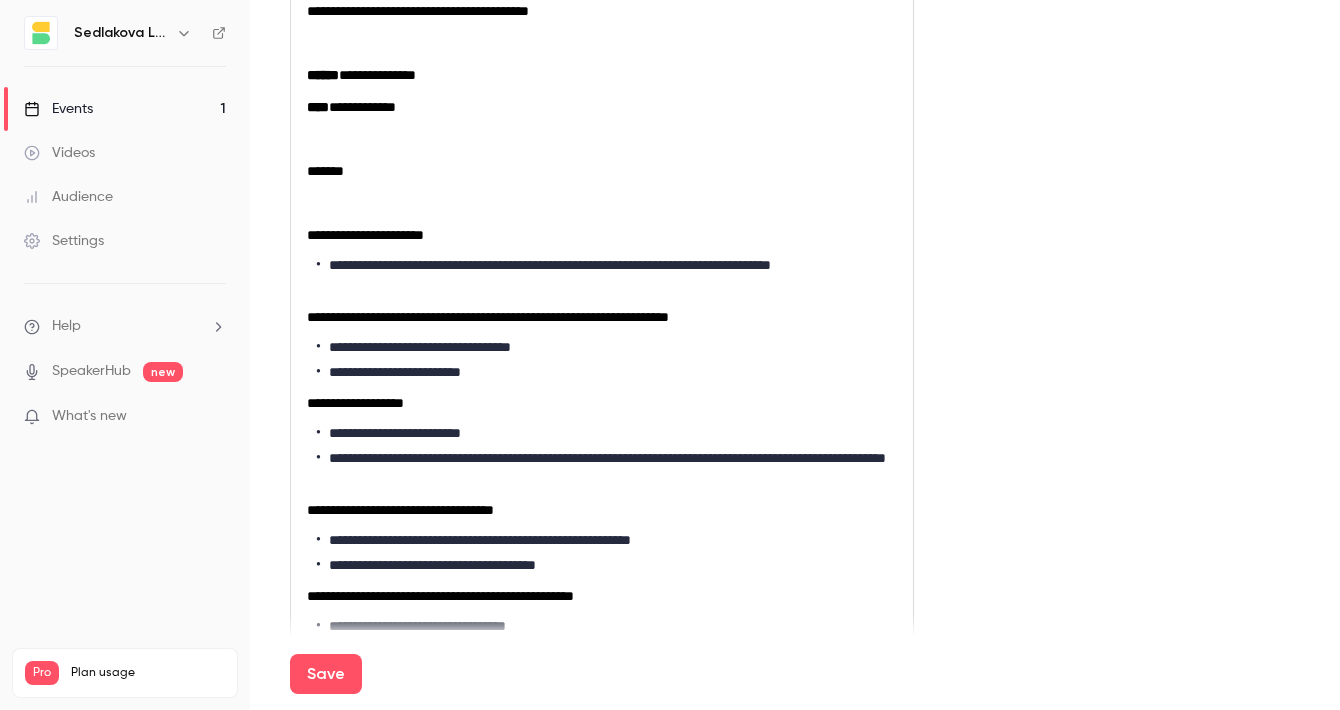 click on "**********" at bounding box center (602, 326) 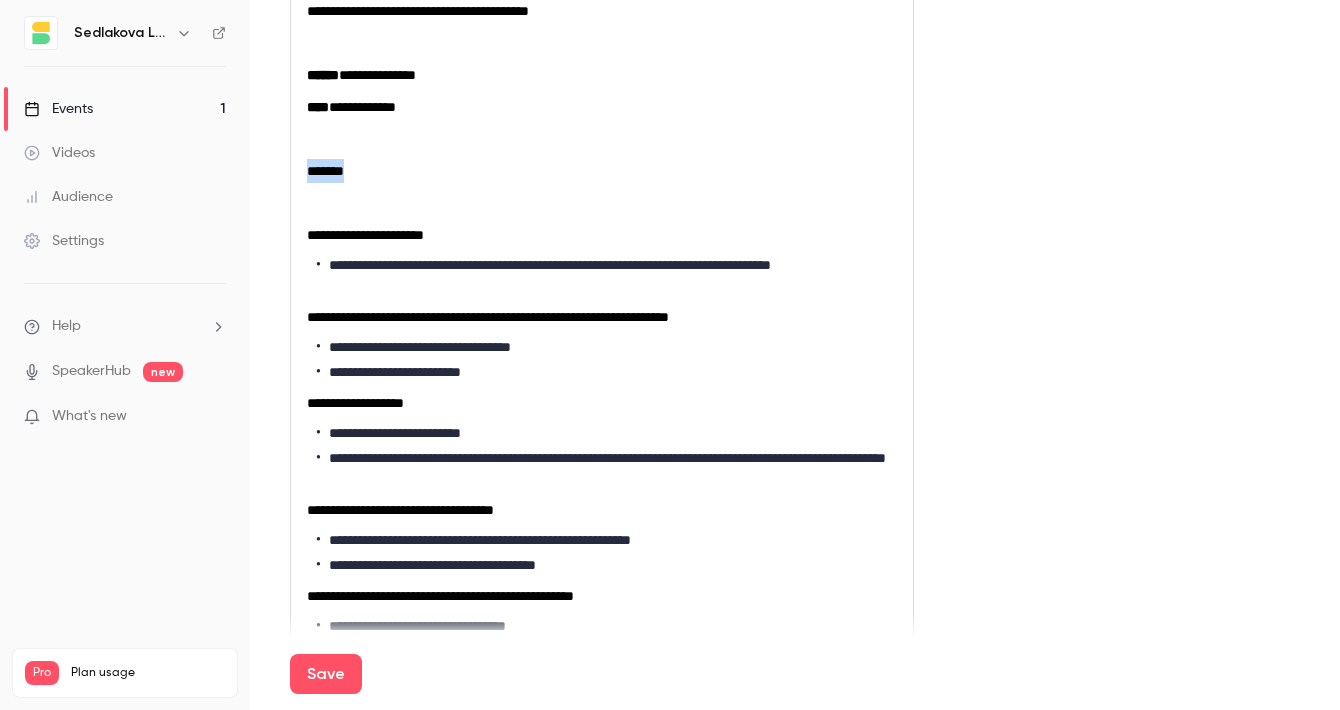 drag, startPoint x: 363, startPoint y: 199, endPoint x: 293, endPoint y: 198, distance: 70.00714 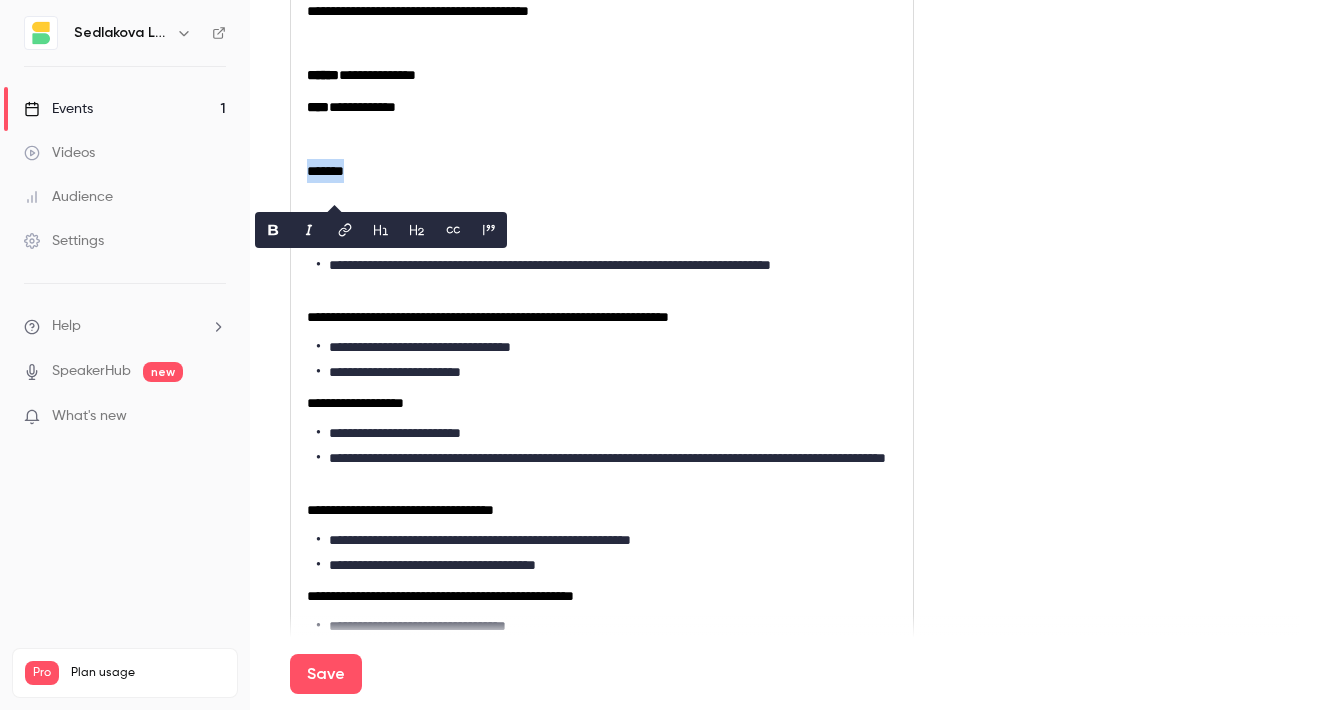 click 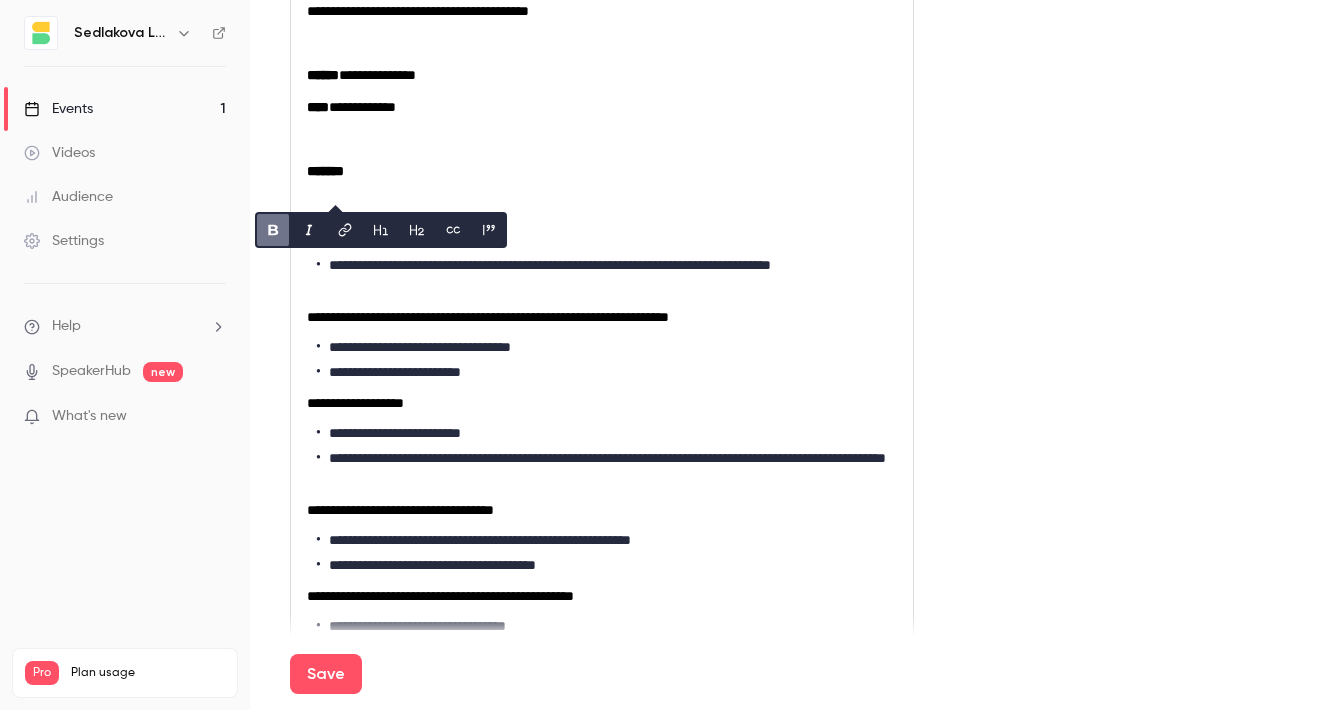 click on "*******" at bounding box center (602, 171) 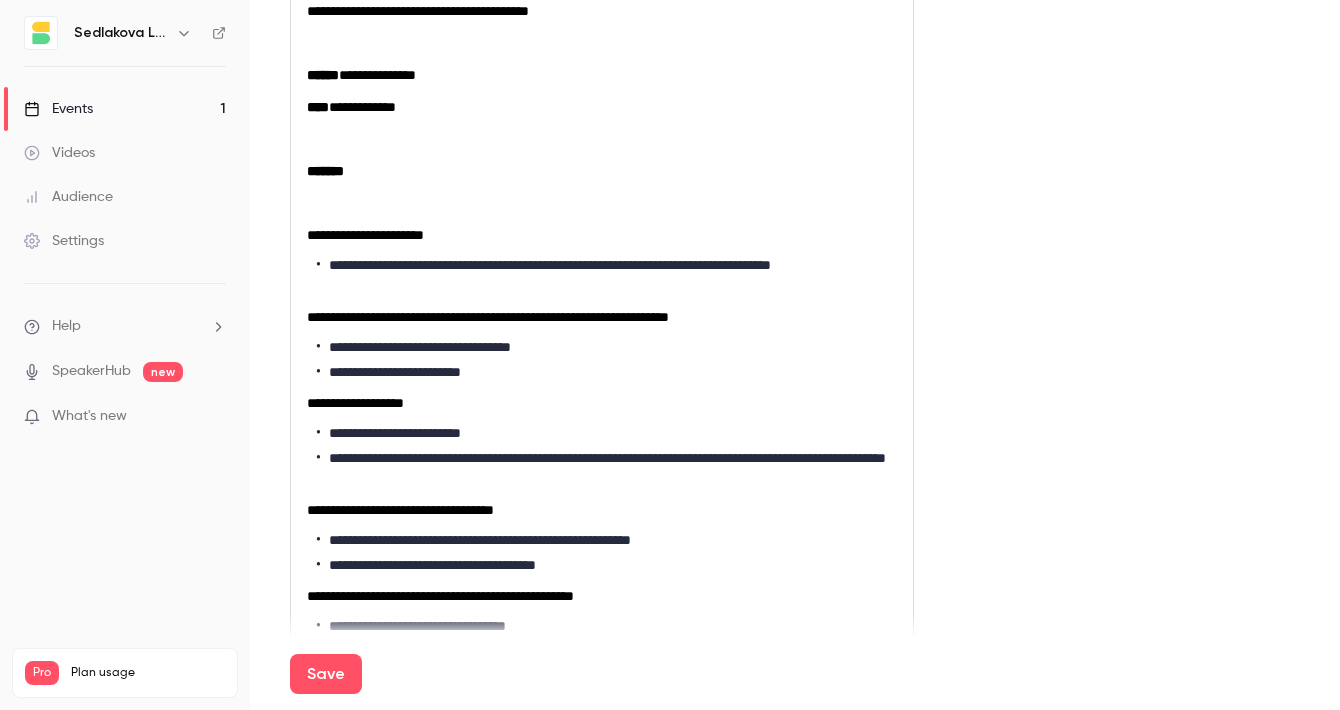 type 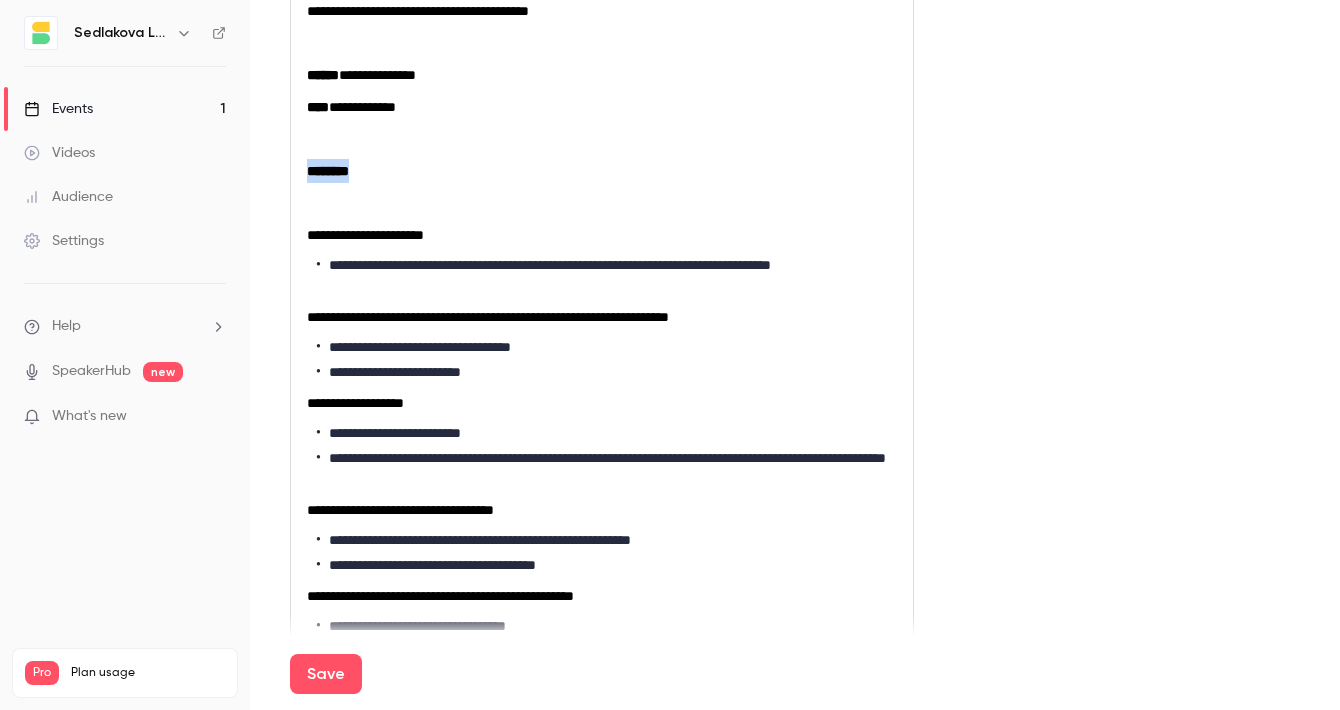 drag, startPoint x: 379, startPoint y: 200, endPoint x: 292, endPoint y: 200, distance: 87 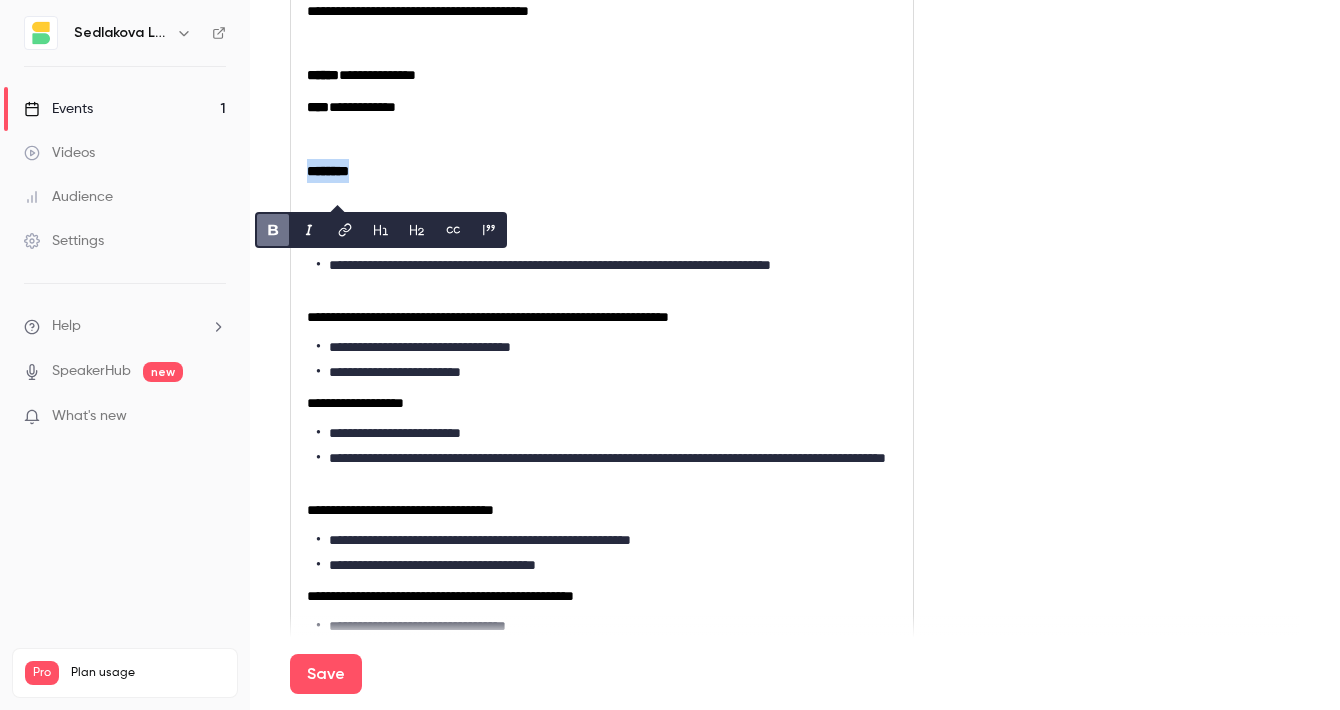 click 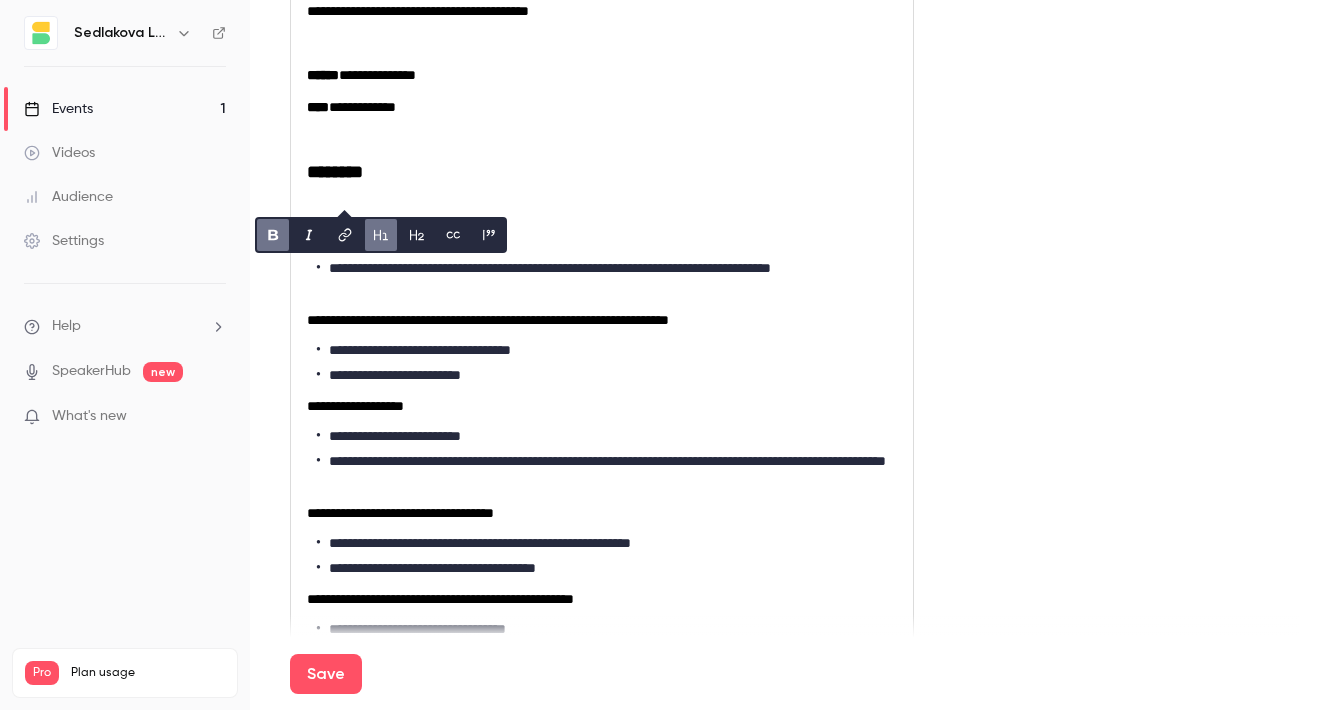 click on "********" at bounding box center (602, 172) 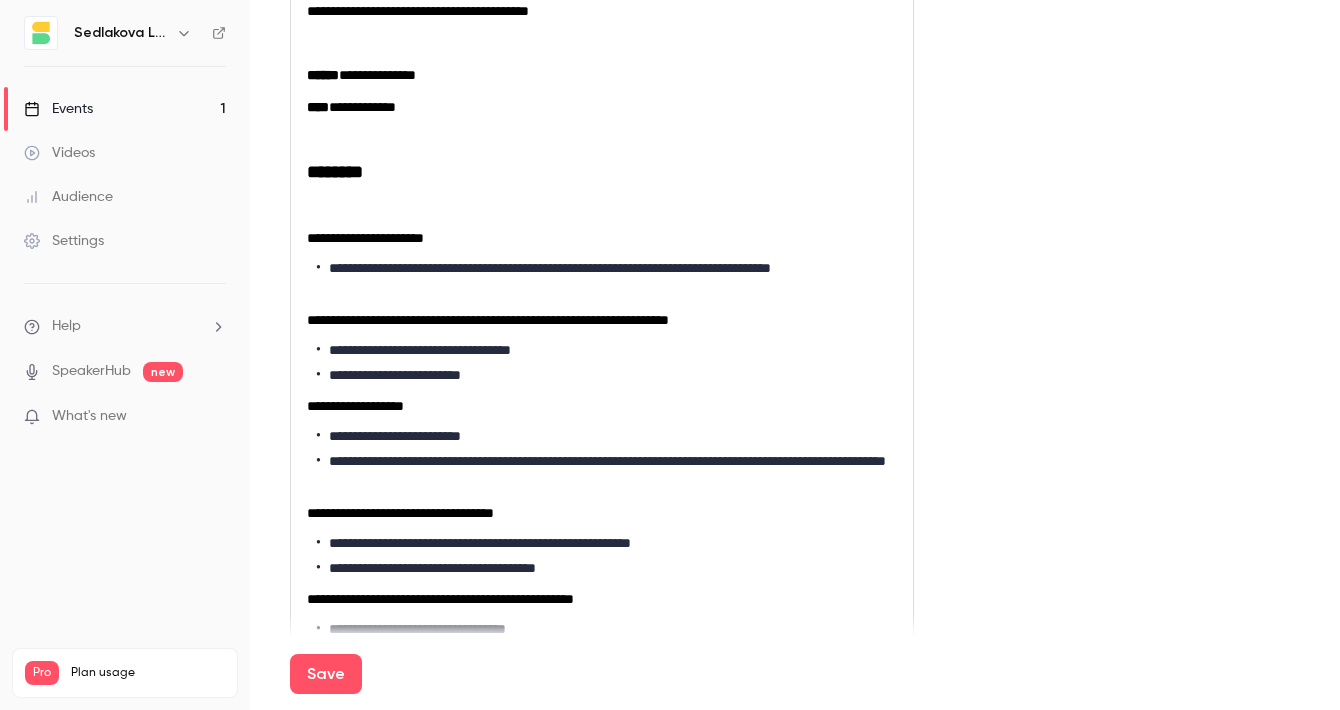 click at bounding box center [602, 206] 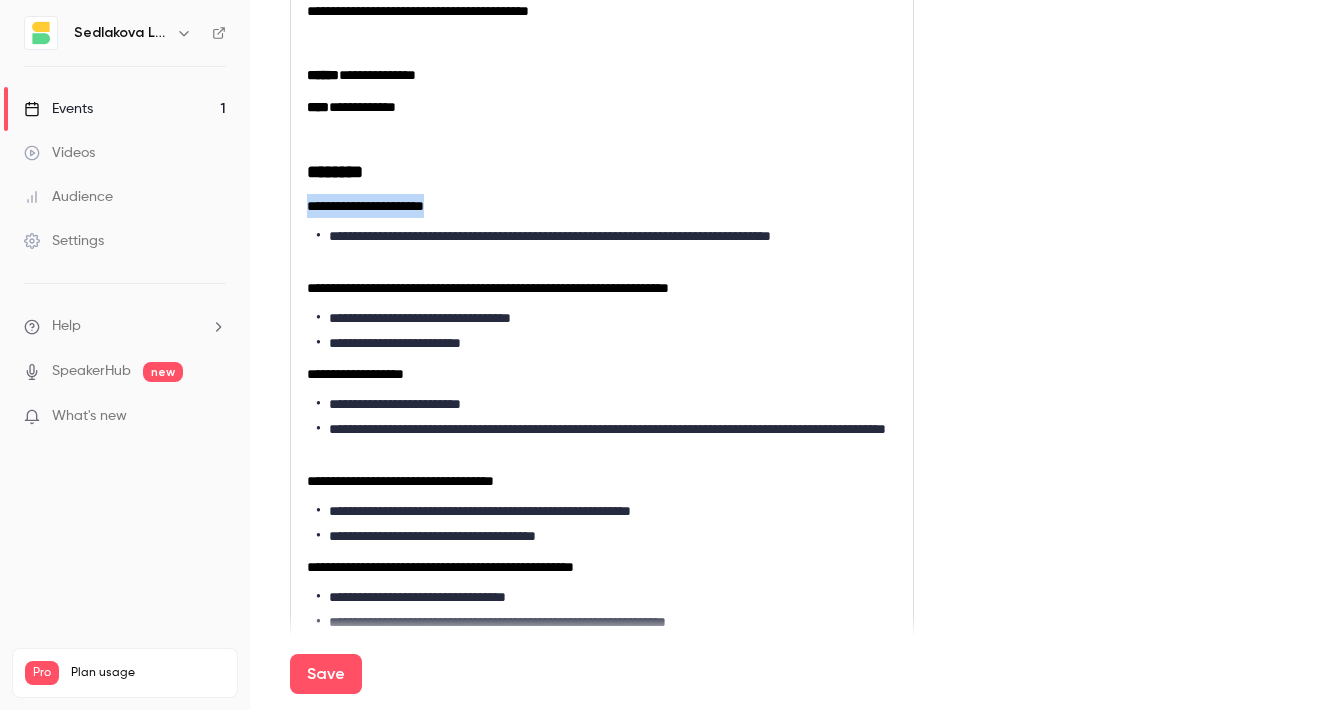 drag, startPoint x: 469, startPoint y: 226, endPoint x: 292, endPoint y: 226, distance: 177 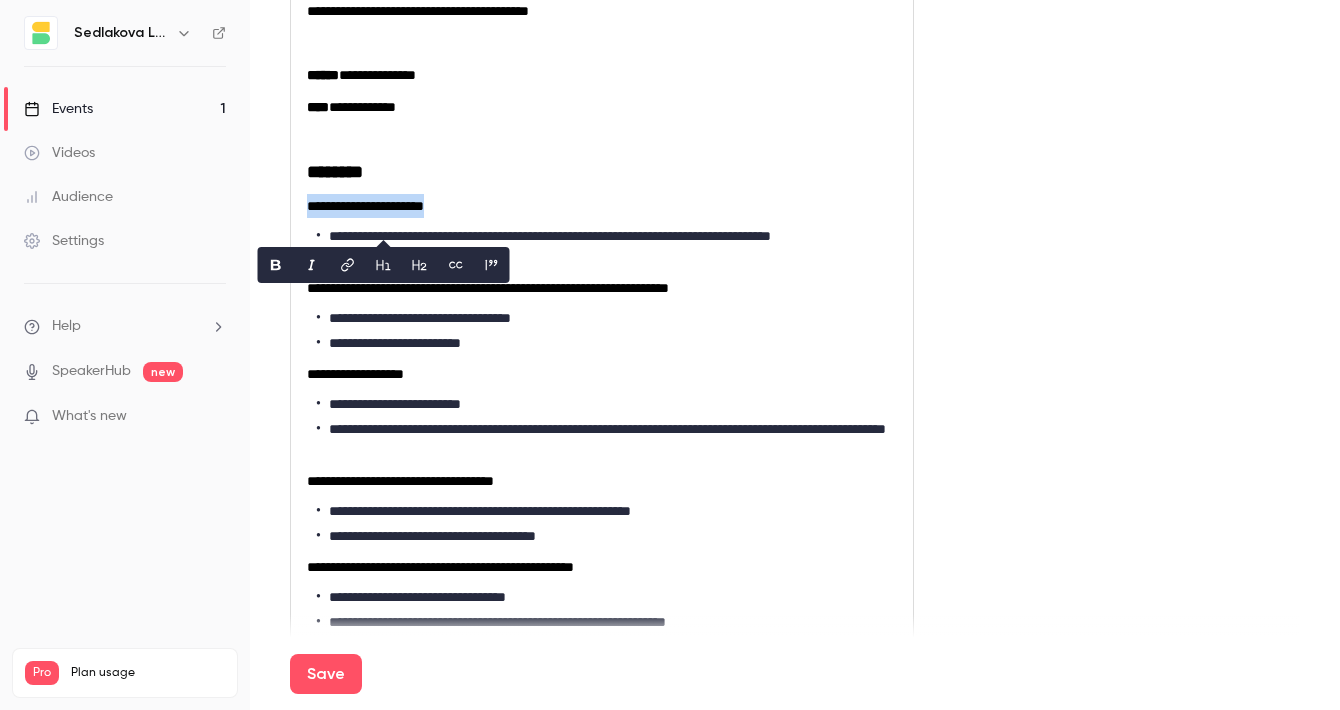 click 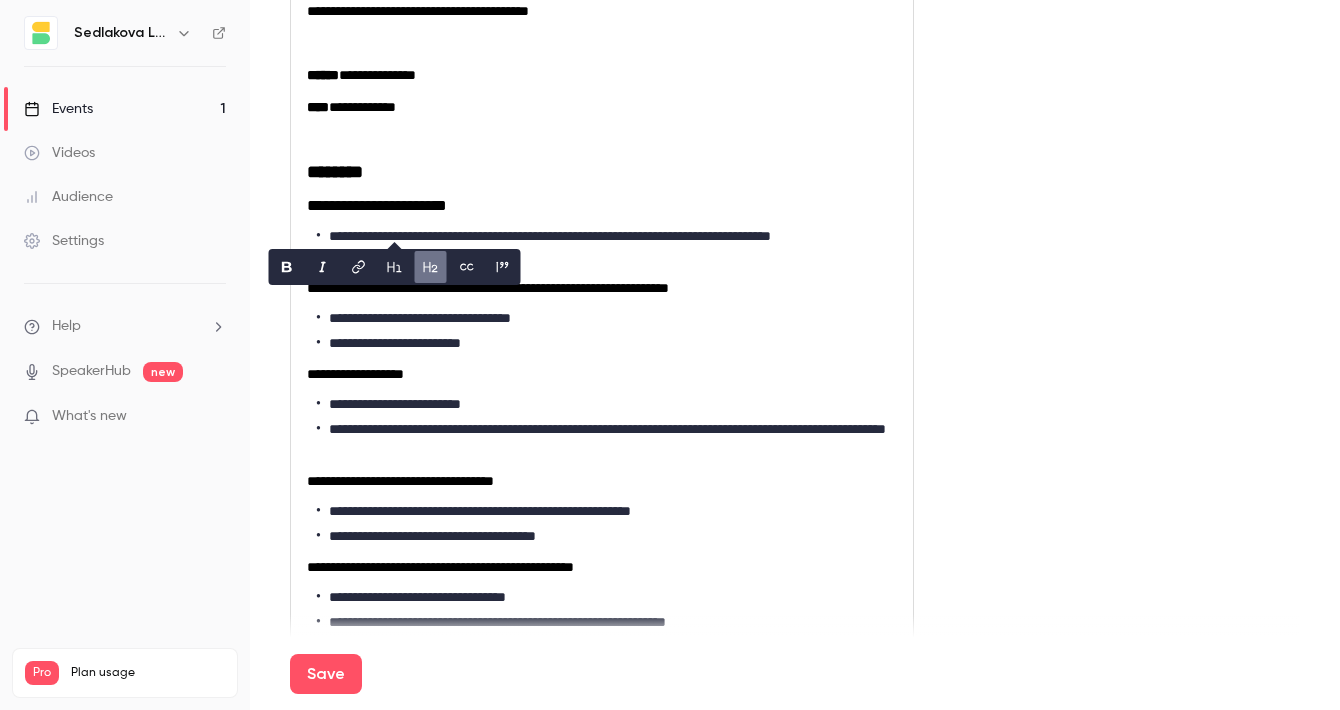 click on "********" at bounding box center (602, 172) 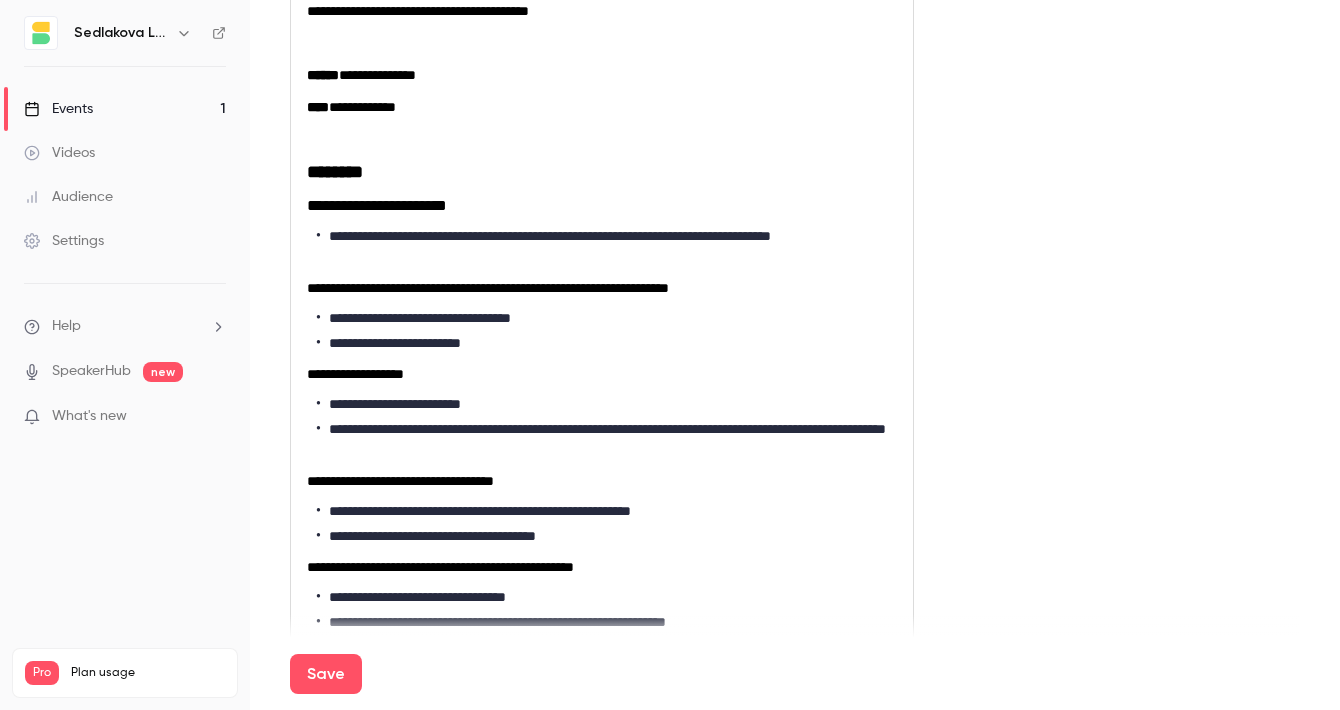 click on "**********" at bounding box center [607, 247] 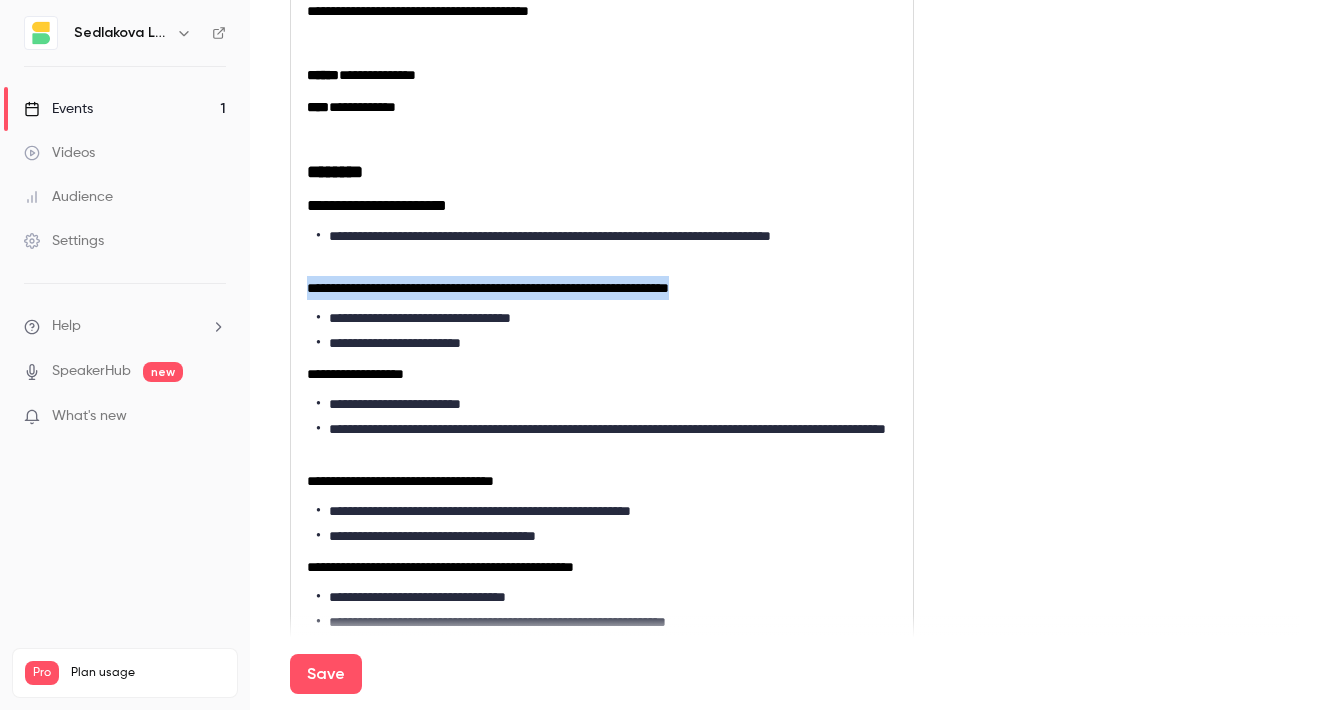 drag, startPoint x: 770, startPoint y: 312, endPoint x: 286, endPoint y: 307, distance: 484.02582 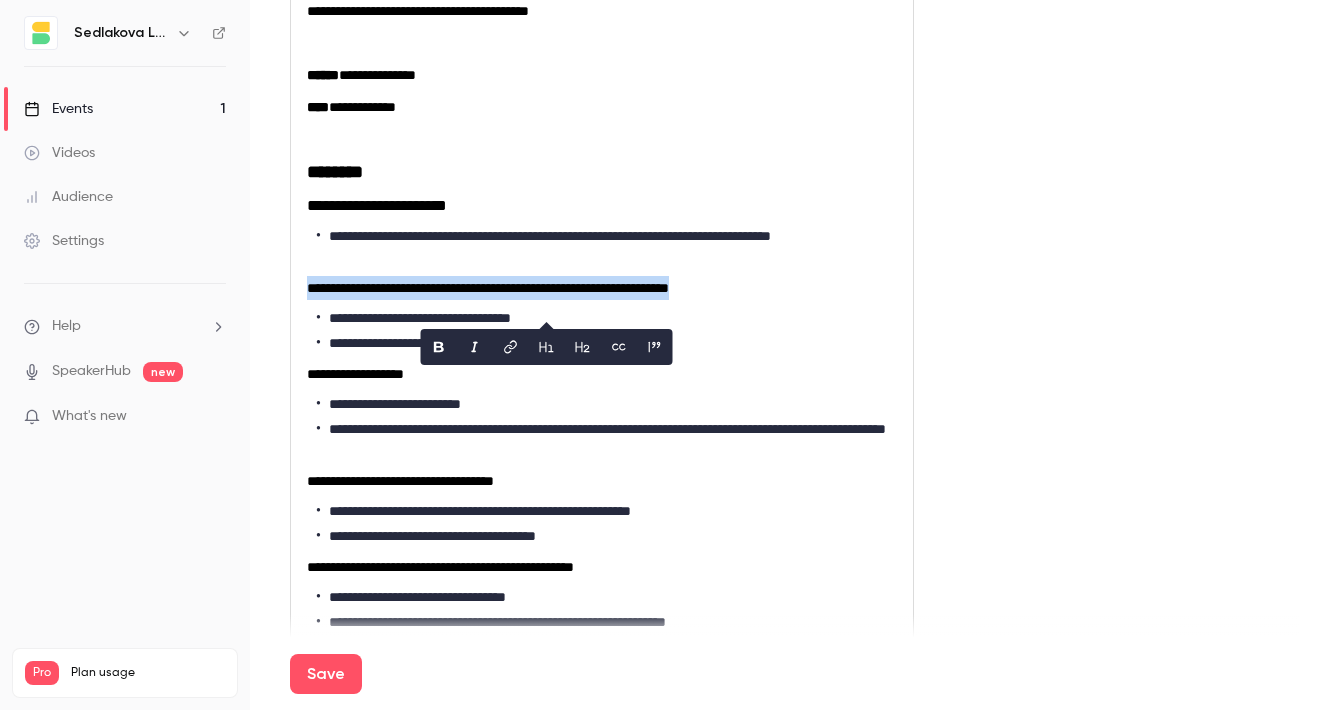 click at bounding box center [583, 347] 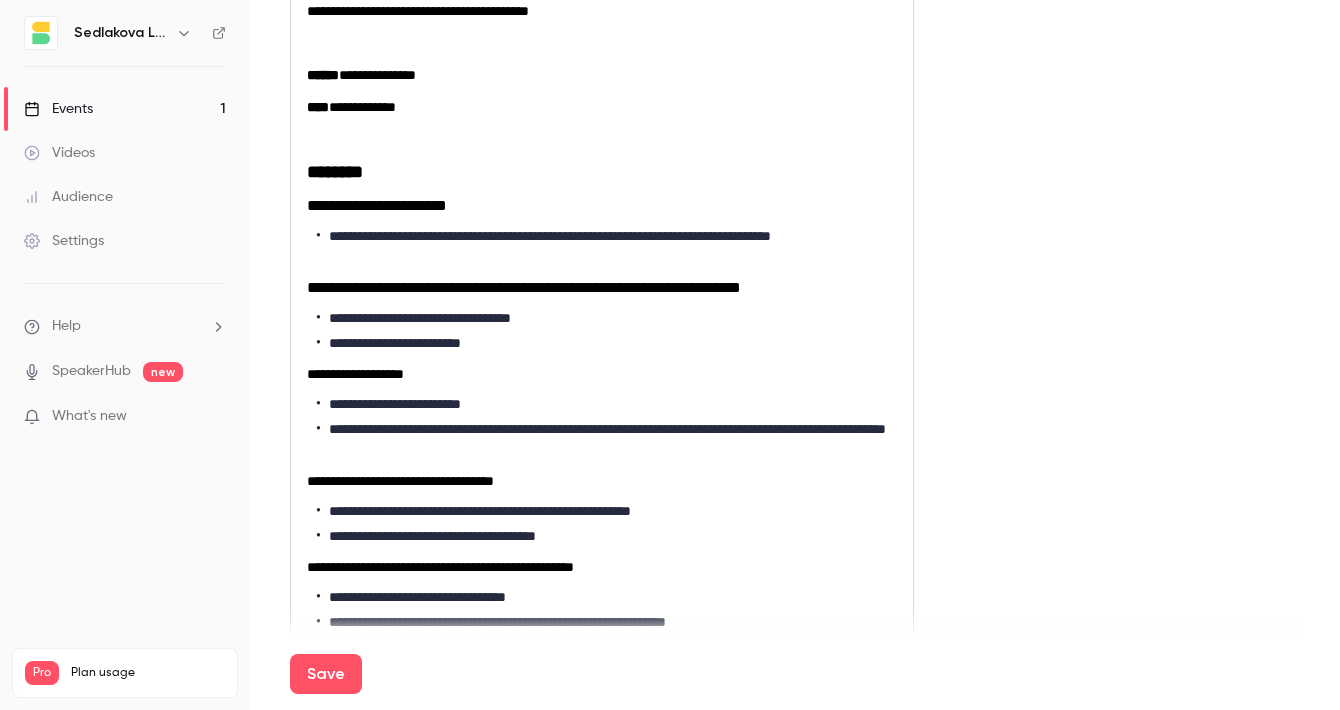 click on "**********" at bounding box center (607, 247) 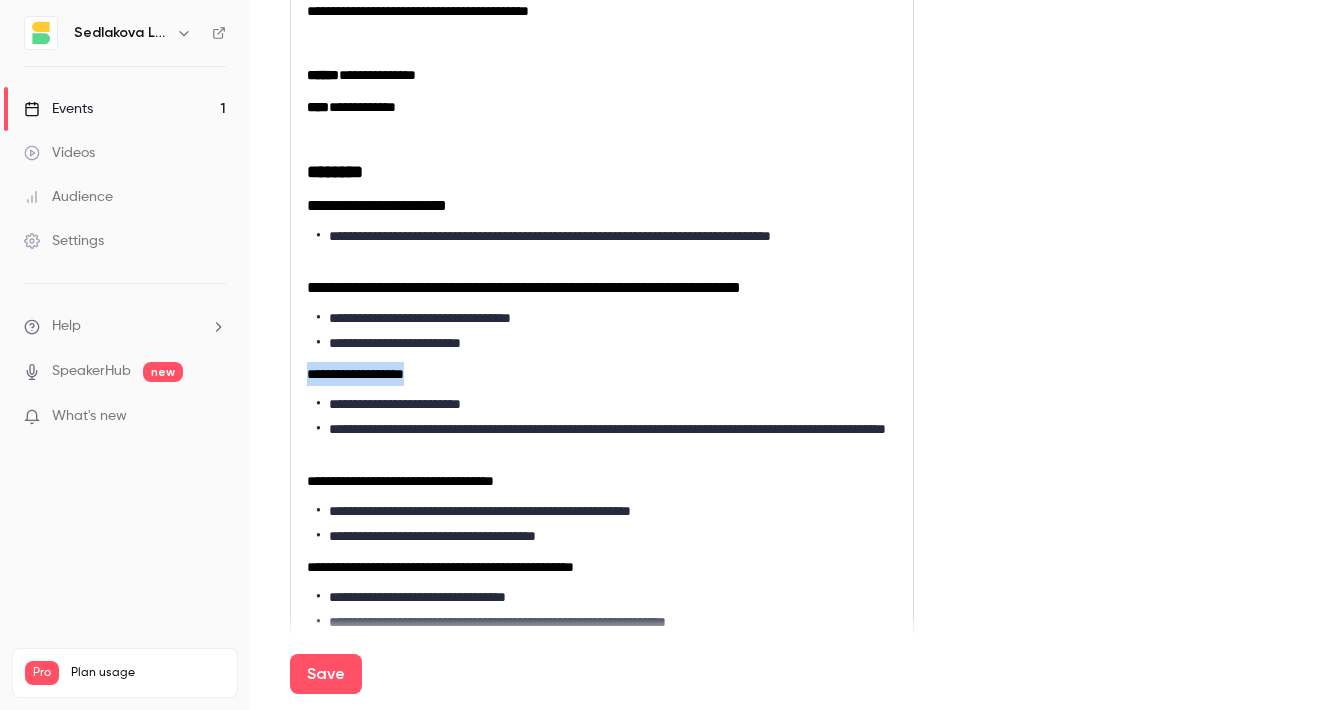 drag, startPoint x: 457, startPoint y: 399, endPoint x: 301, endPoint y: 398, distance: 156.0032 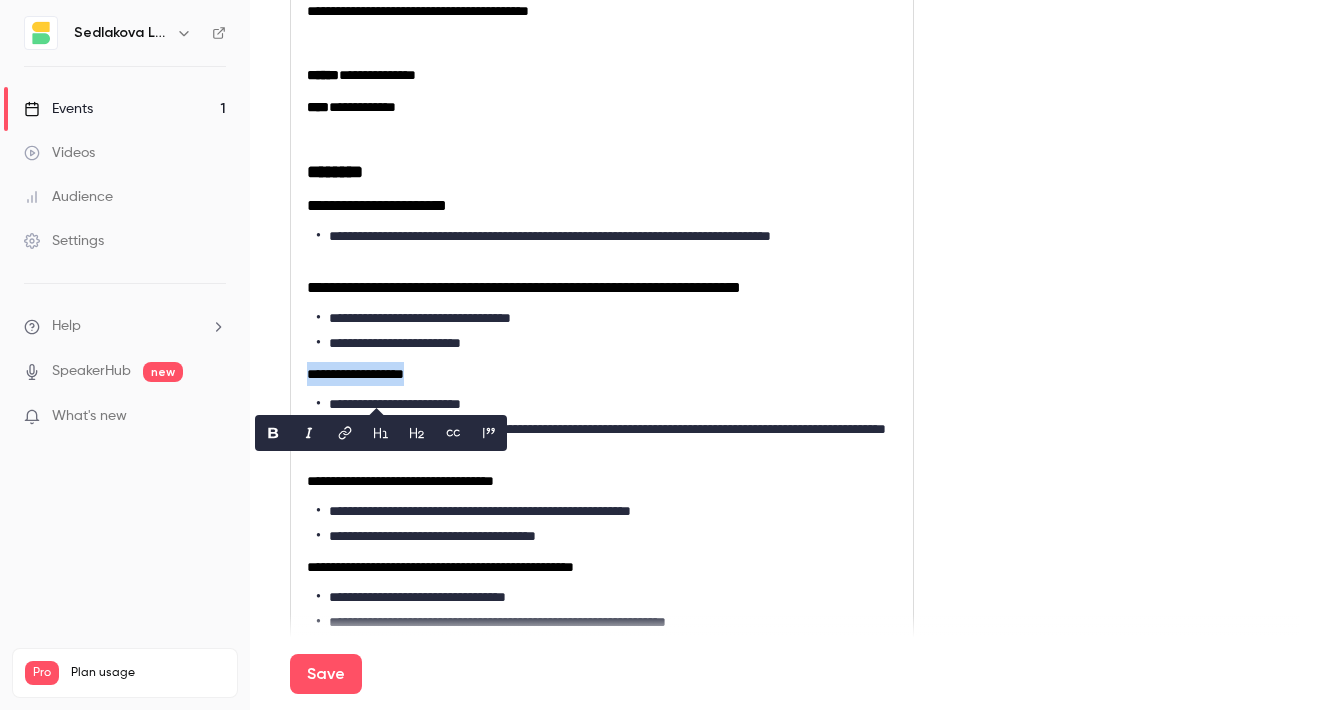 click 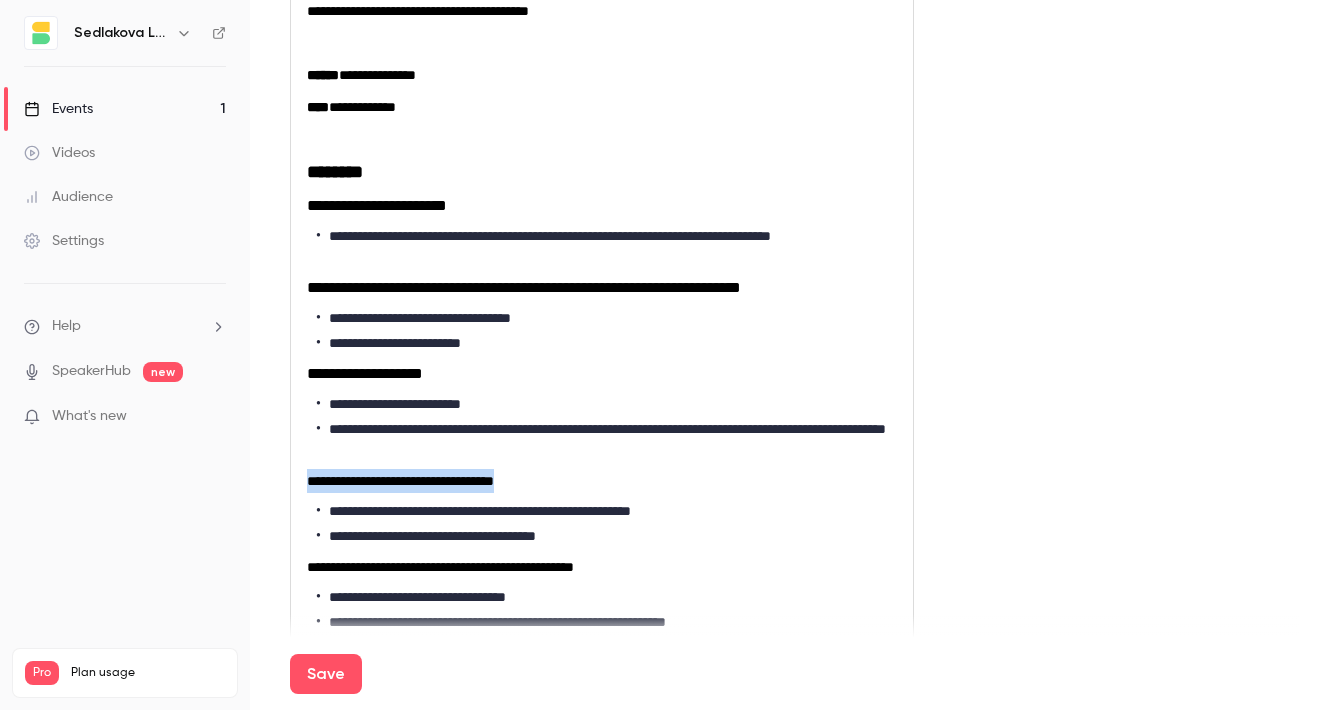 drag, startPoint x: 567, startPoint y: 505, endPoint x: 299, endPoint y: 504, distance: 268.00186 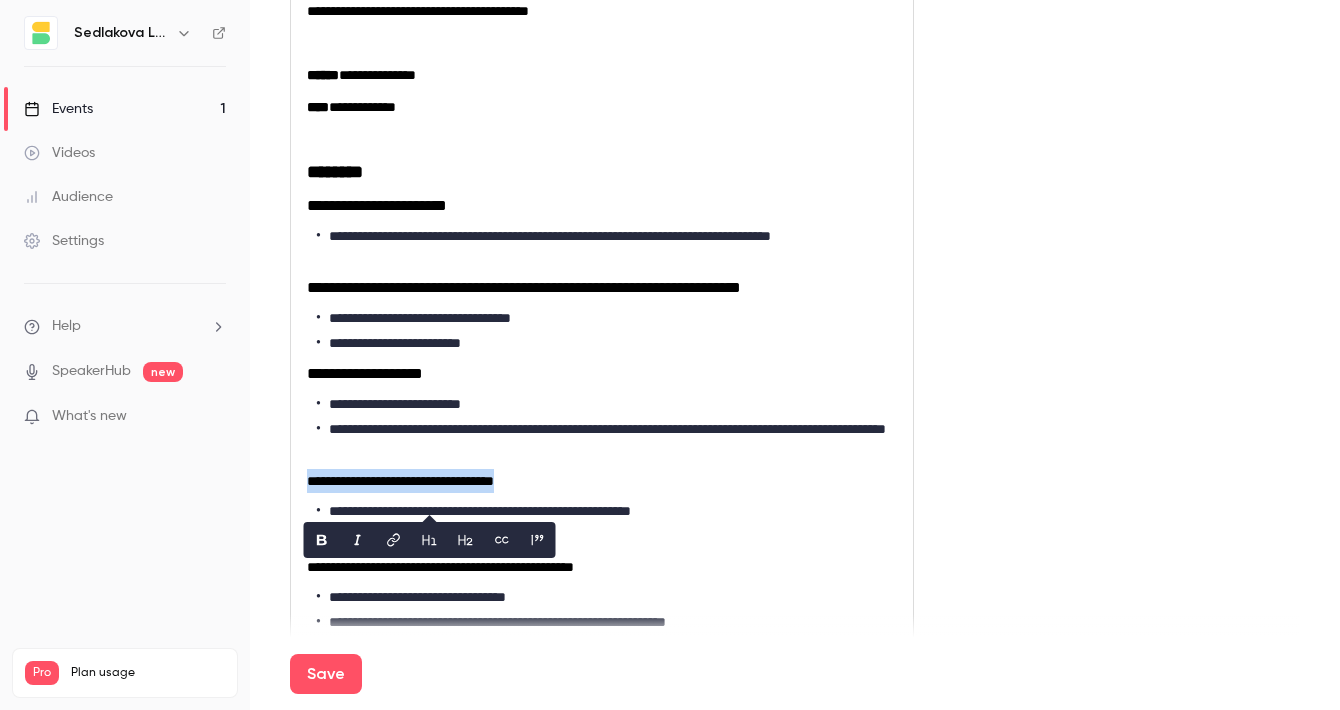 click 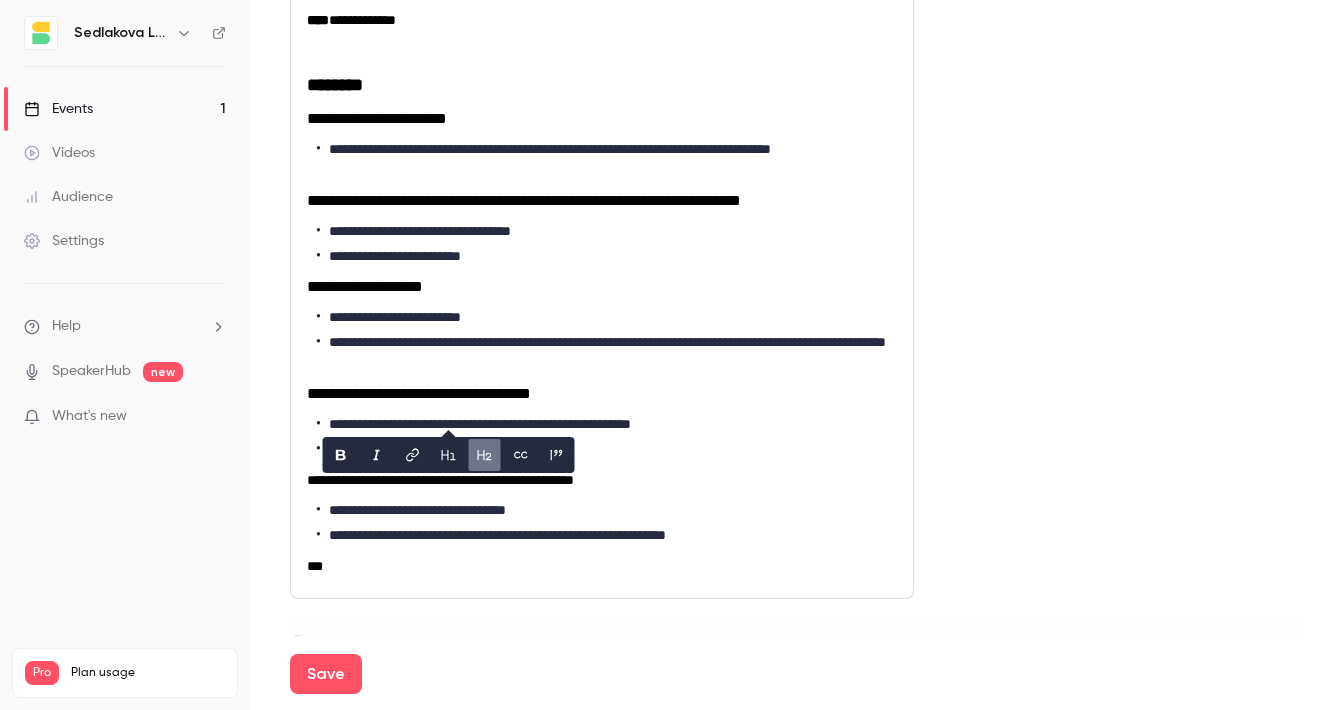 scroll, scrollTop: 874, scrollLeft: 0, axis: vertical 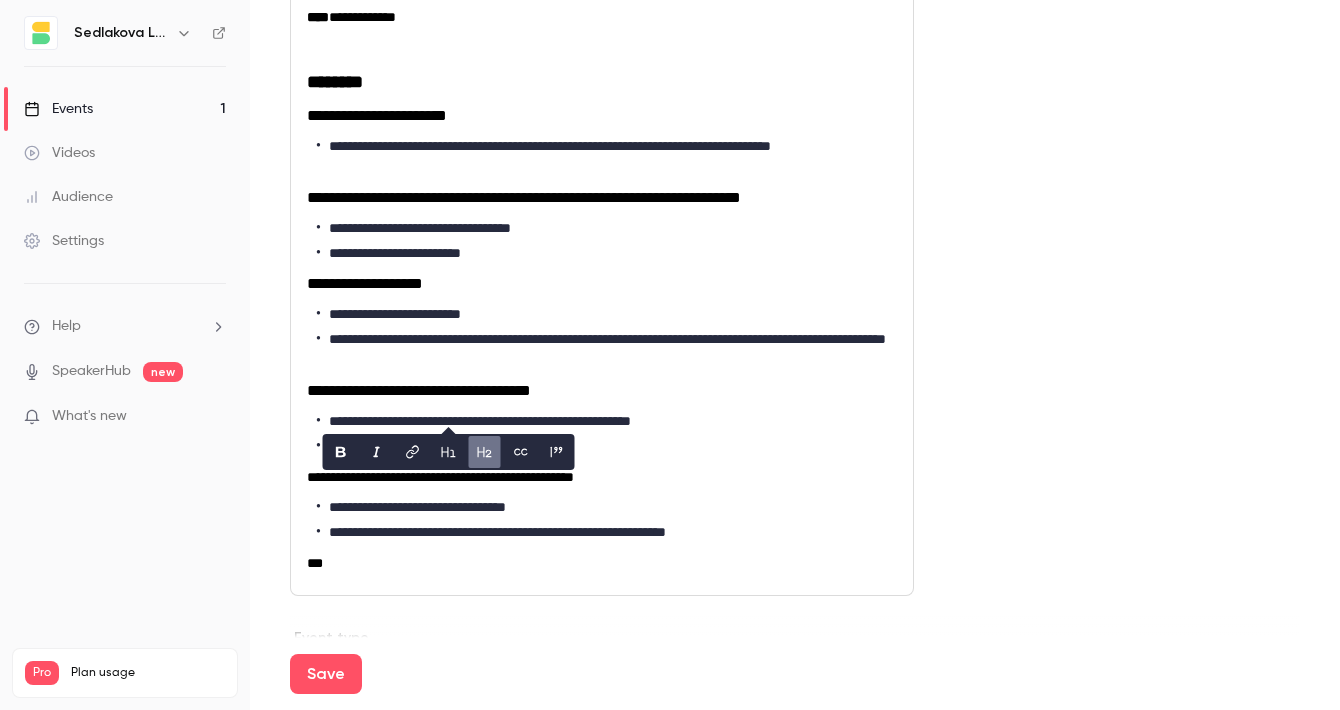 click on "**********" at bounding box center (607, 446) 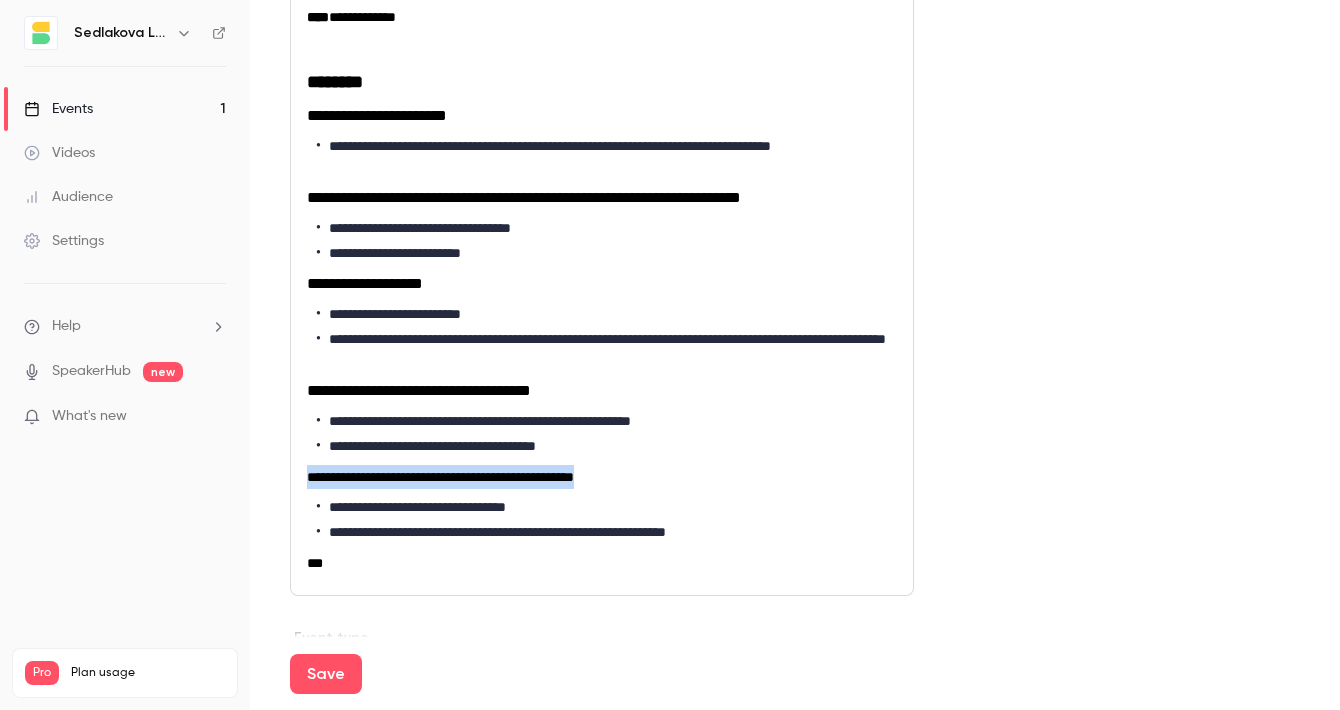 drag, startPoint x: 667, startPoint y: 499, endPoint x: 292, endPoint y: 499, distance: 375 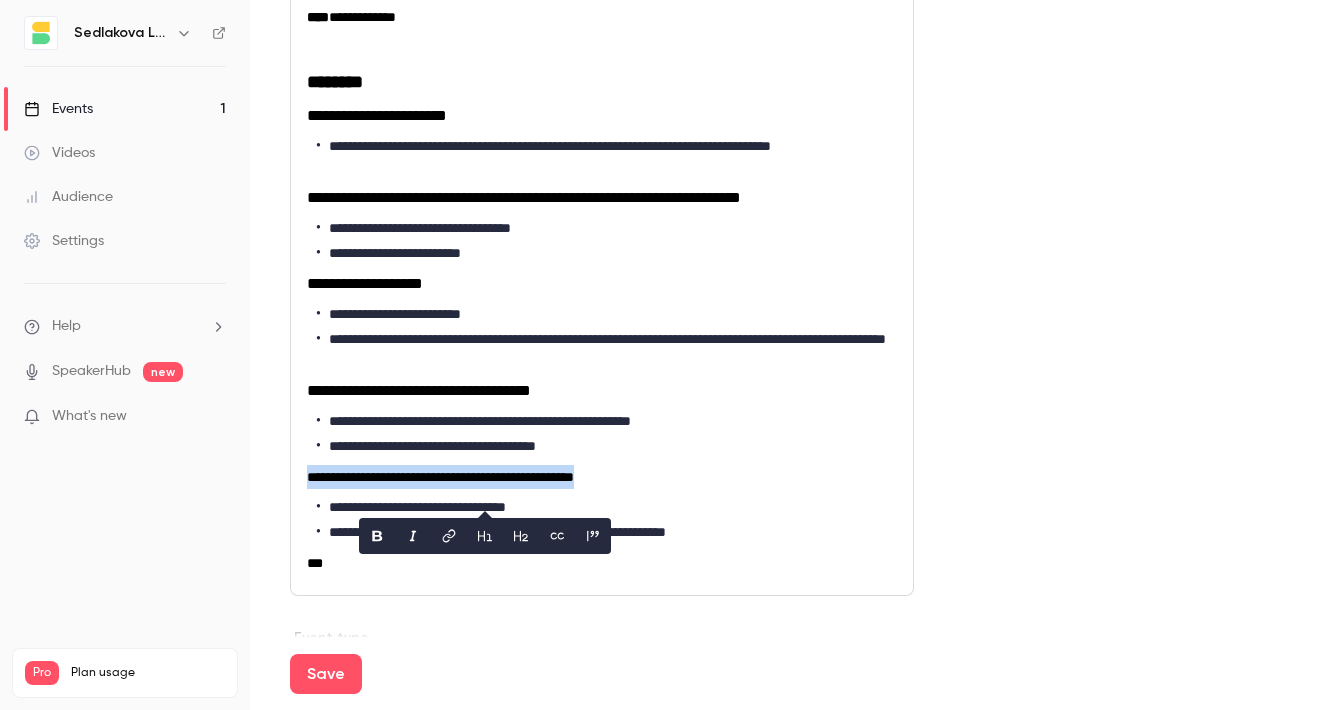 click 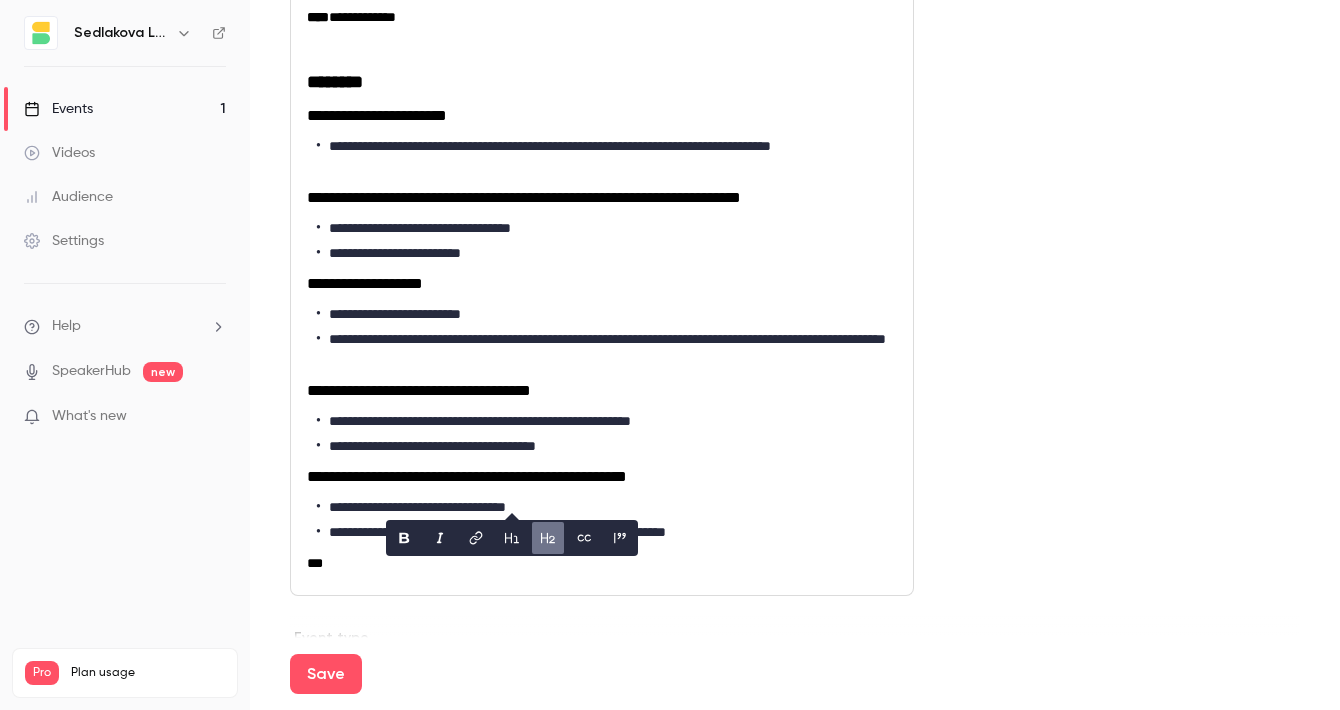 click on "***" at bounding box center [602, 563] 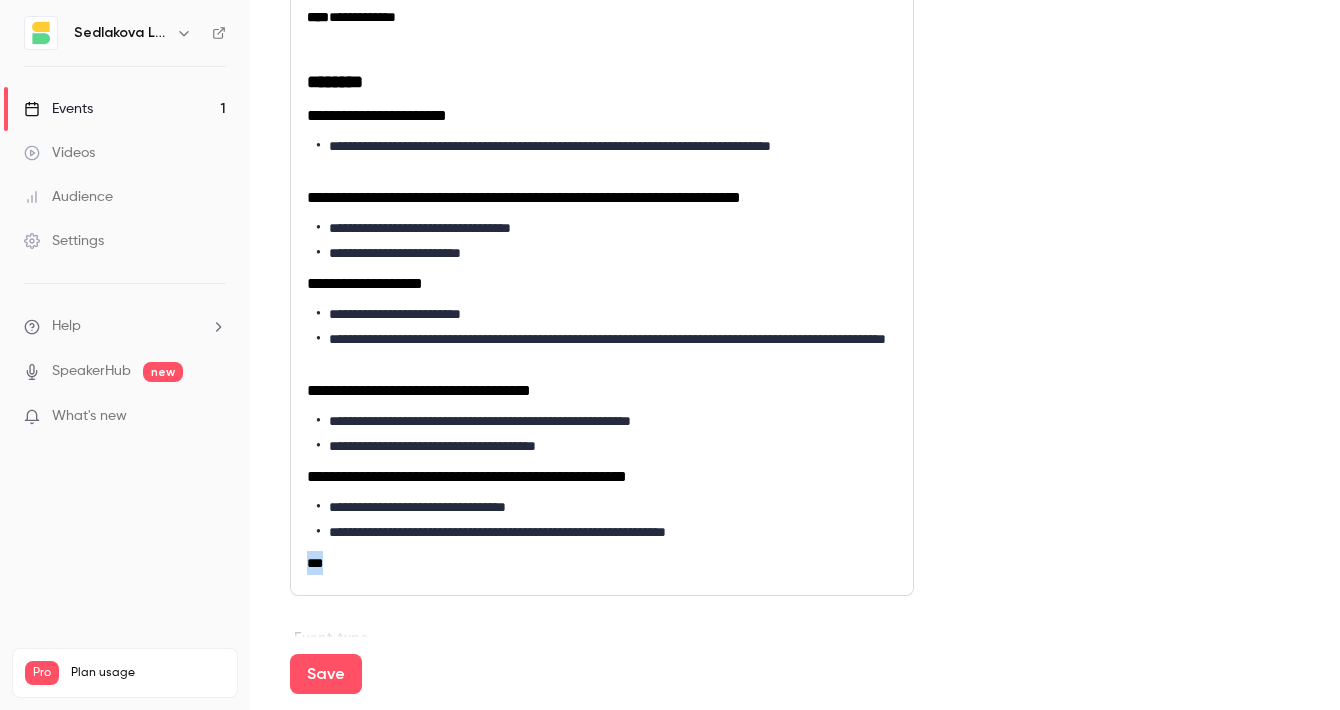 drag, startPoint x: 371, startPoint y: 590, endPoint x: 287, endPoint y: 590, distance: 84 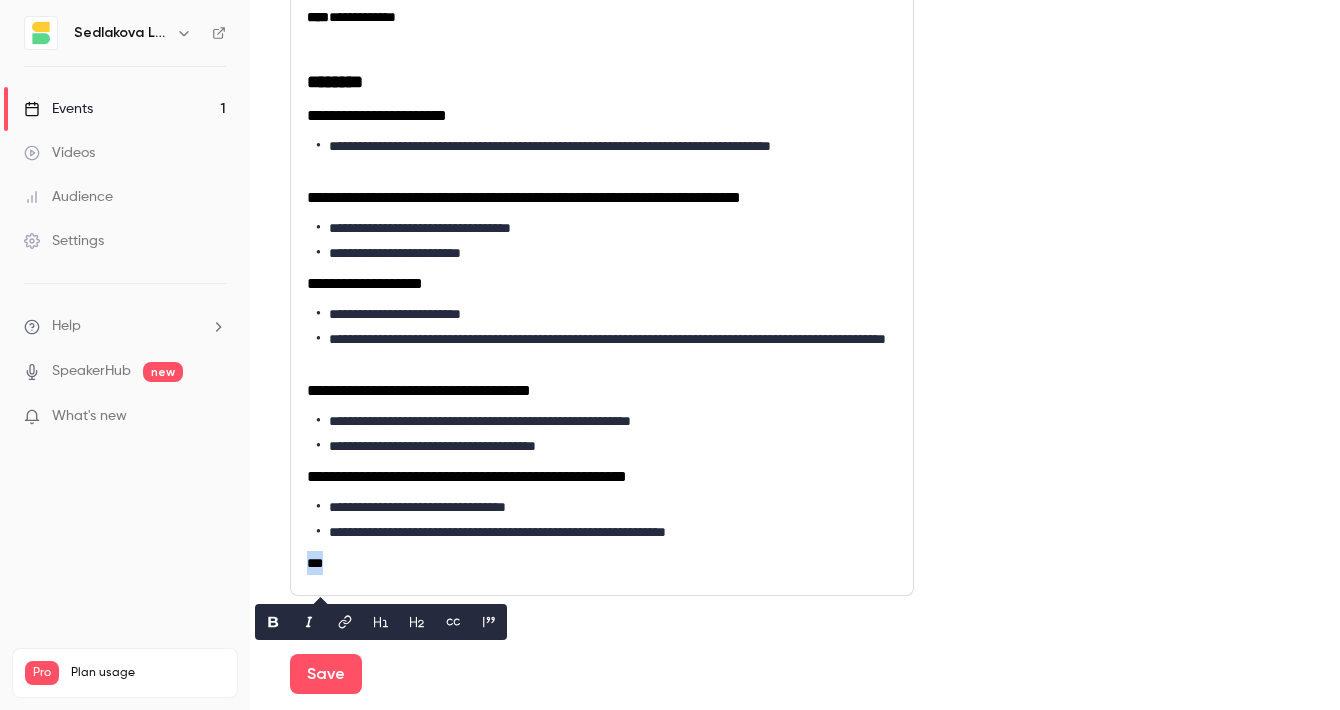 click 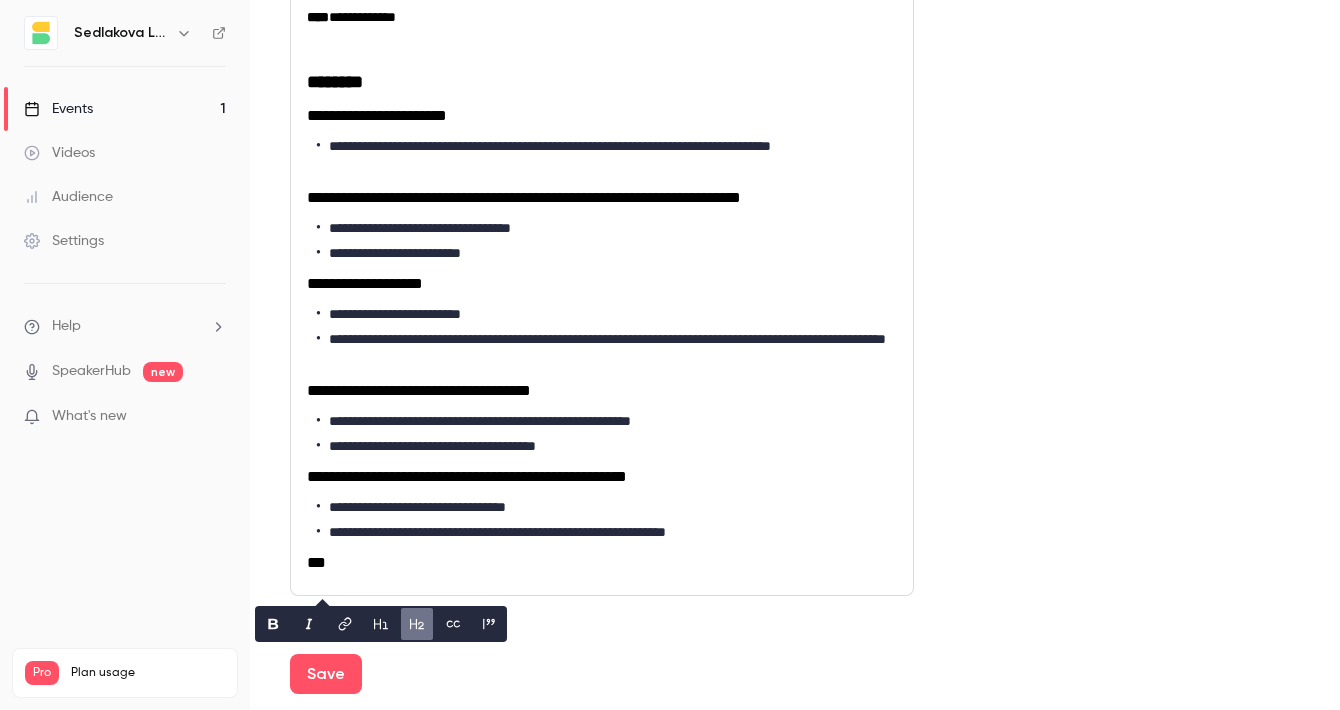 click on "***" at bounding box center (602, 563) 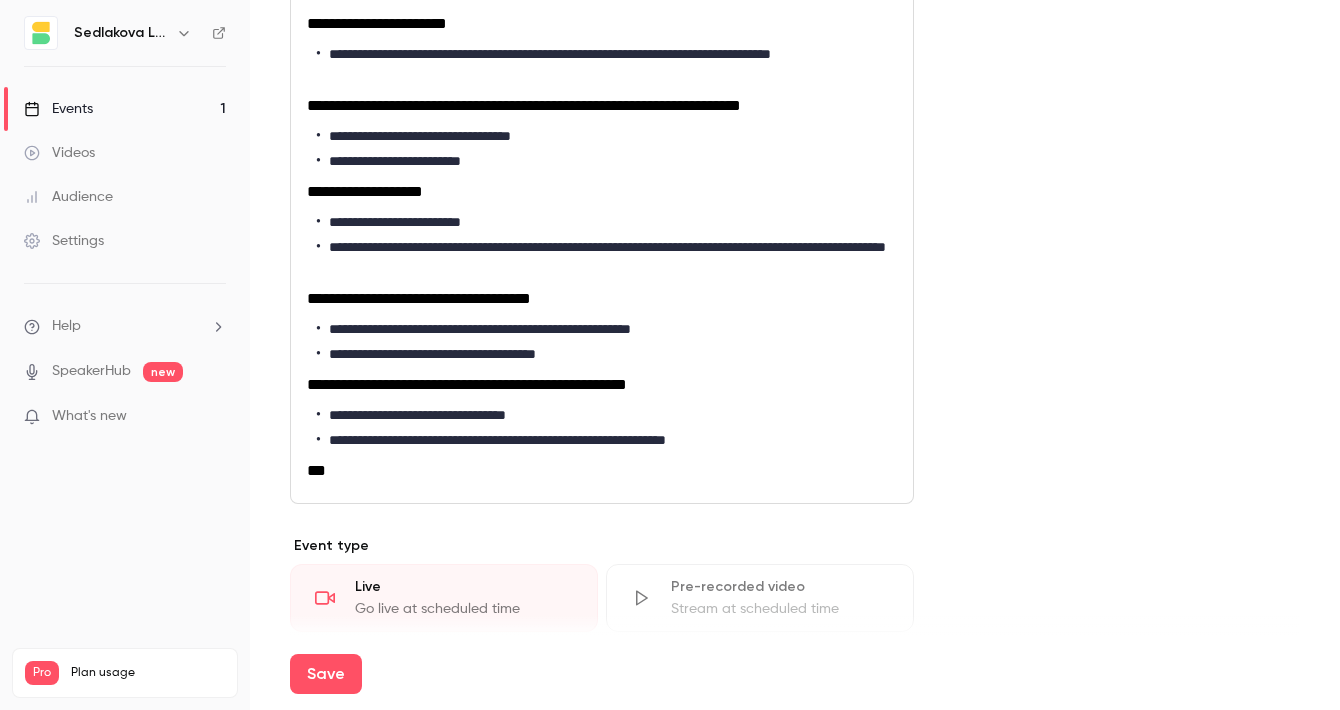 scroll, scrollTop: 1394, scrollLeft: 0, axis: vertical 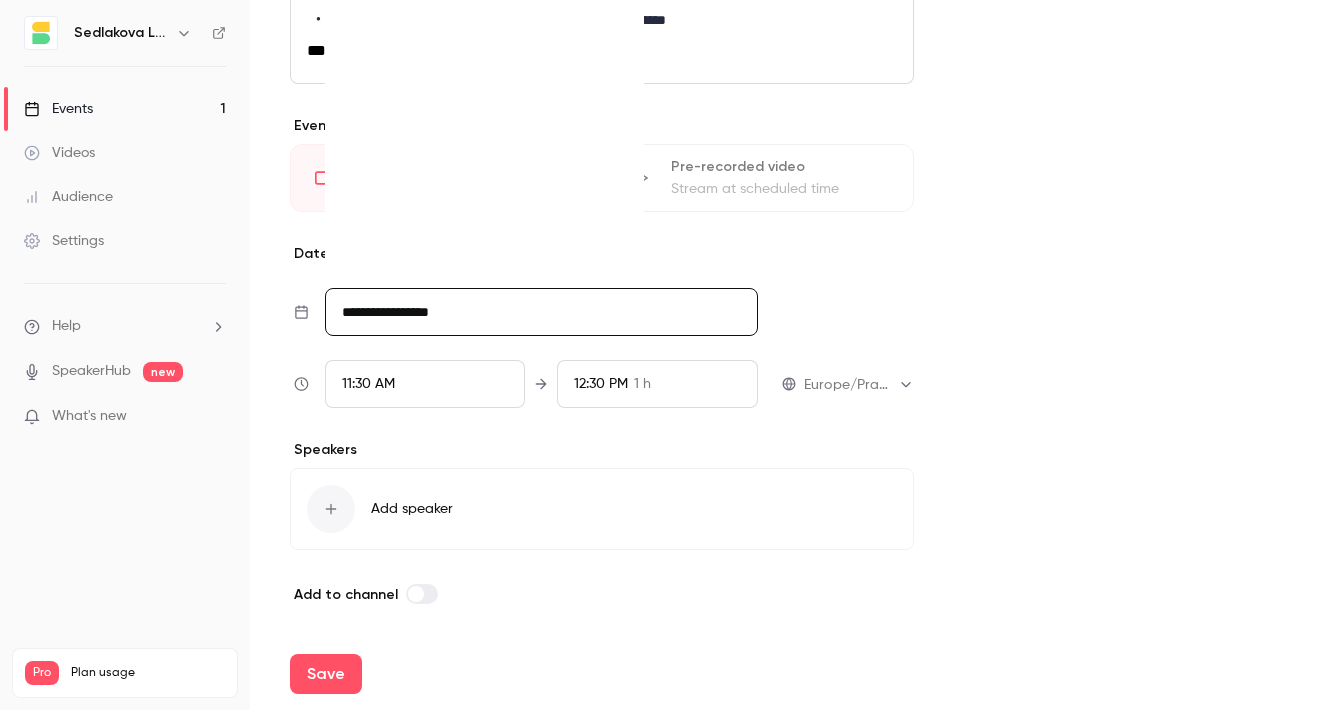 click on "**********" at bounding box center [541, 312] 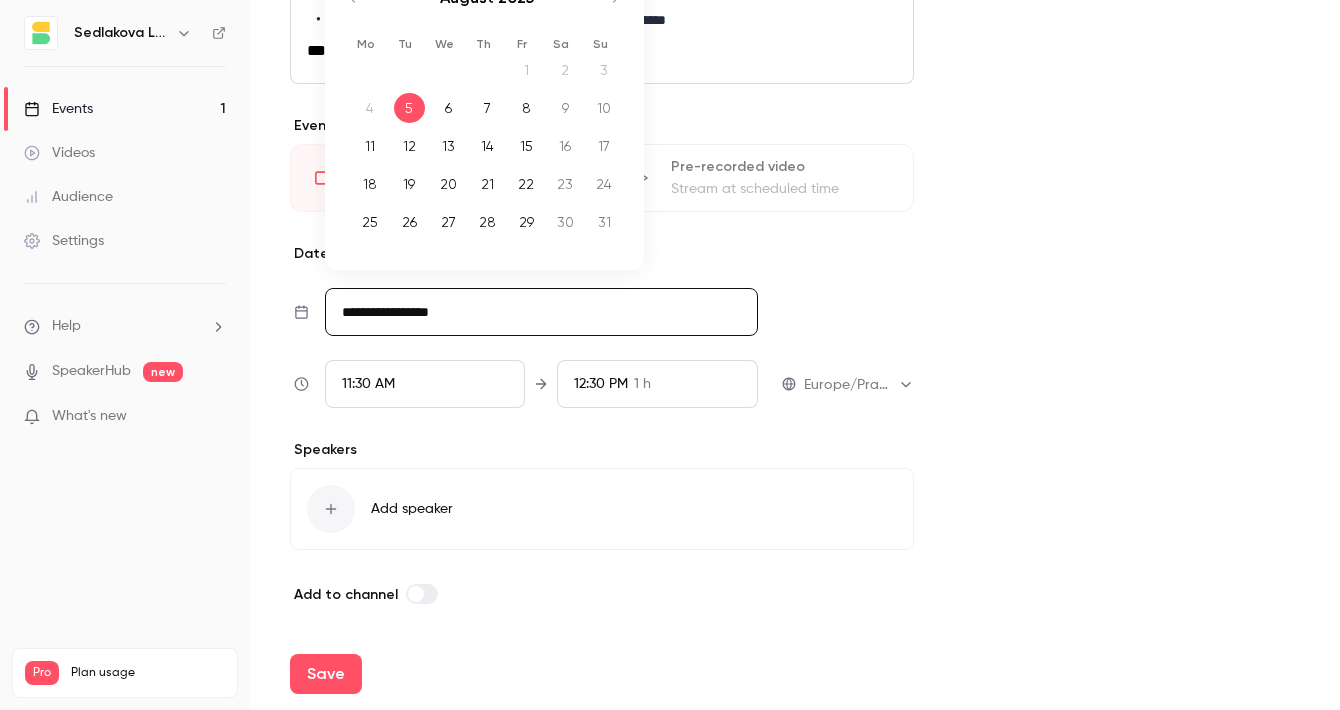 click on "21" at bounding box center [487, 184] 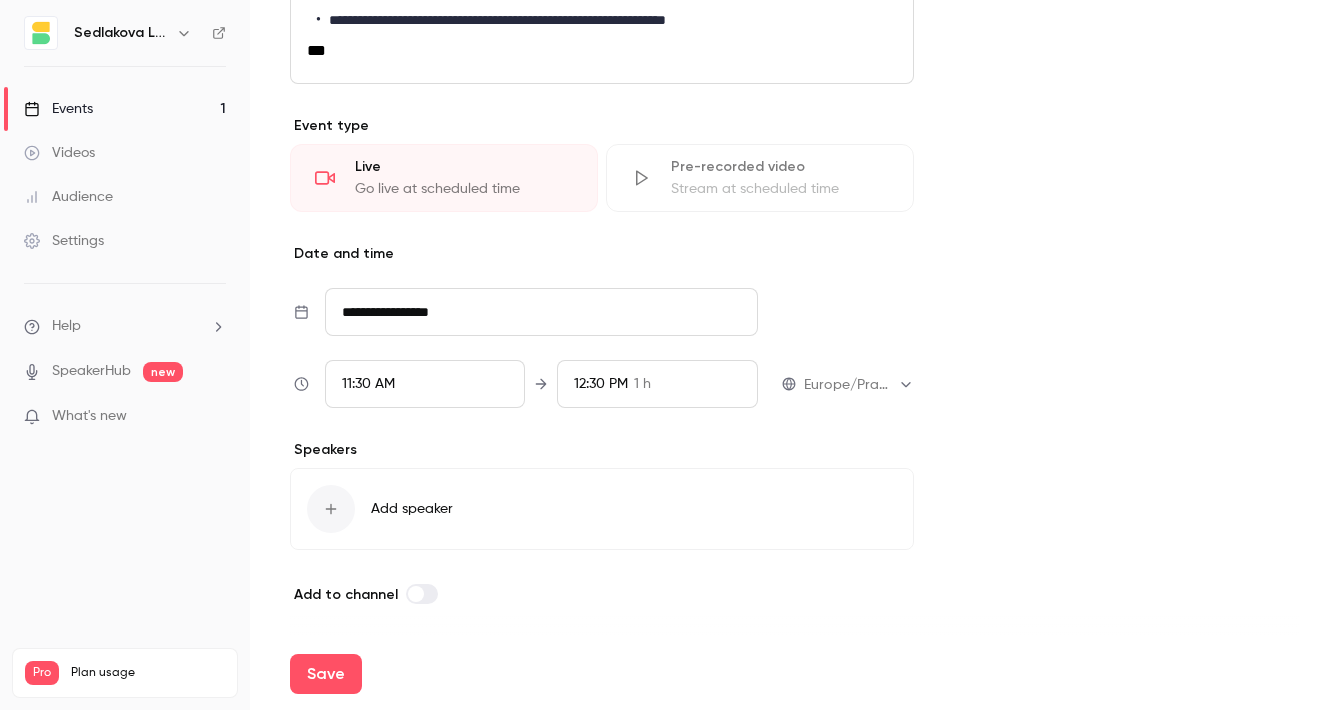 click on "11:30 AM" at bounding box center (425, 384) 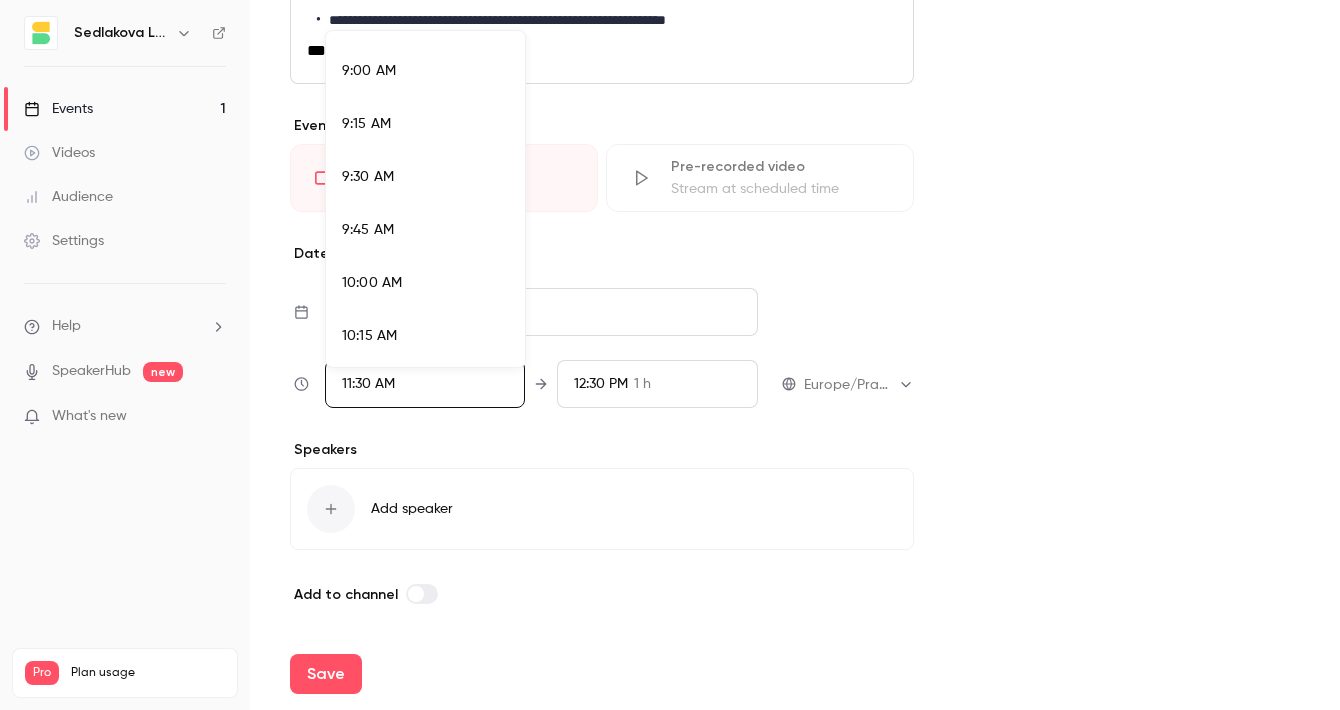 scroll, scrollTop: 1872, scrollLeft: 0, axis: vertical 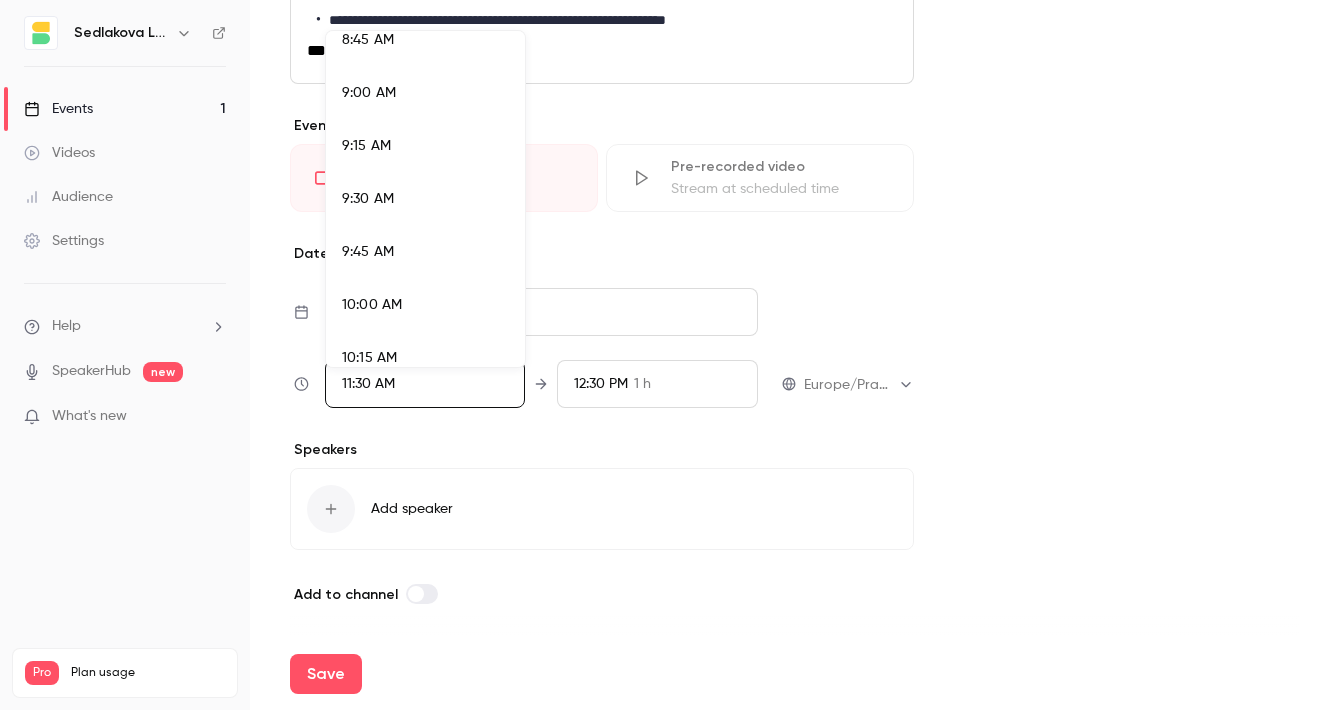 click on "9:00 AM" at bounding box center (425, 93) 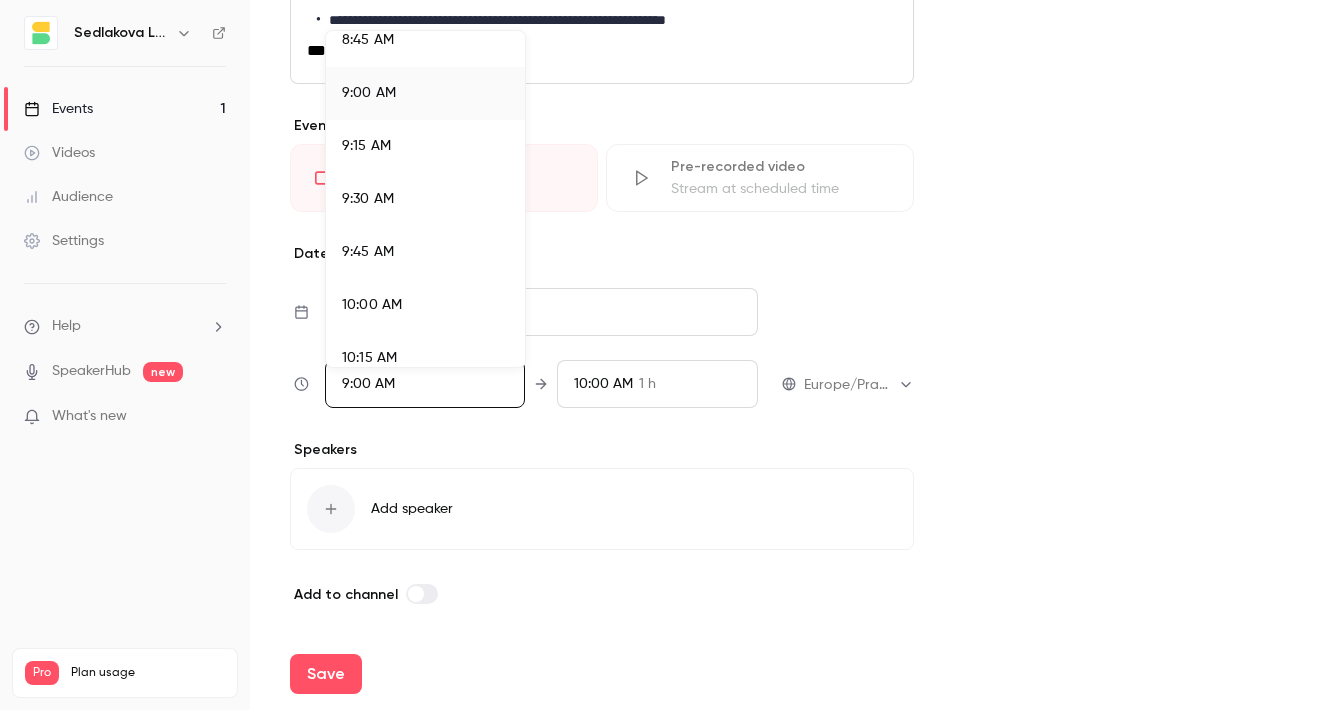 click at bounding box center [670, 355] 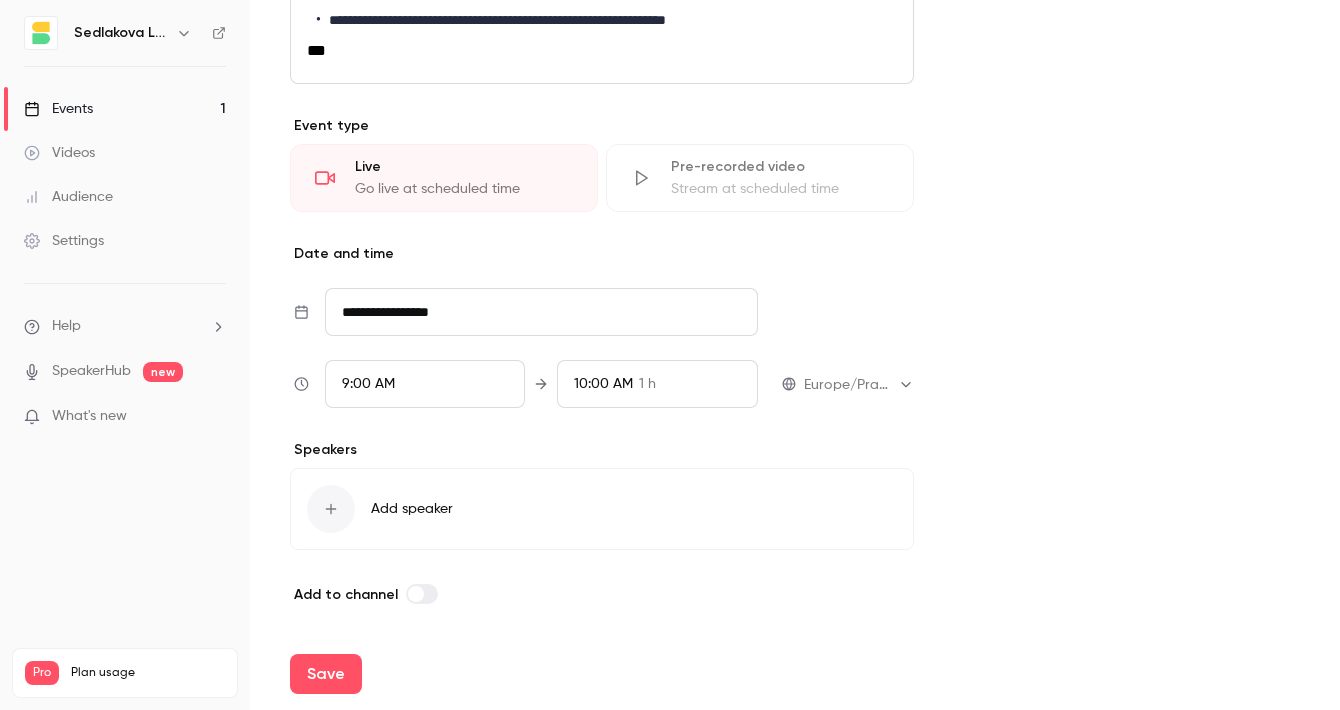 scroll, scrollTop: 2297, scrollLeft: 0, axis: vertical 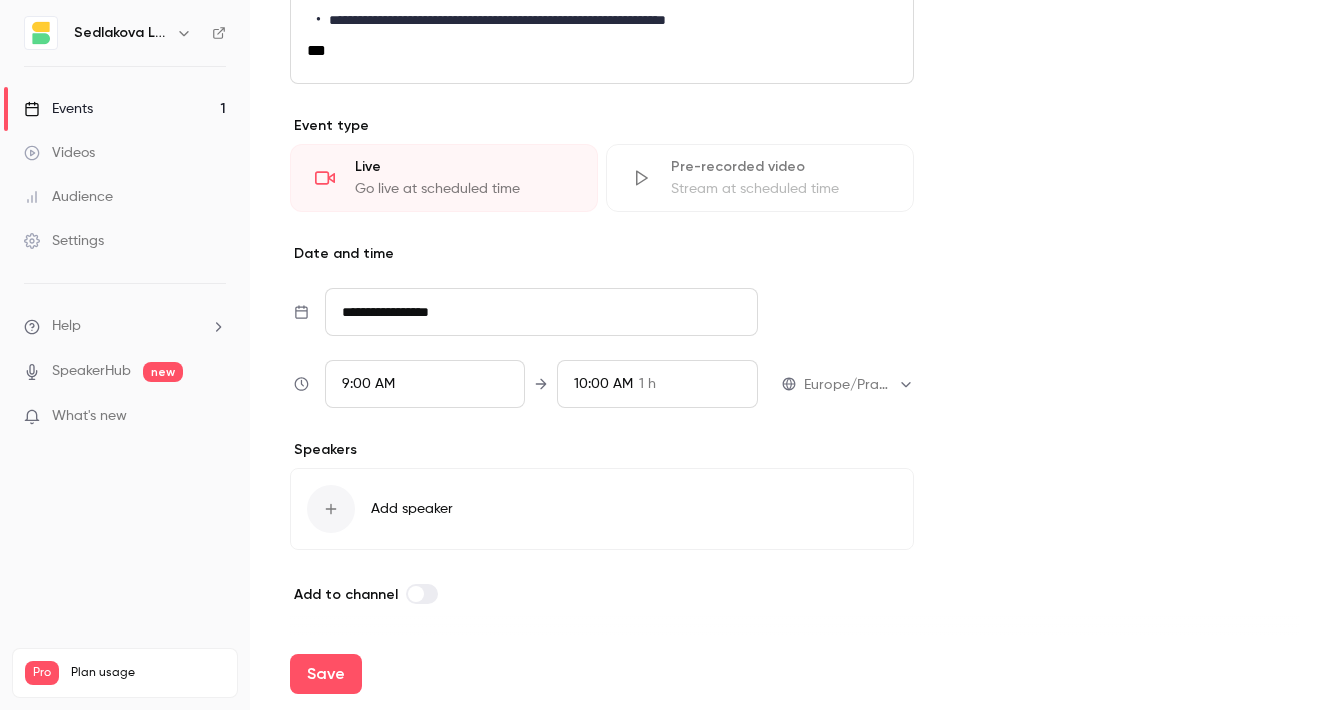 click on "10:00 AM" at bounding box center [603, 384] 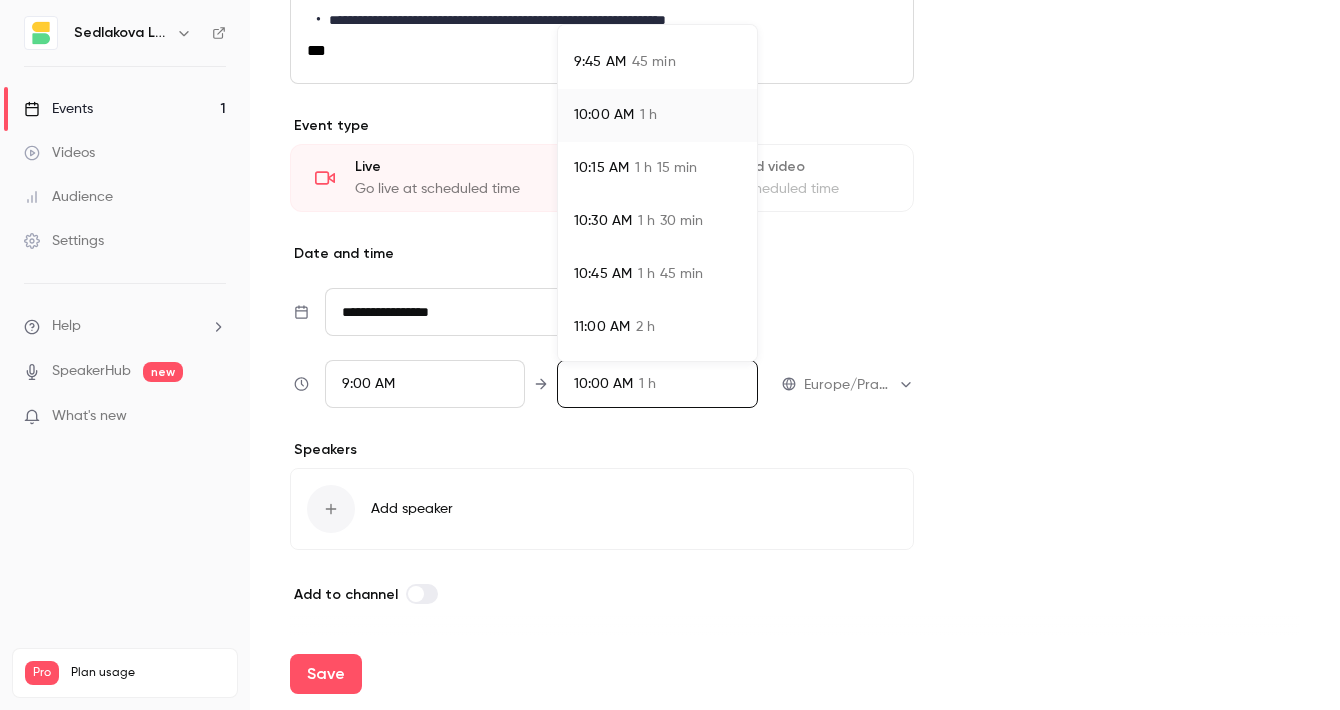 scroll, scrollTop: 151, scrollLeft: 0, axis: vertical 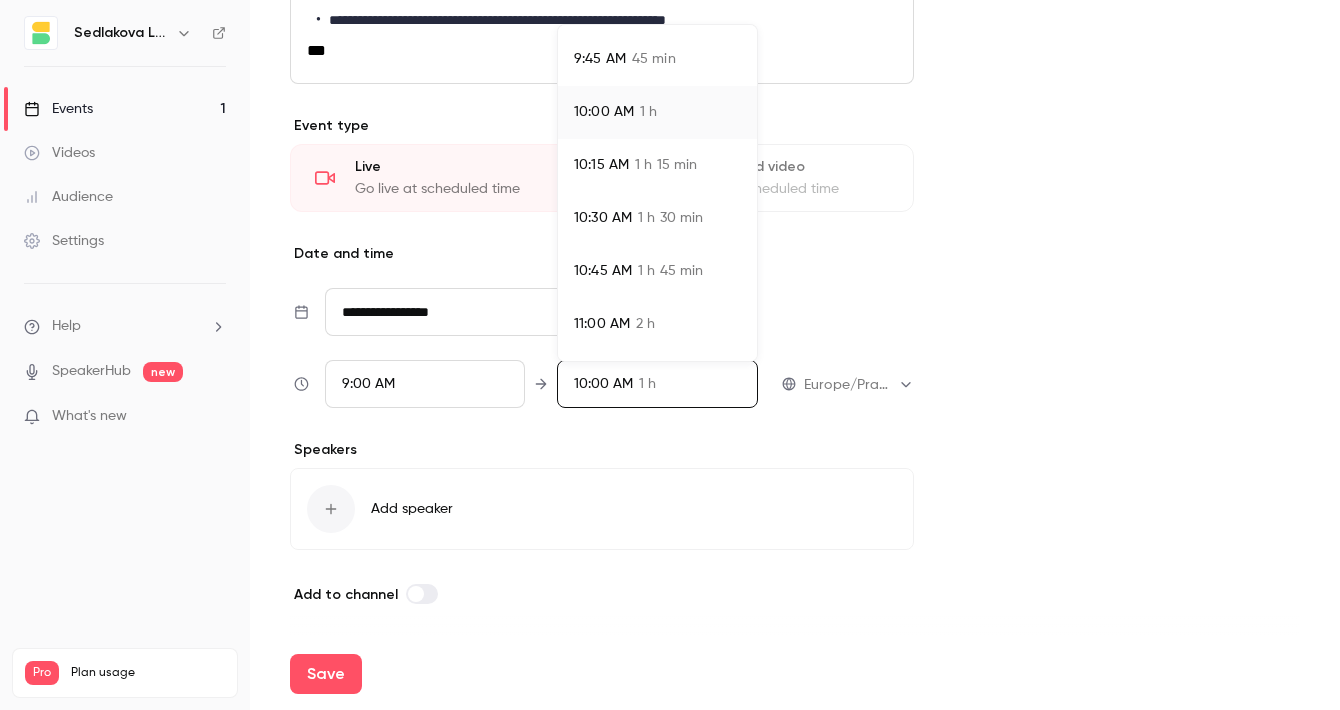 click on "10:30 AM" at bounding box center [603, 218] 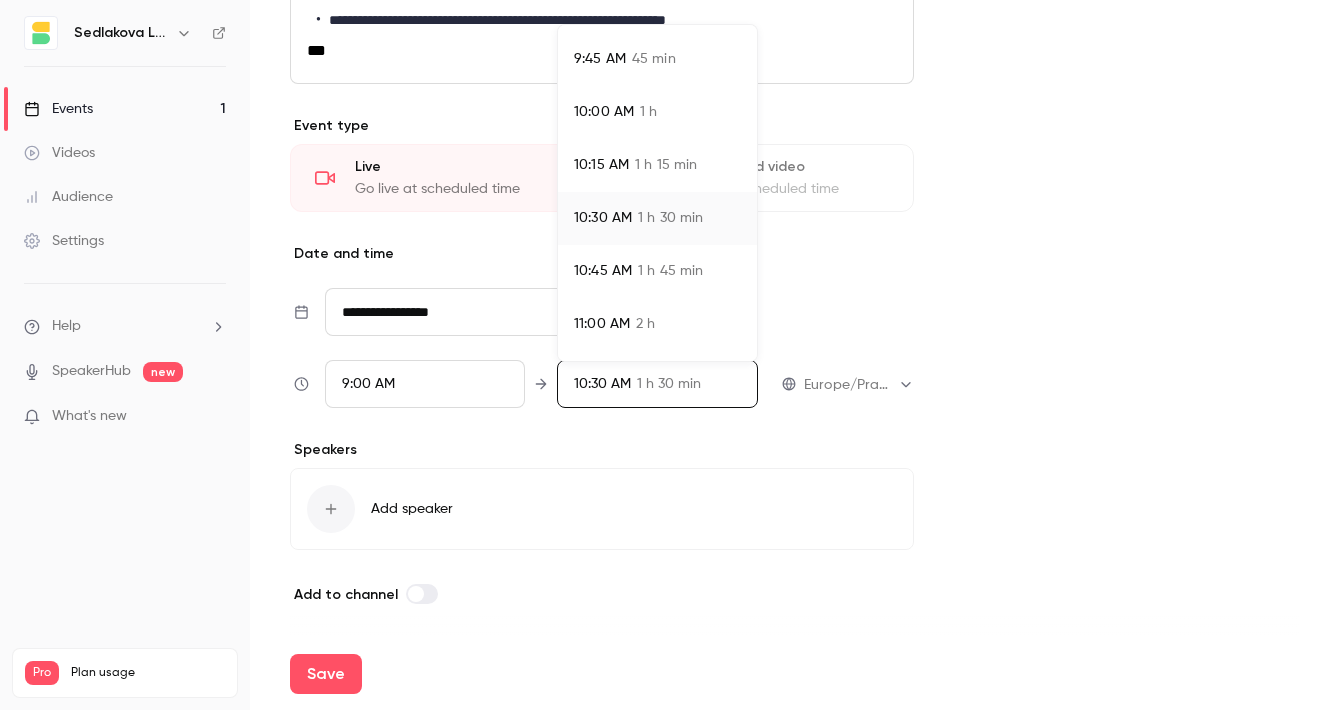 click at bounding box center (670, 355) 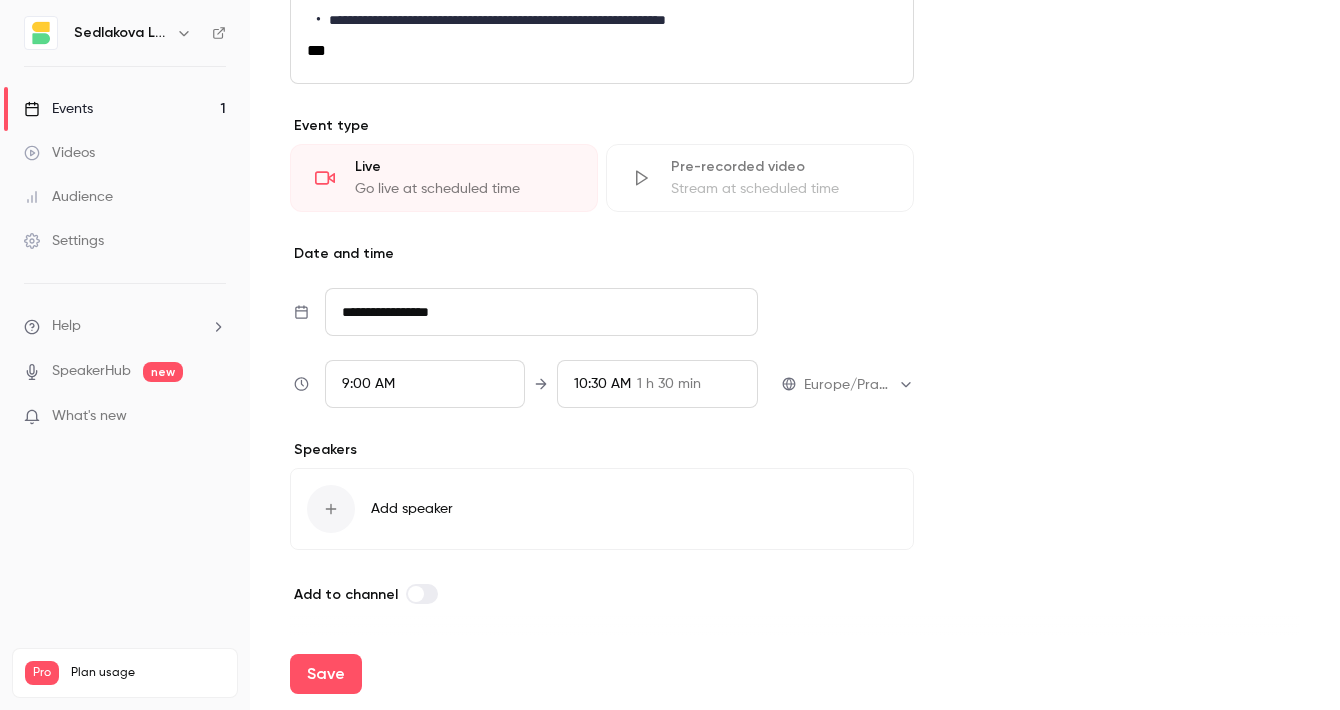scroll, scrollTop: 0, scrollLeft: 0, axis: both 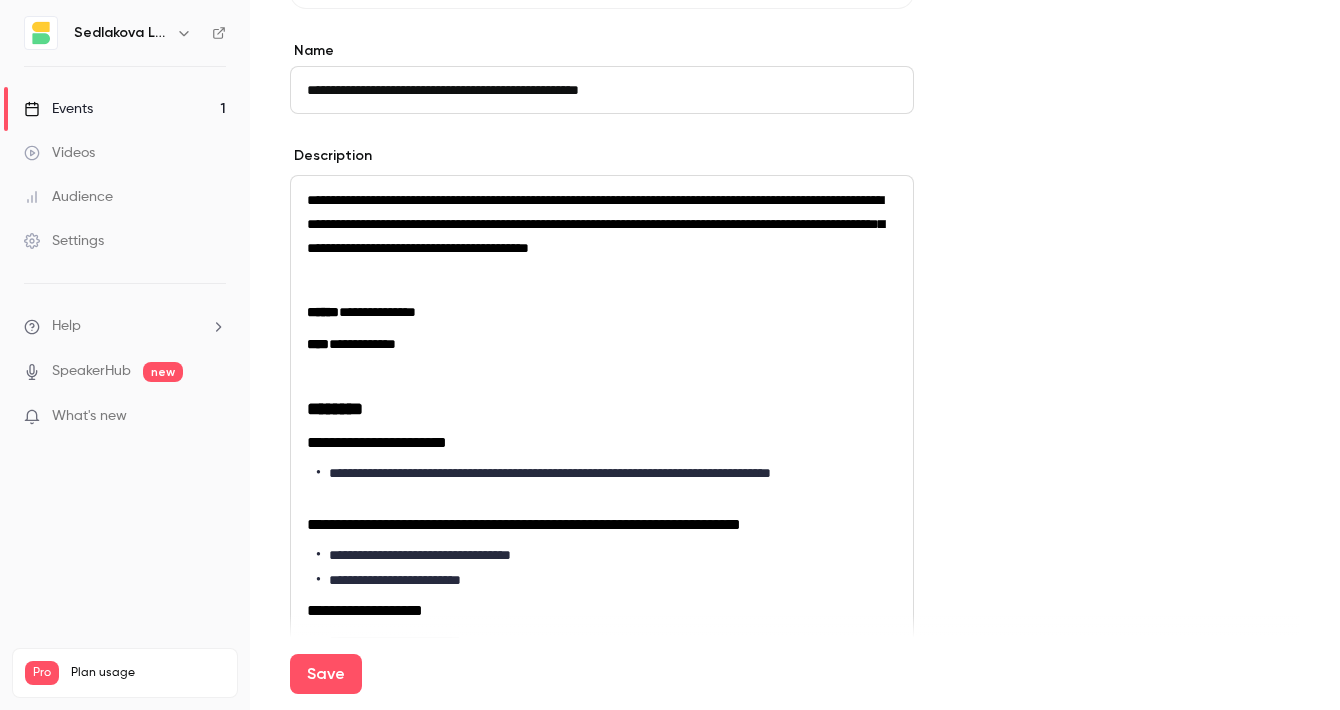 click on "**********" at bounding box center (602, 224) 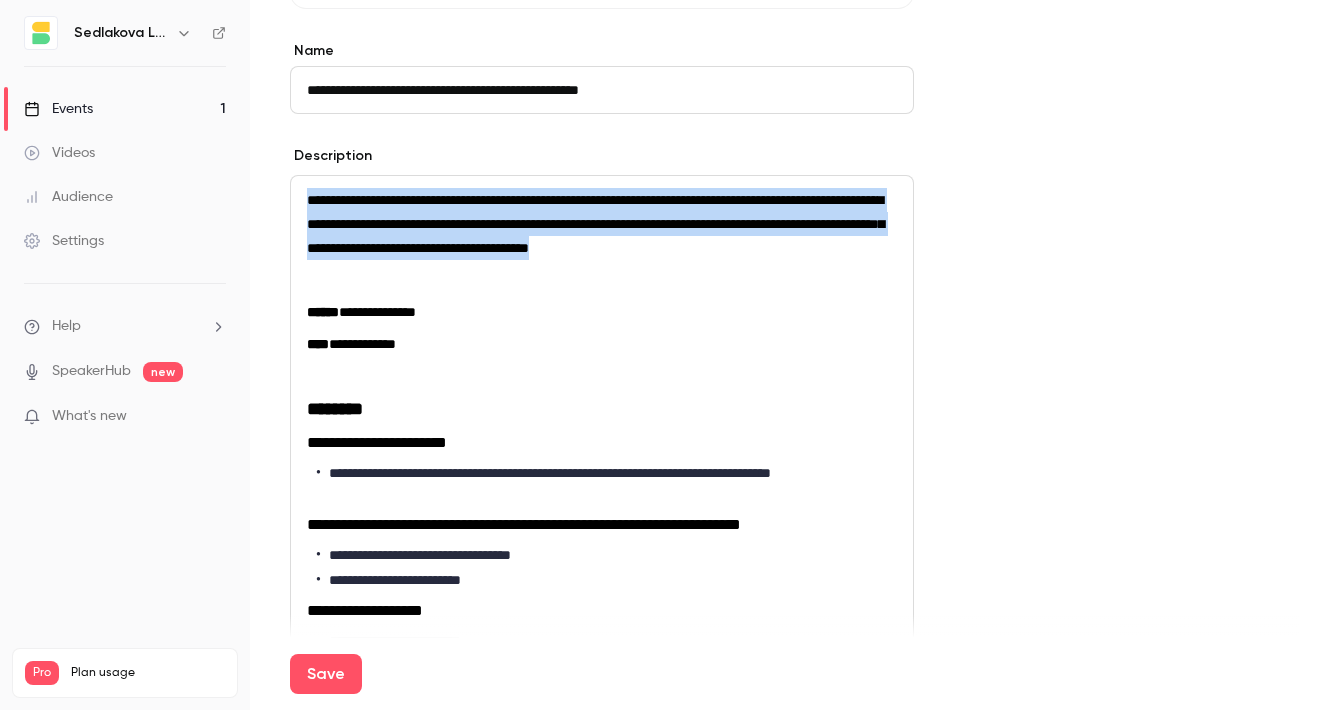 drag, startPoint x: 500, startPoint y: 280, endPoint x: 269, endPoint y: 171, distance: 255.42514 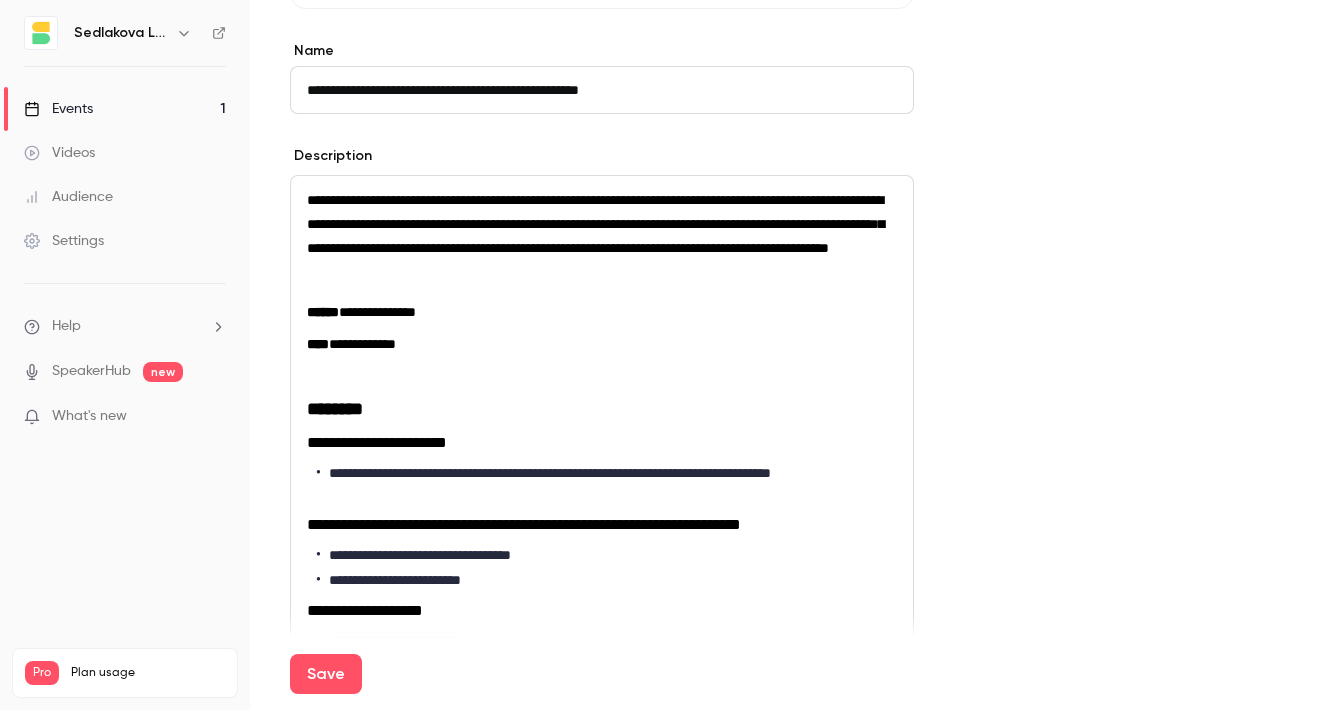 click at bounding box center (602, 280) 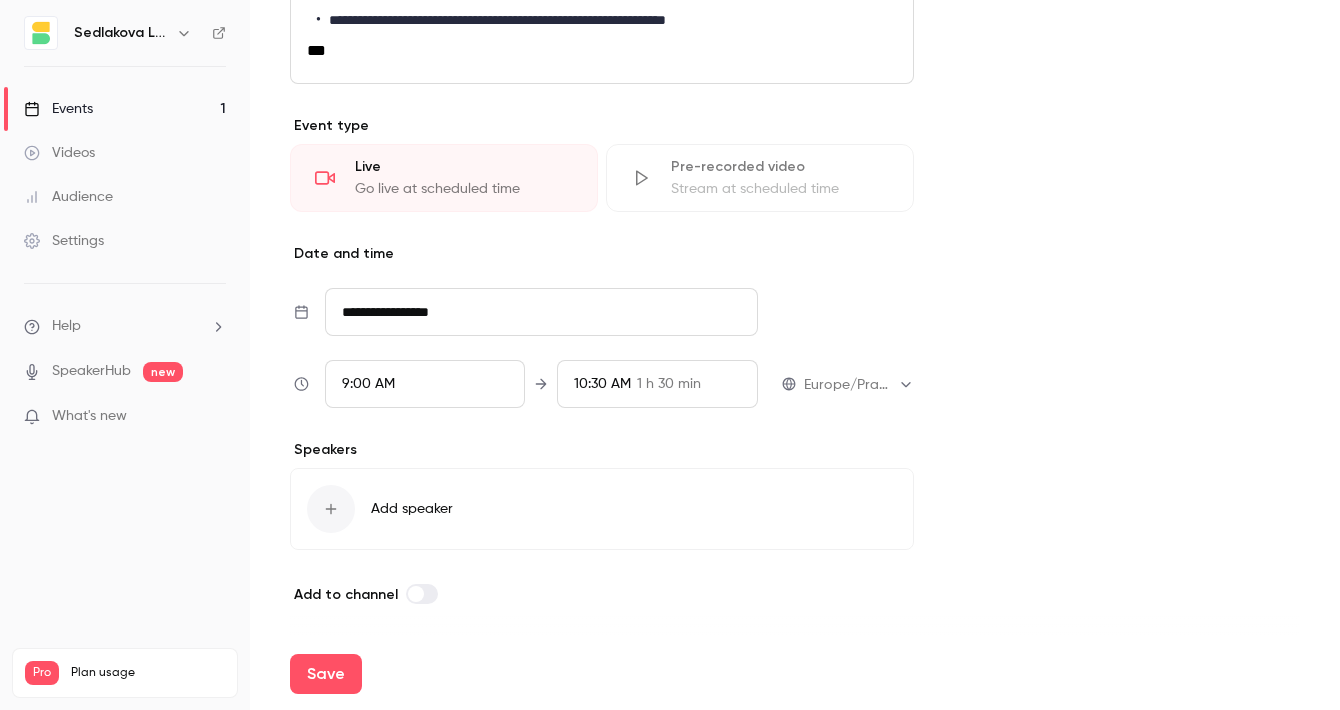 scroll, scrollTop: 1434, scrollLeft: 0, axis: vertical 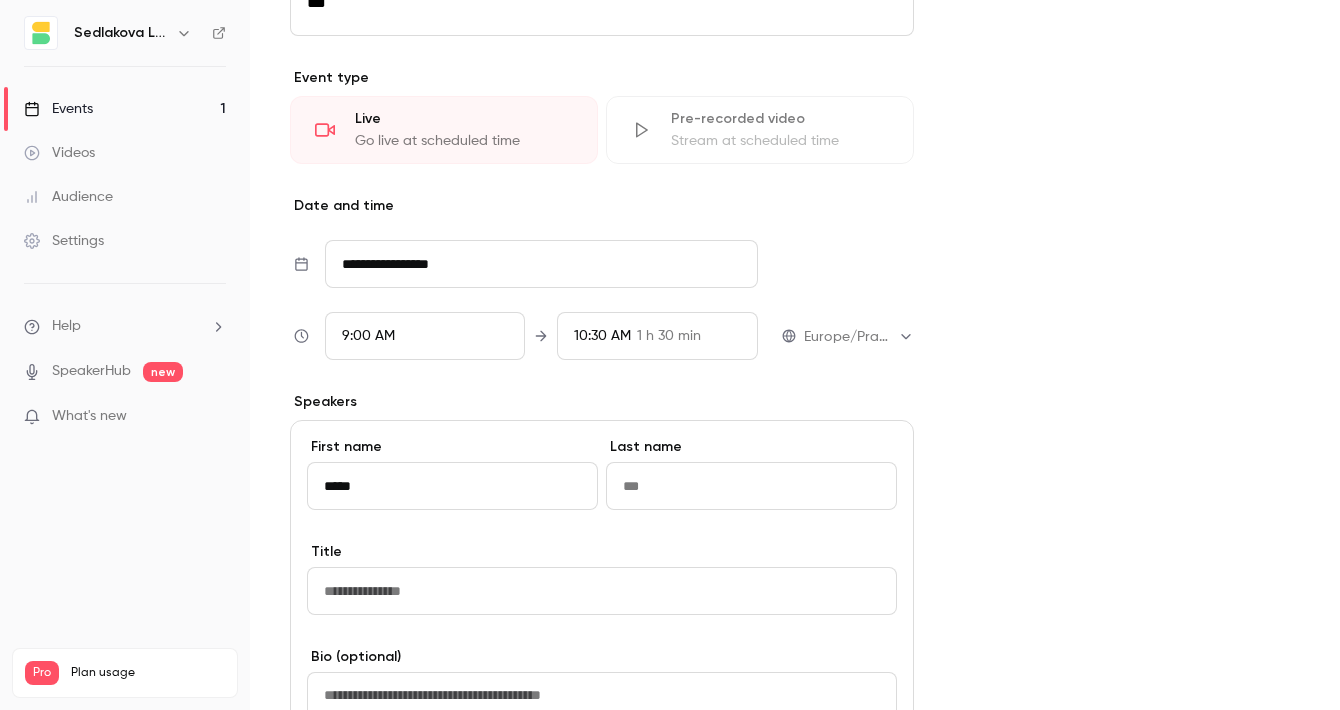 type on "****" 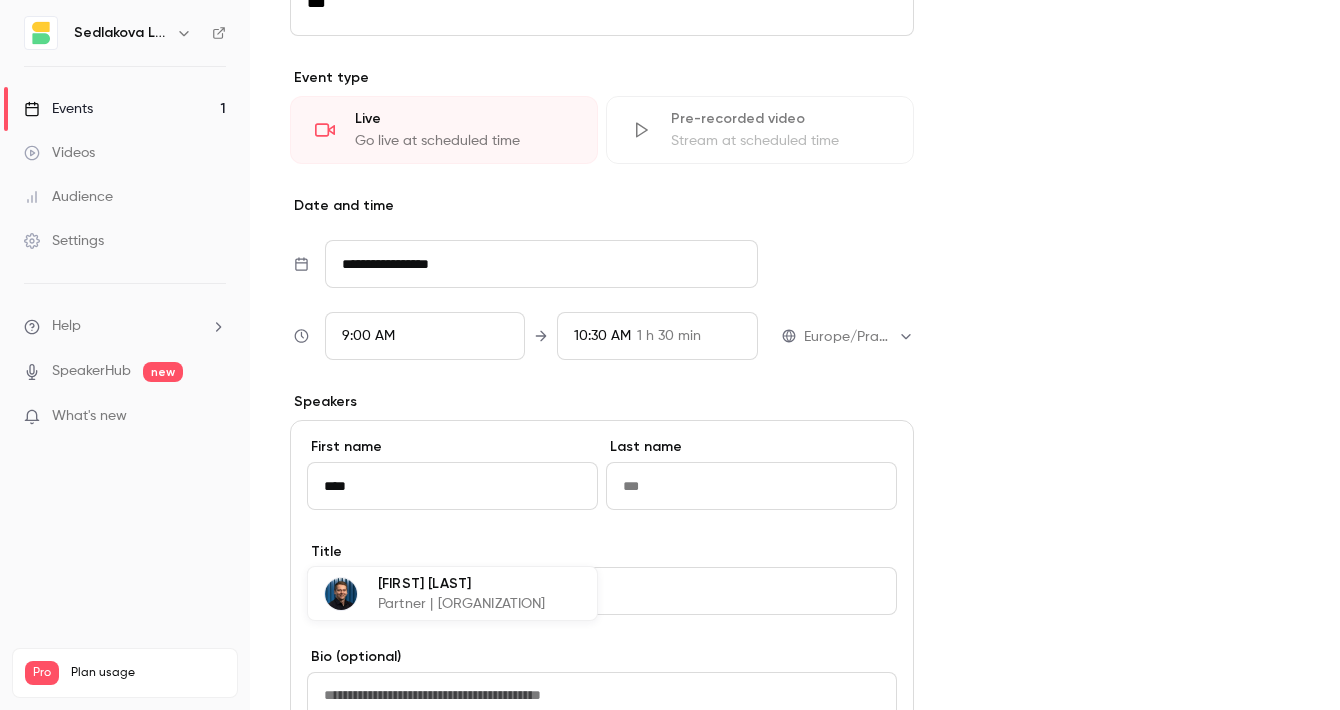 click on "[FIRST] [LAST]" at bounding box center (462, 583) 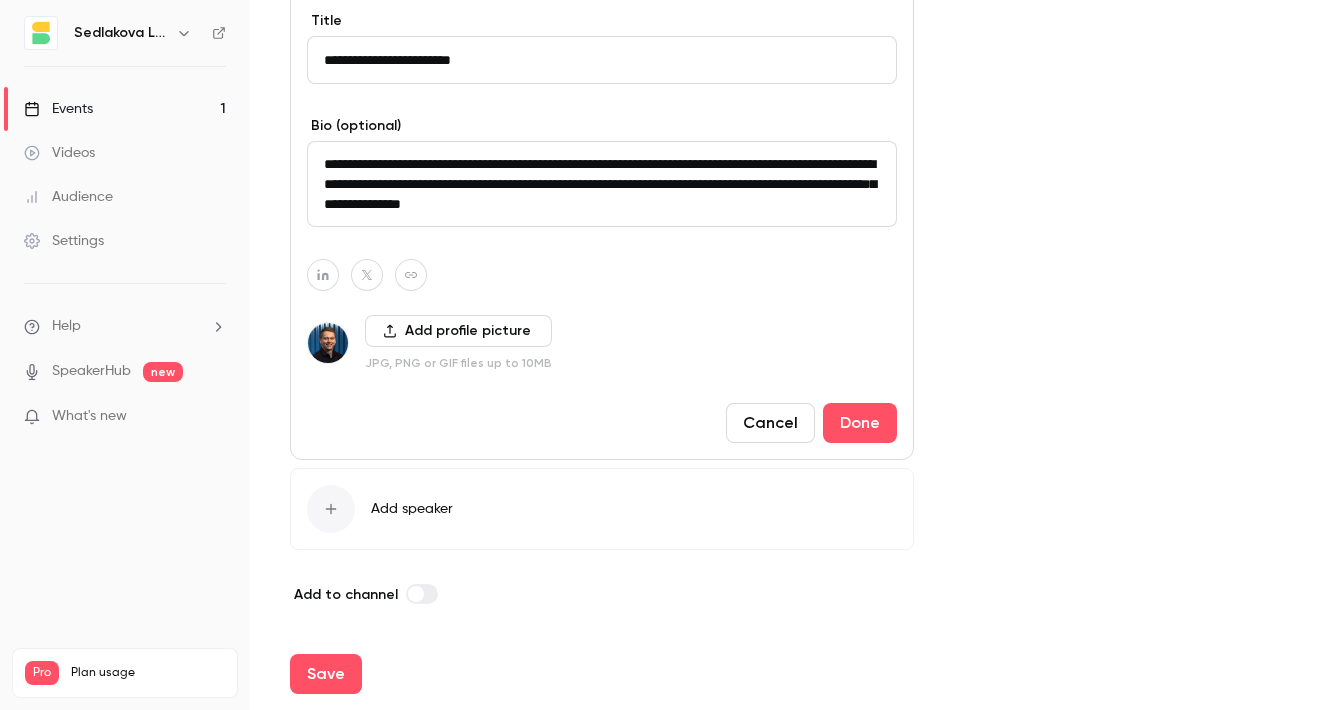 scroll, scrollTop: 2013, scrollLeft: 0, axis: vertical 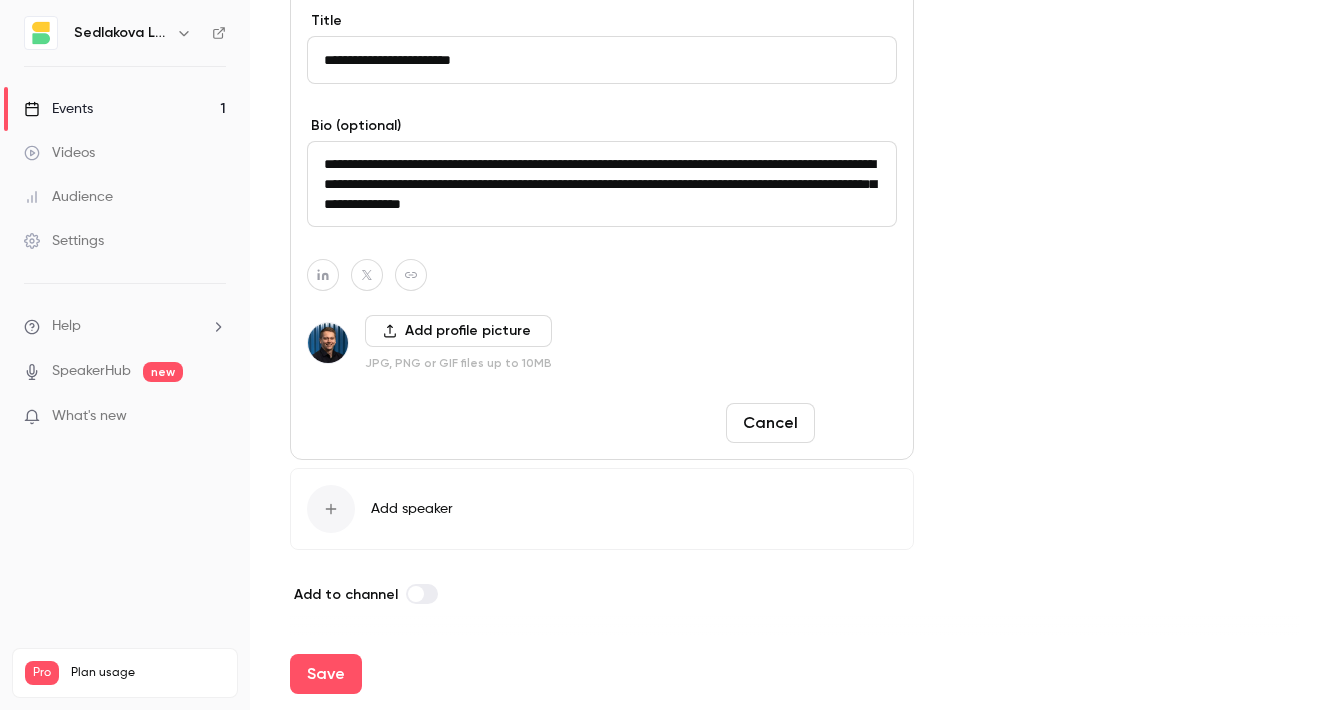 click on "Done" at bounding box center [860, 423] 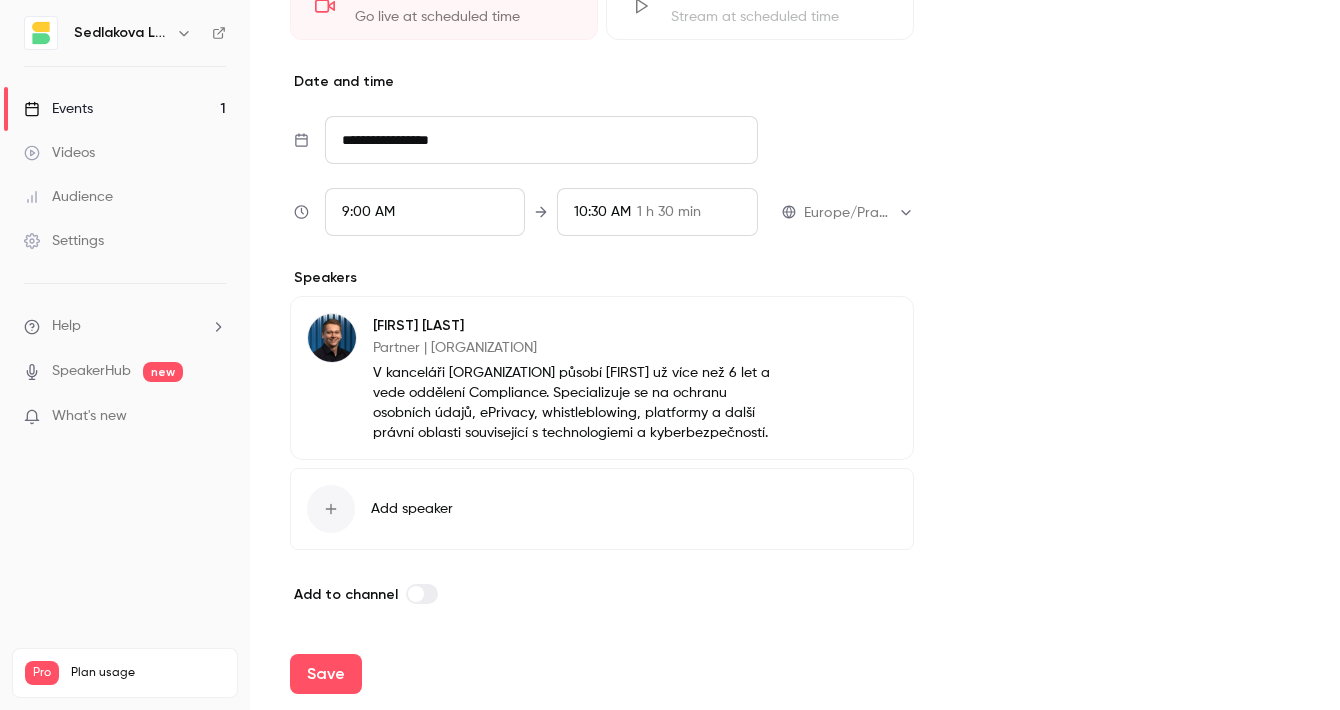 scroll, scrollTop: 1606, scrollLeft: 0, axis: vertical 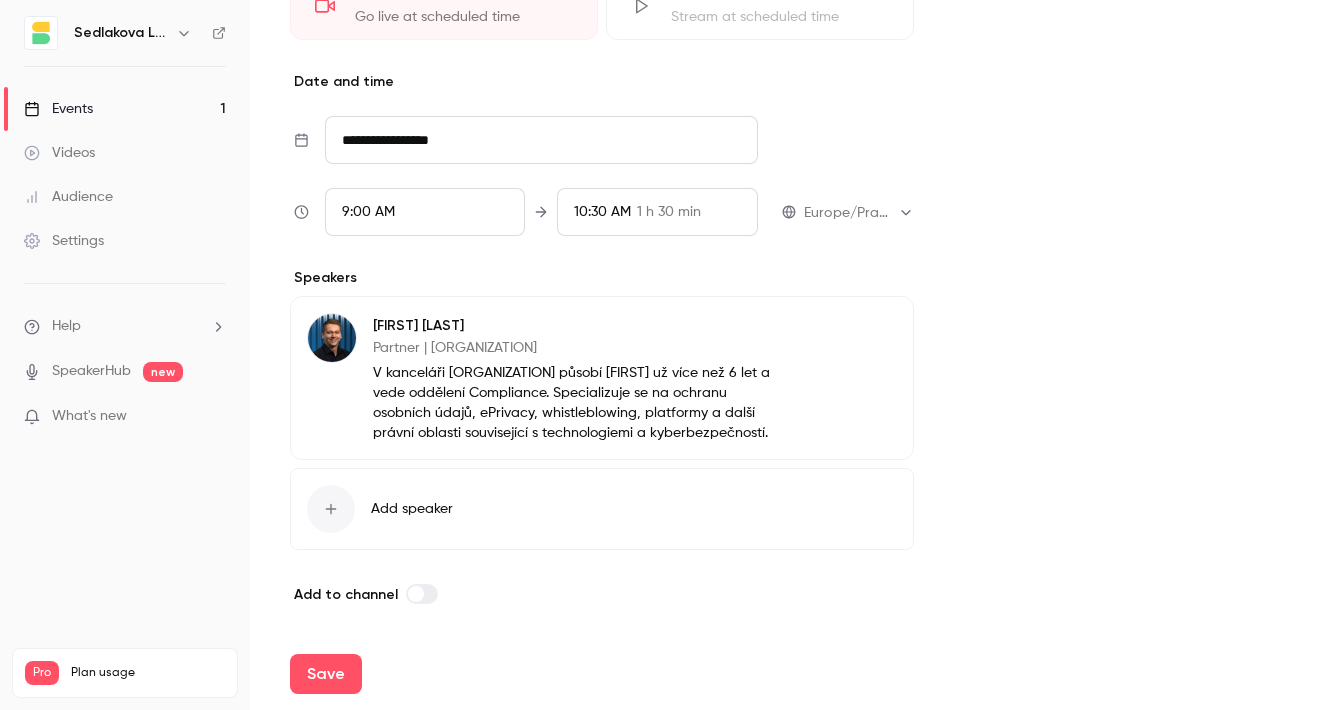 click at bounding box center [422, 594] 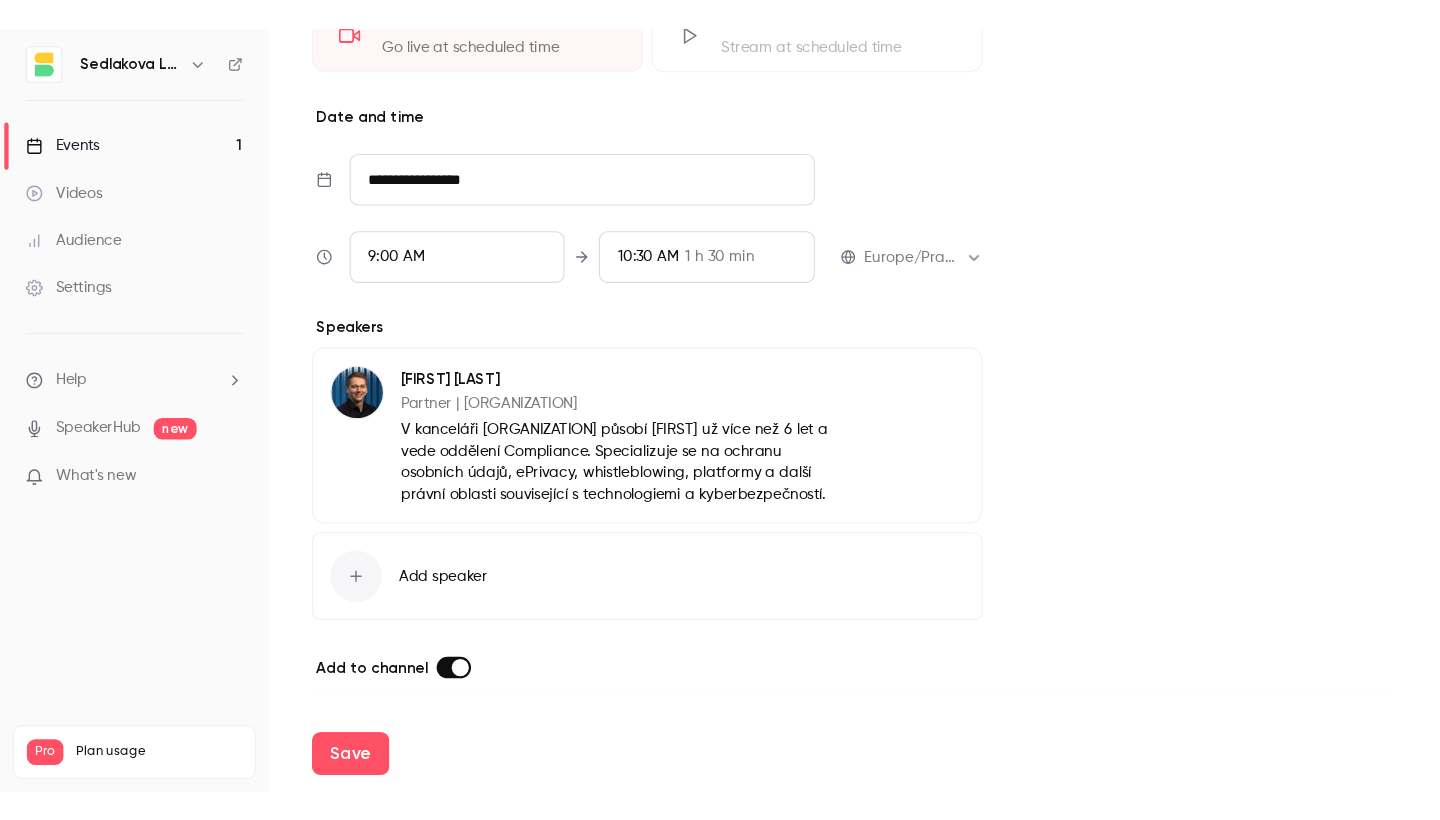 scroll, scrollTop: 0, scrollLeft: 0, axis: both 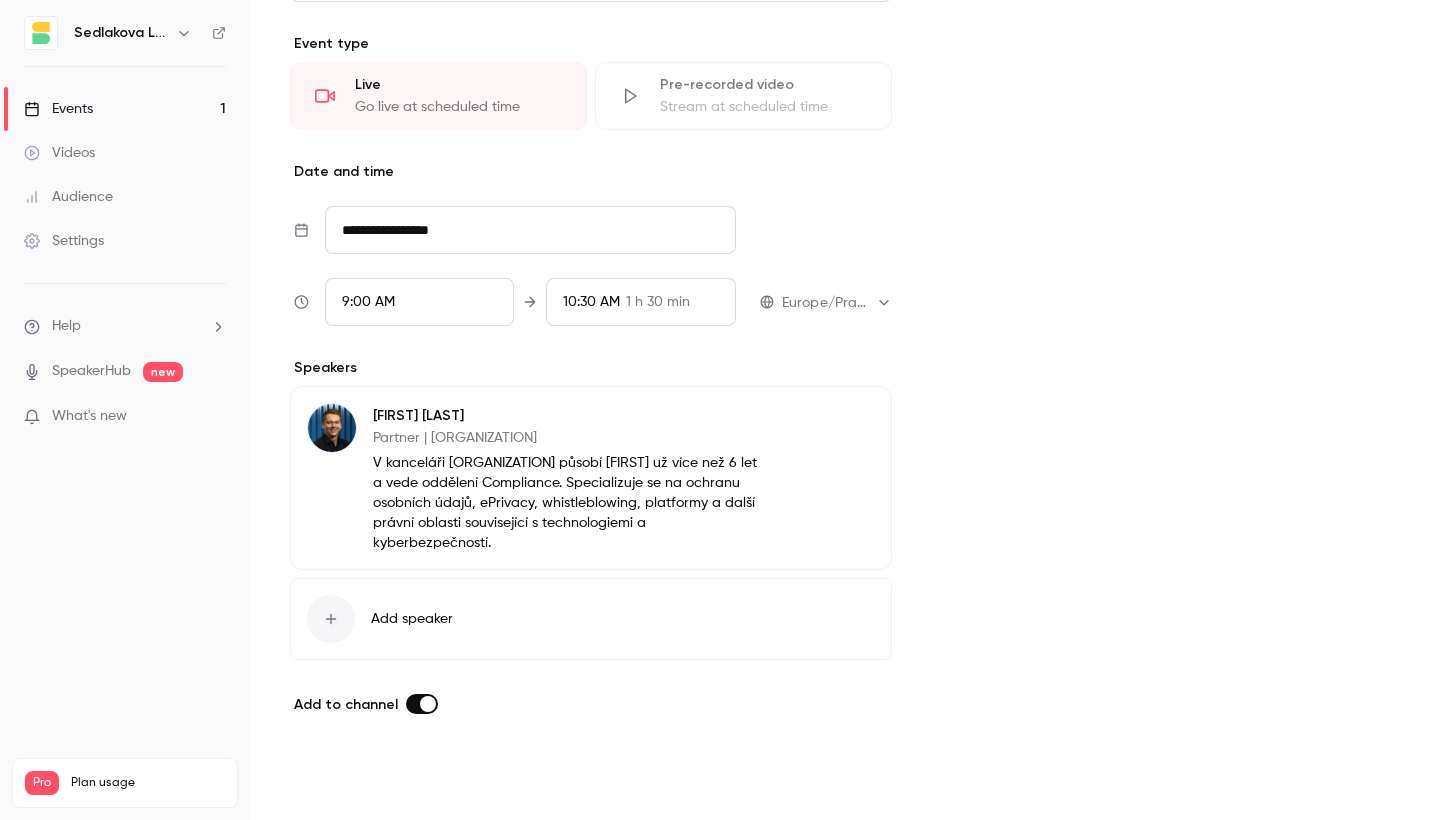 click on "Save" at bounding box center (326, 784) 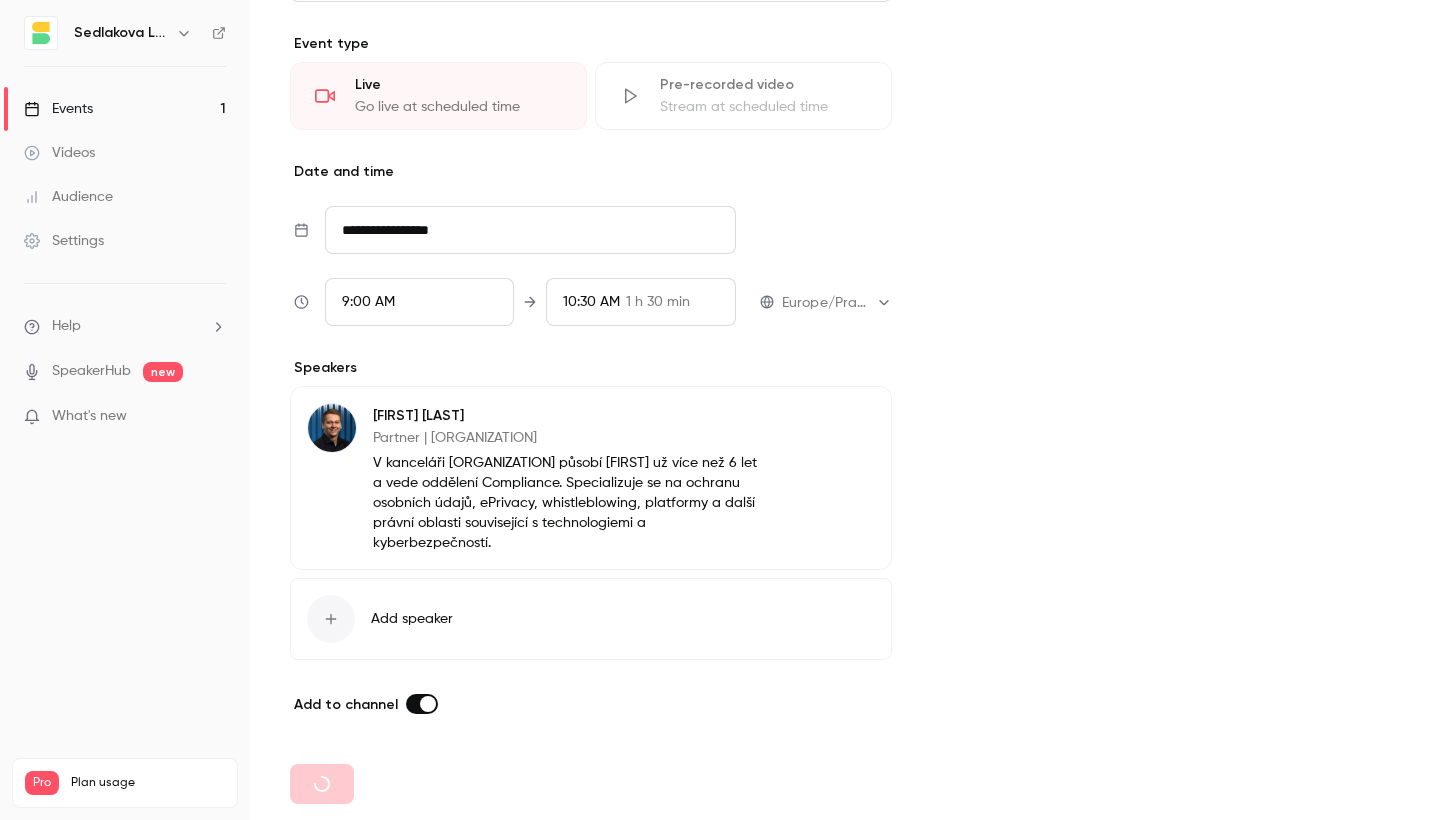 type 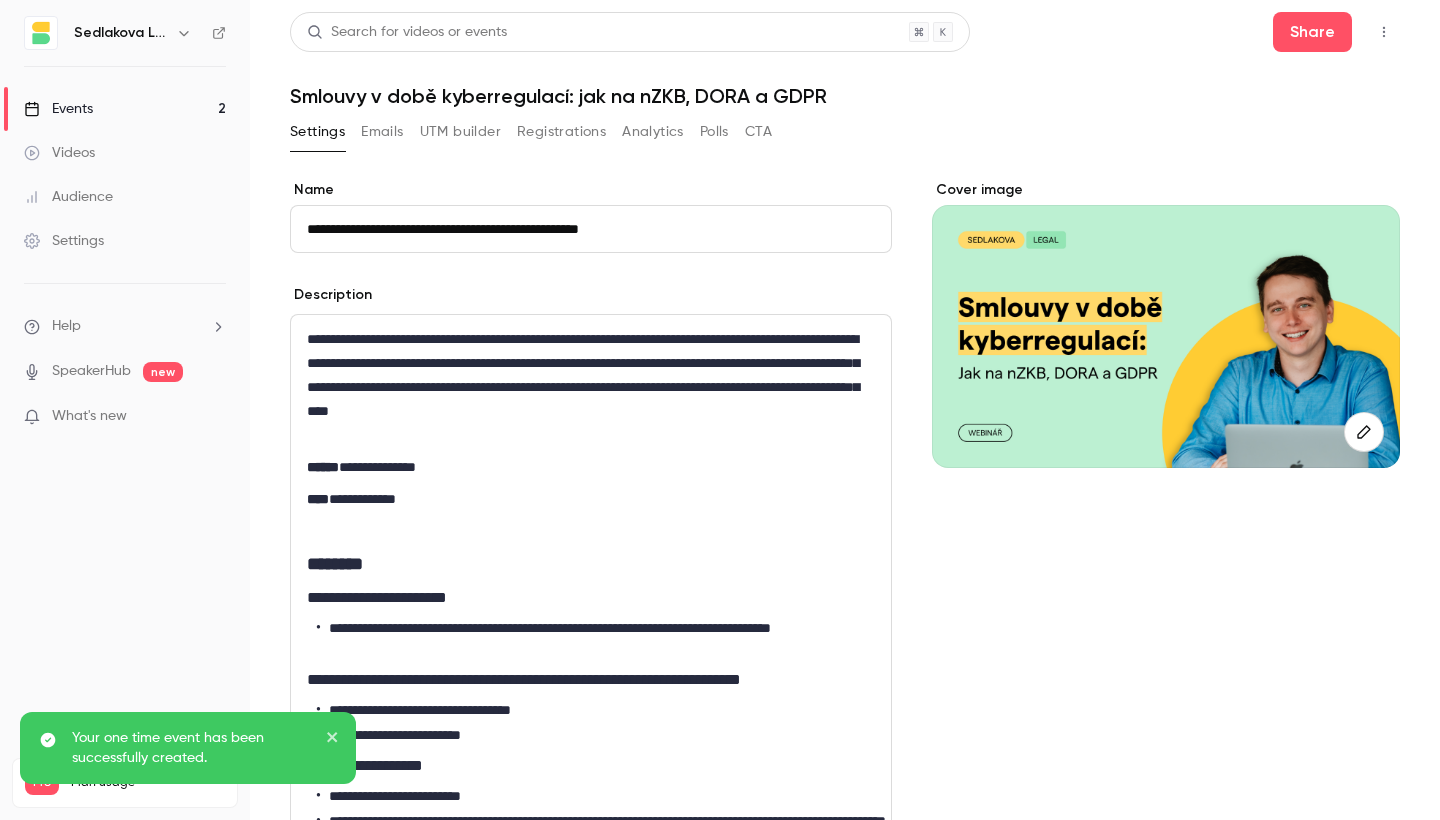 click on "Events 2" at bounding box center (125, 109) 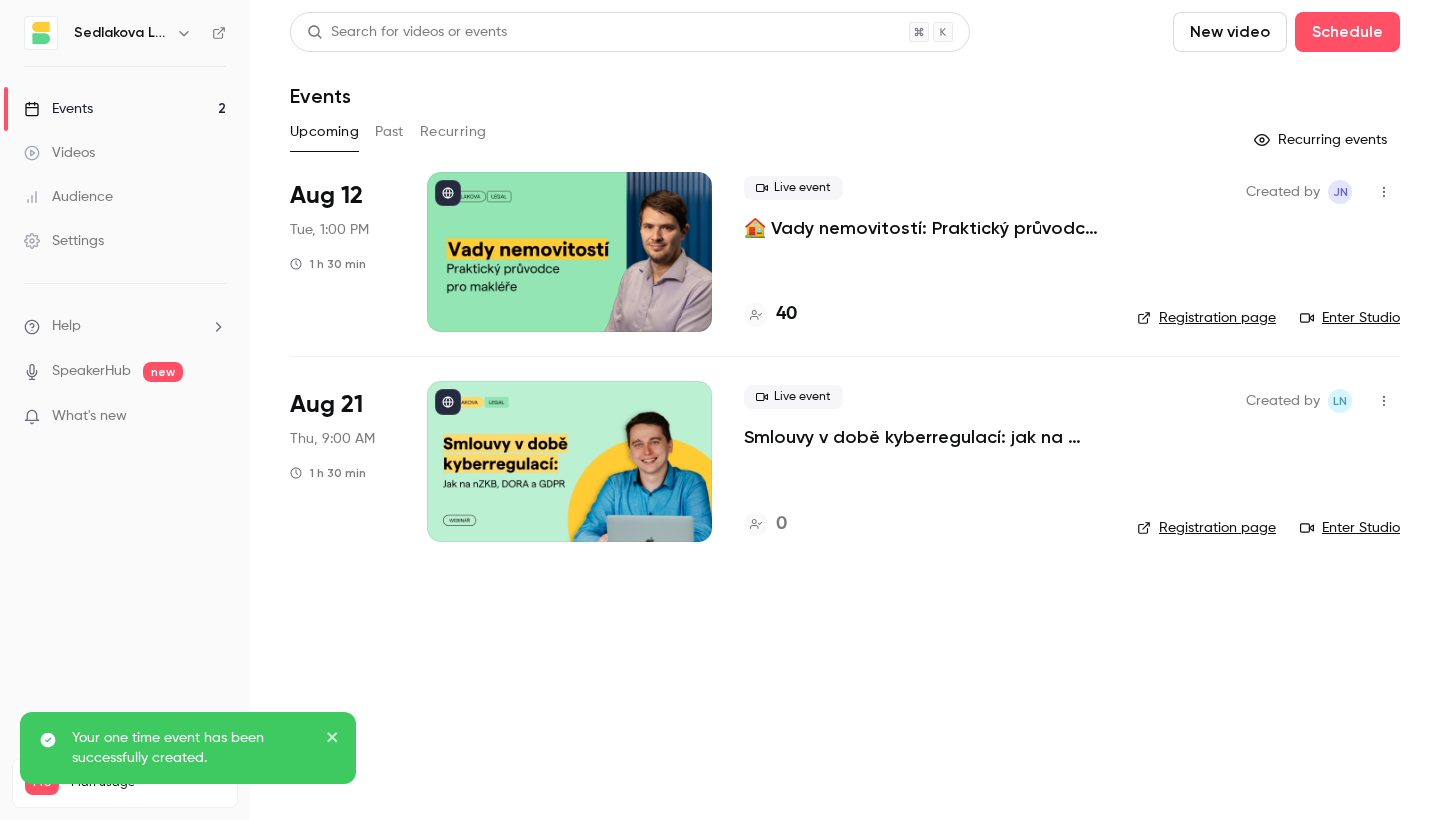 click at bounding box center (569, 252) 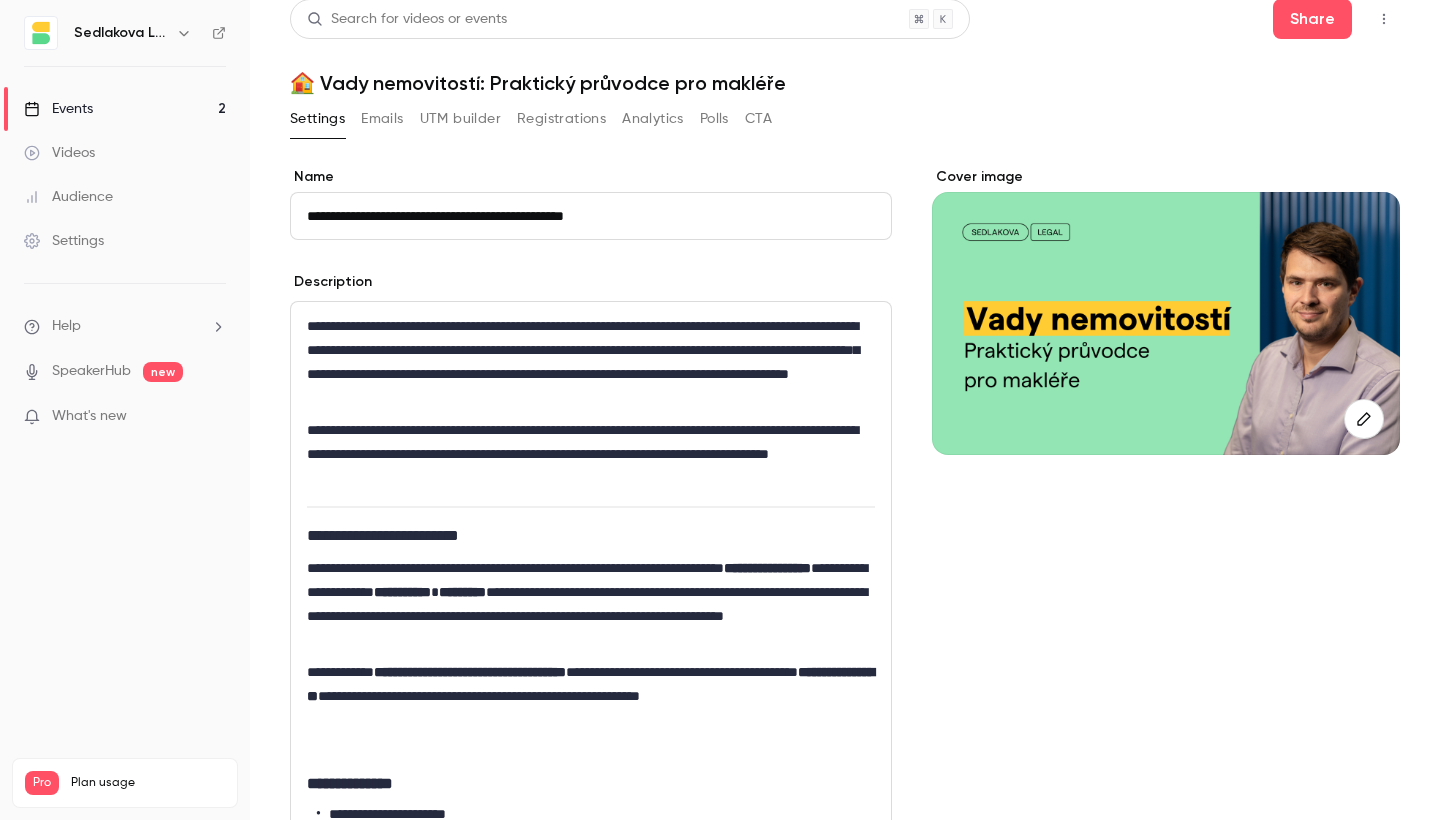 scroll, scrollTop: 8, scrollLeft: 0, axis: vertical 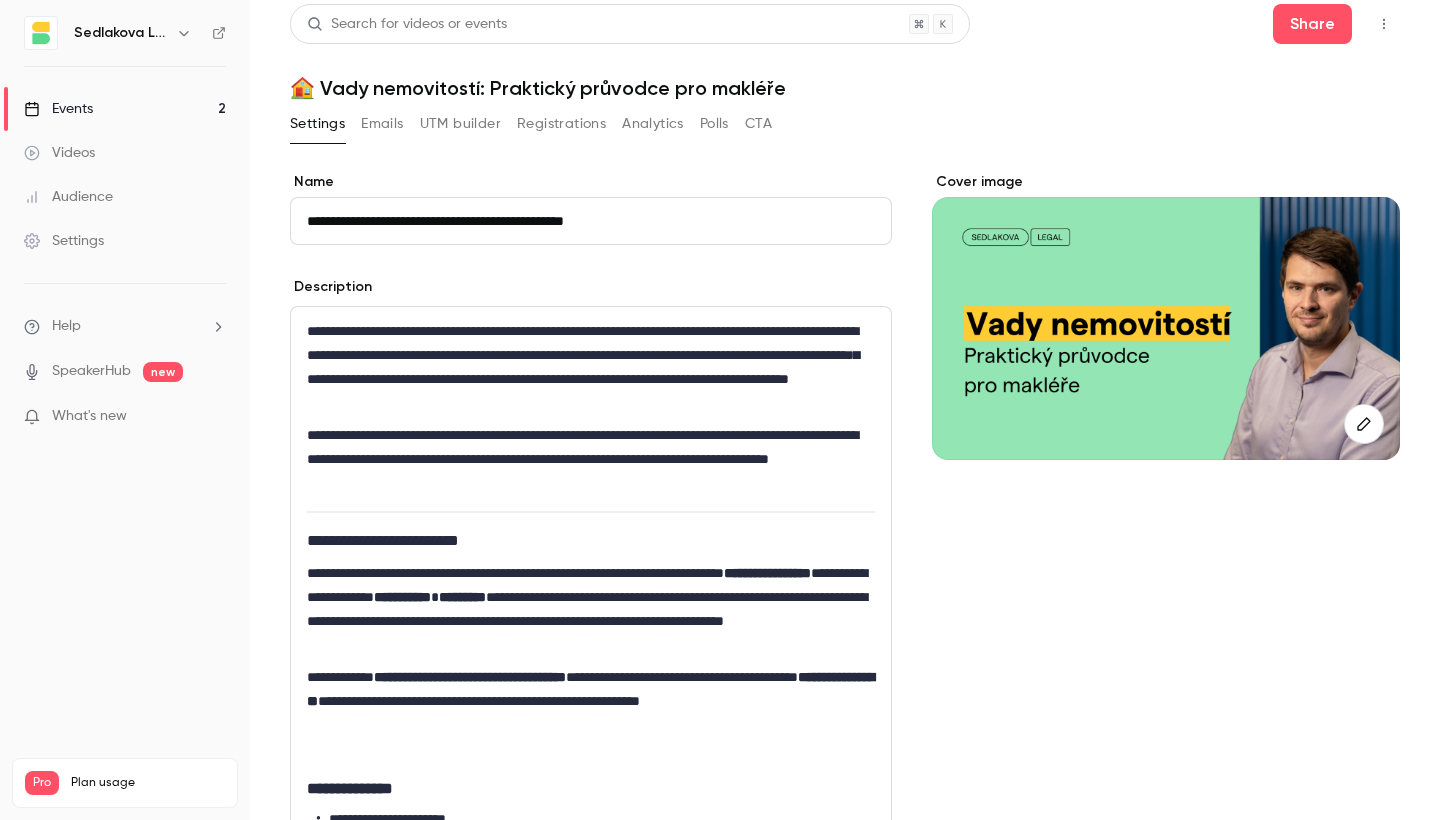 click on "Events" at bounding box center [58, 109] 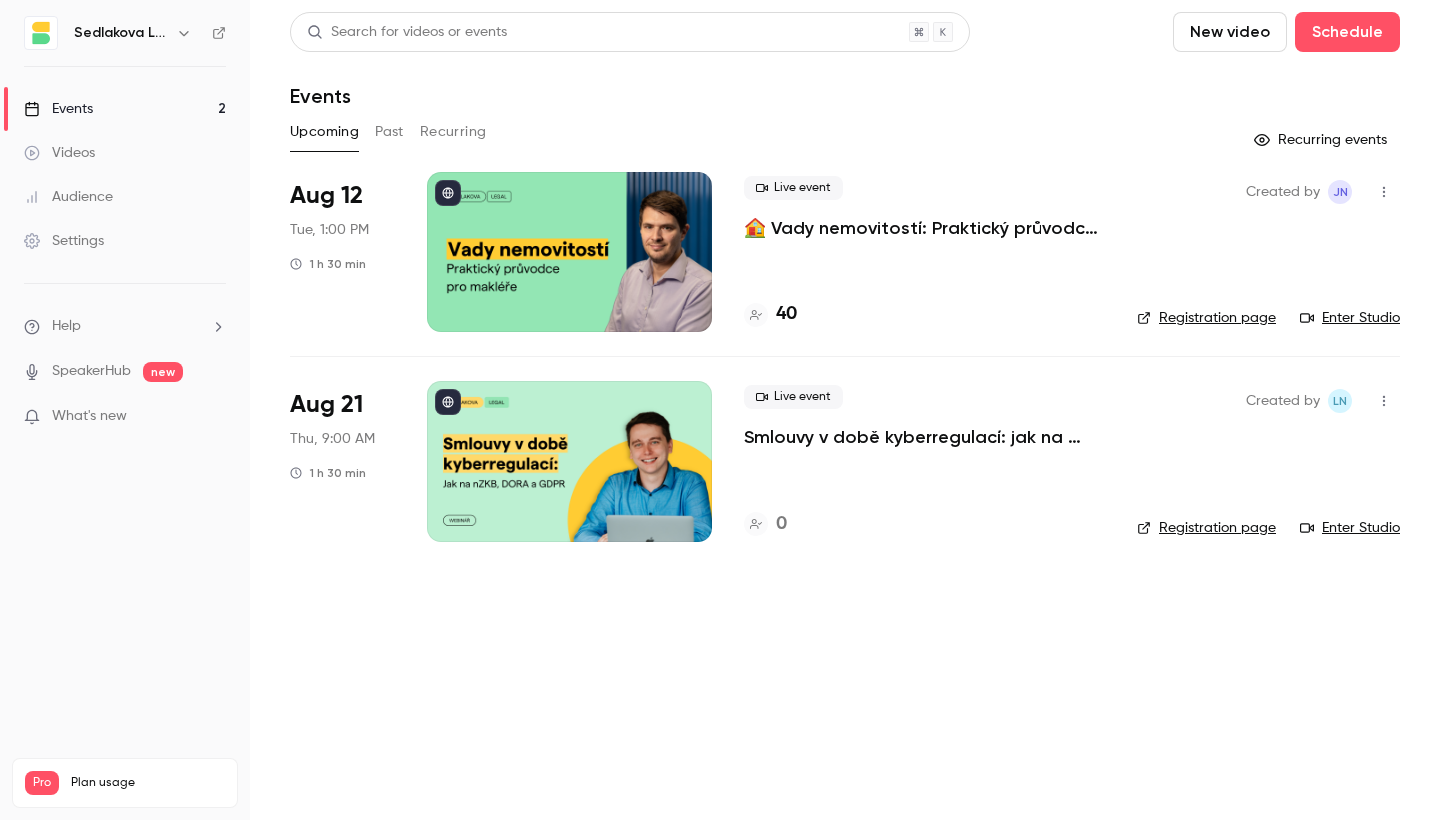 click at bounding box center [569, 461] 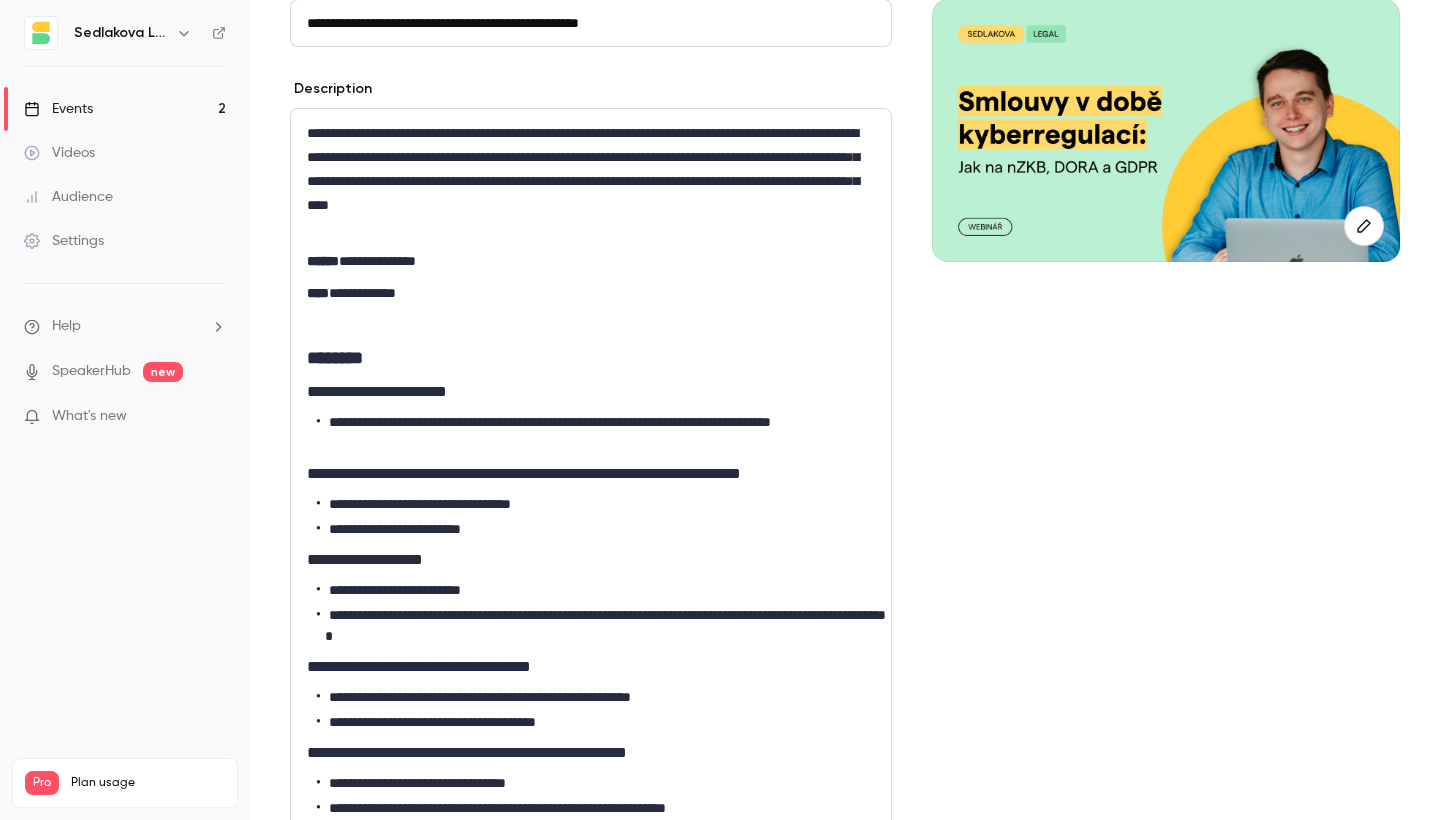 scroll, scrollTop: 208, scrollLeft: 0, axis: vertical 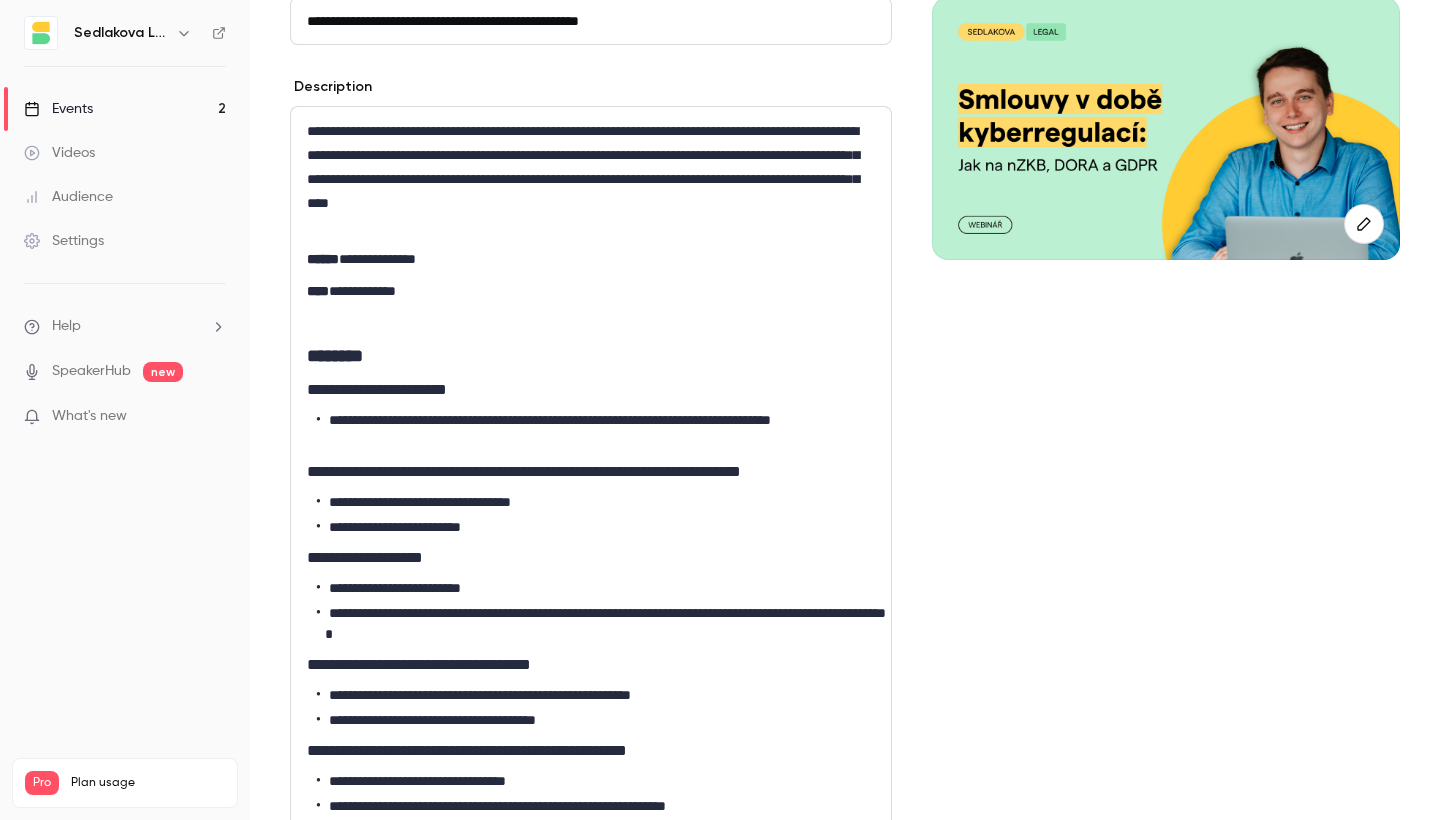 click on "********" at bounding box center (335, 356) 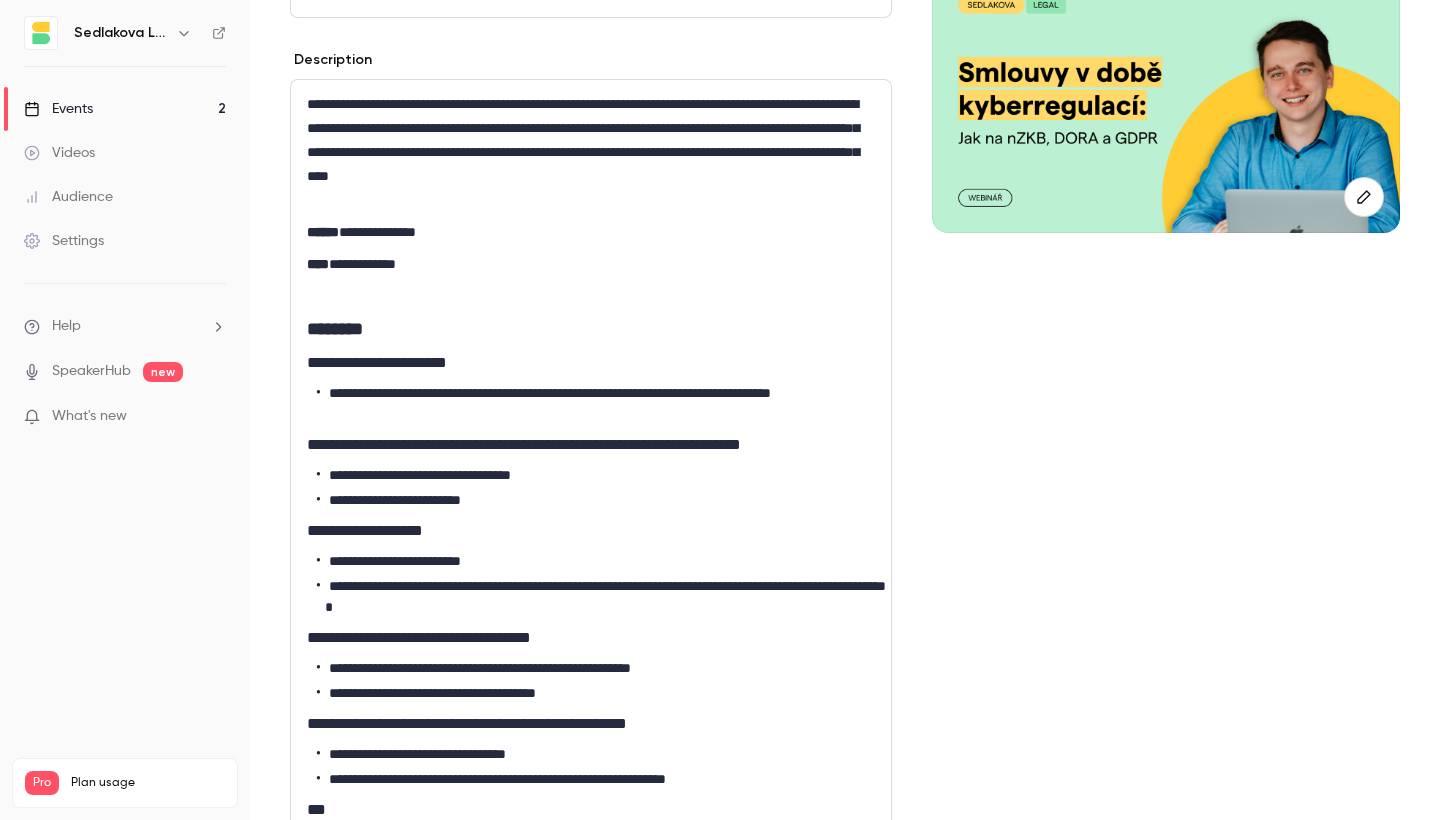 scroll, scrollTop: 228, scrollLeft: 0, axis: vertical 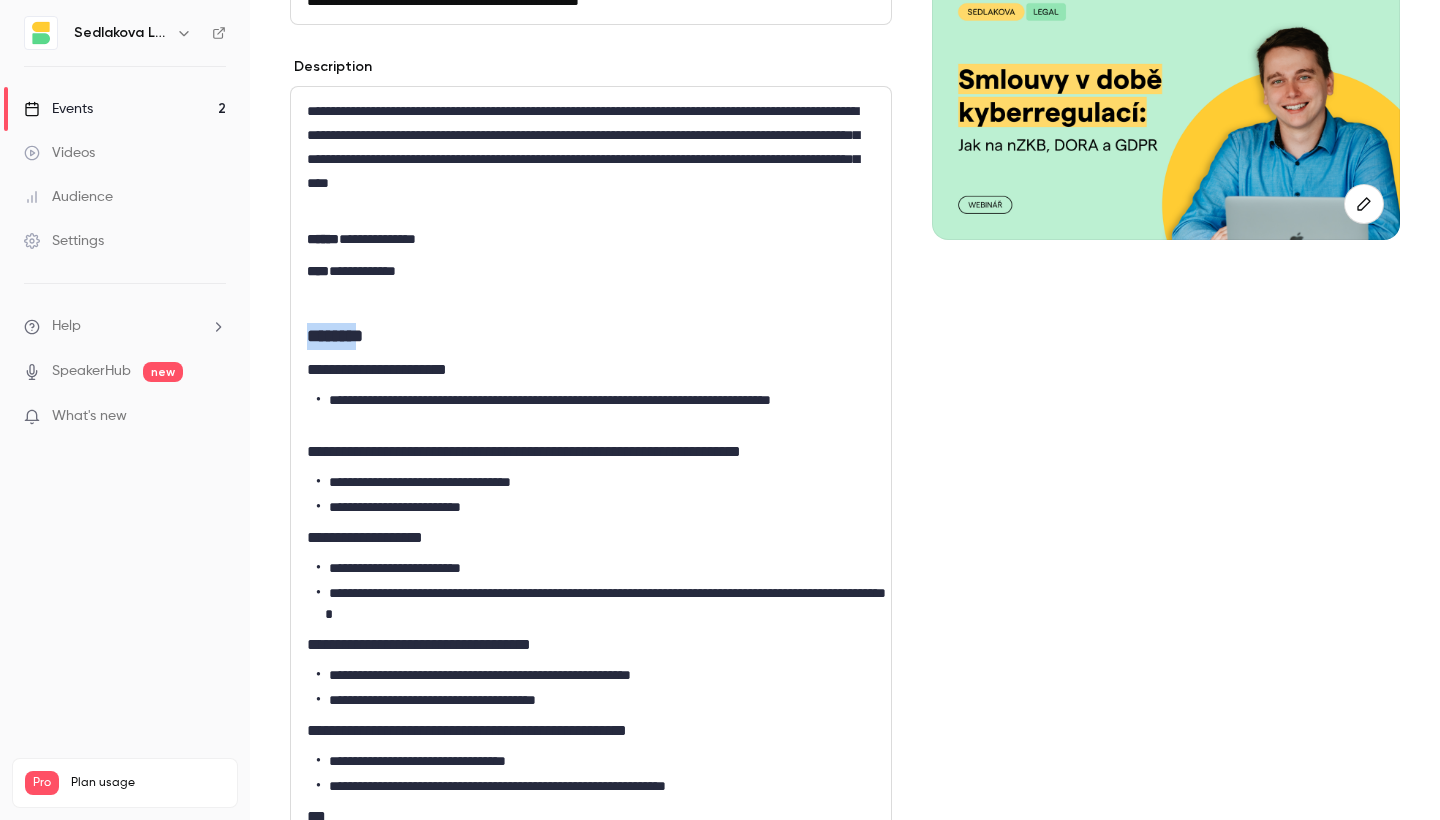 drag, startPoint x: 374, startPoint y: 333, endPoint x: 308, endPoint y: 337, distance: 66.1211 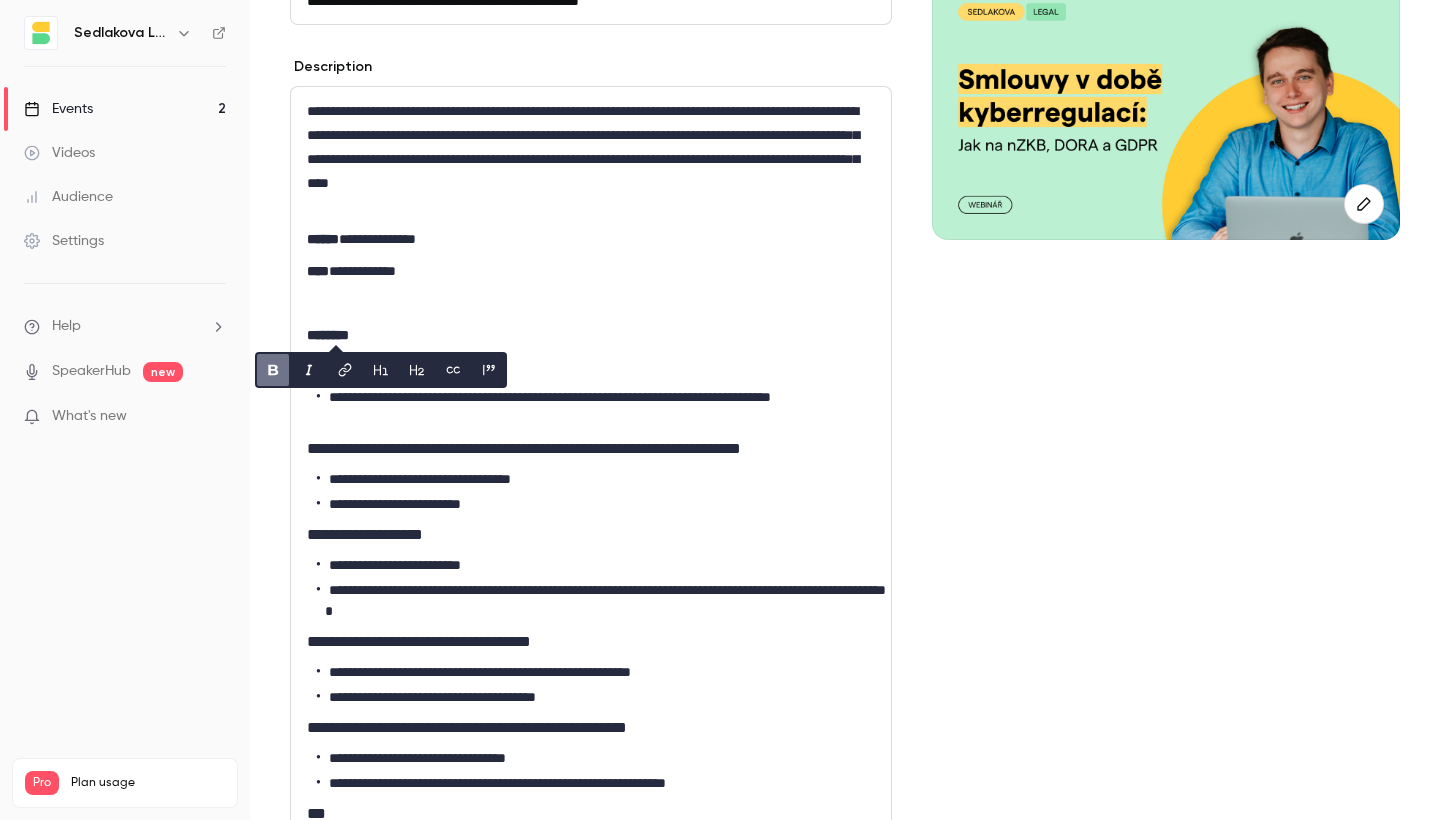 type 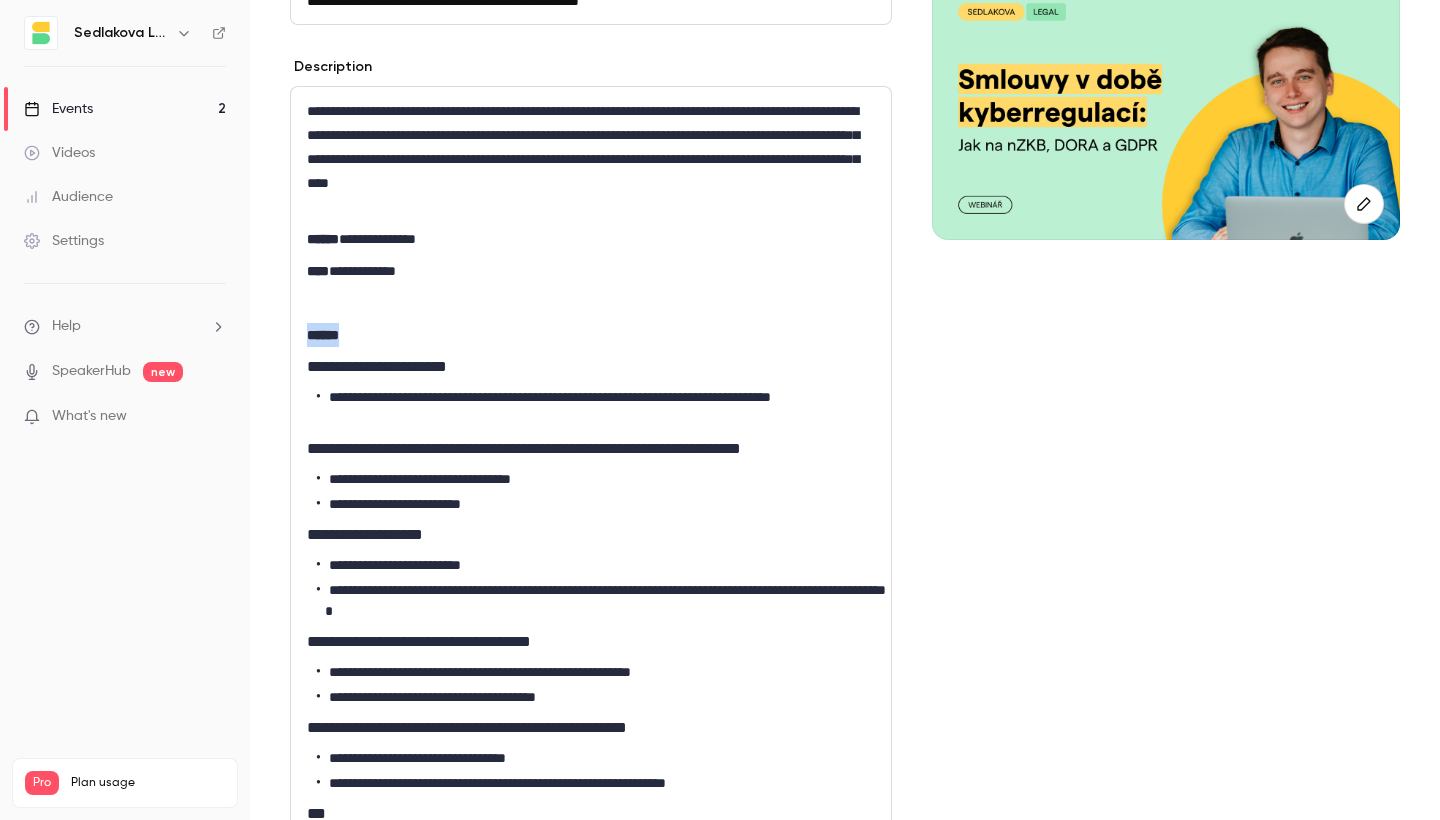 drag, startPoint x: 363, startPoint y: 335, endPoint x: 274, endPoint y: 335, distance: 89 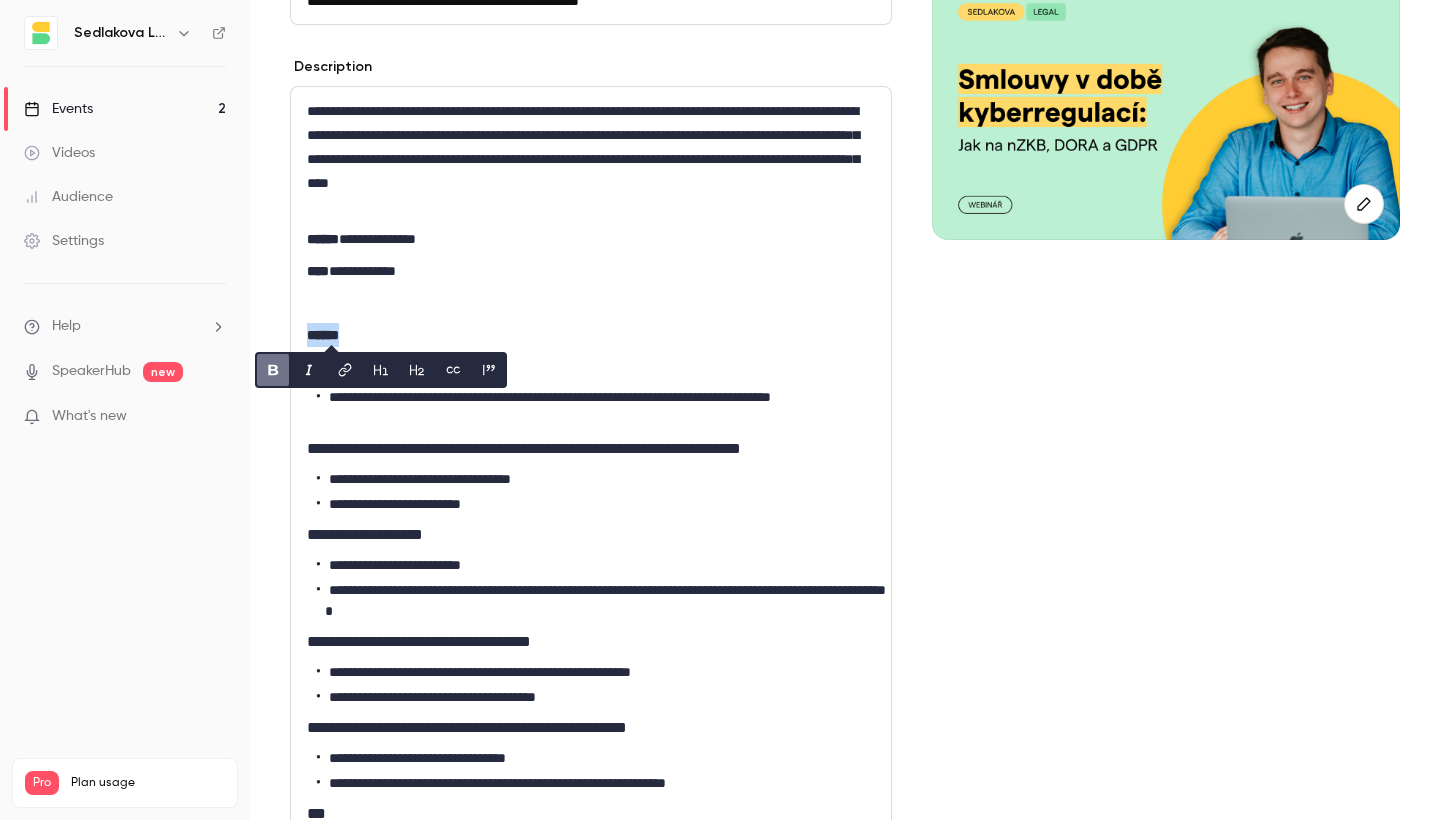 click 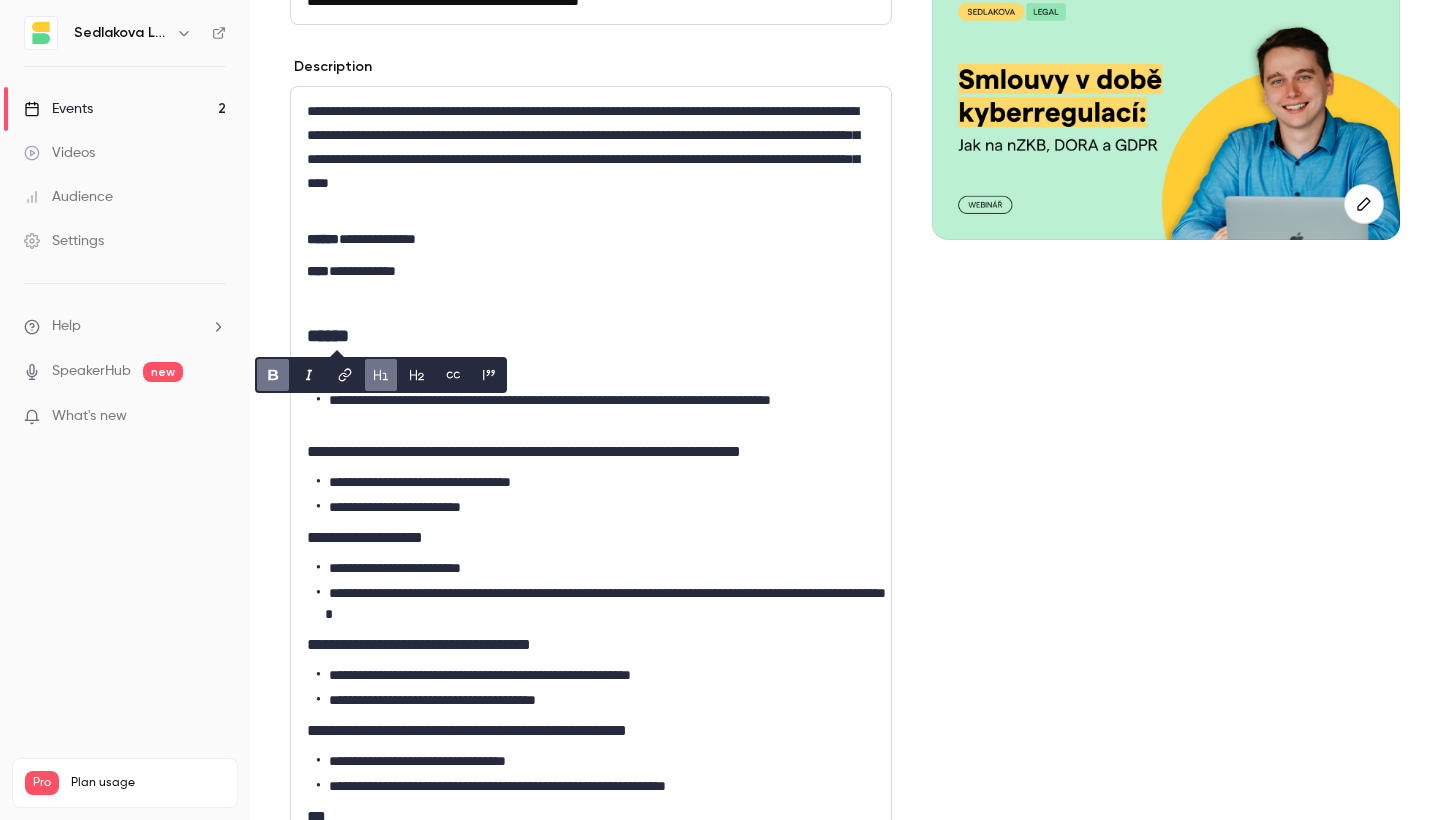 click on "******" at bounding box center [591, 336] 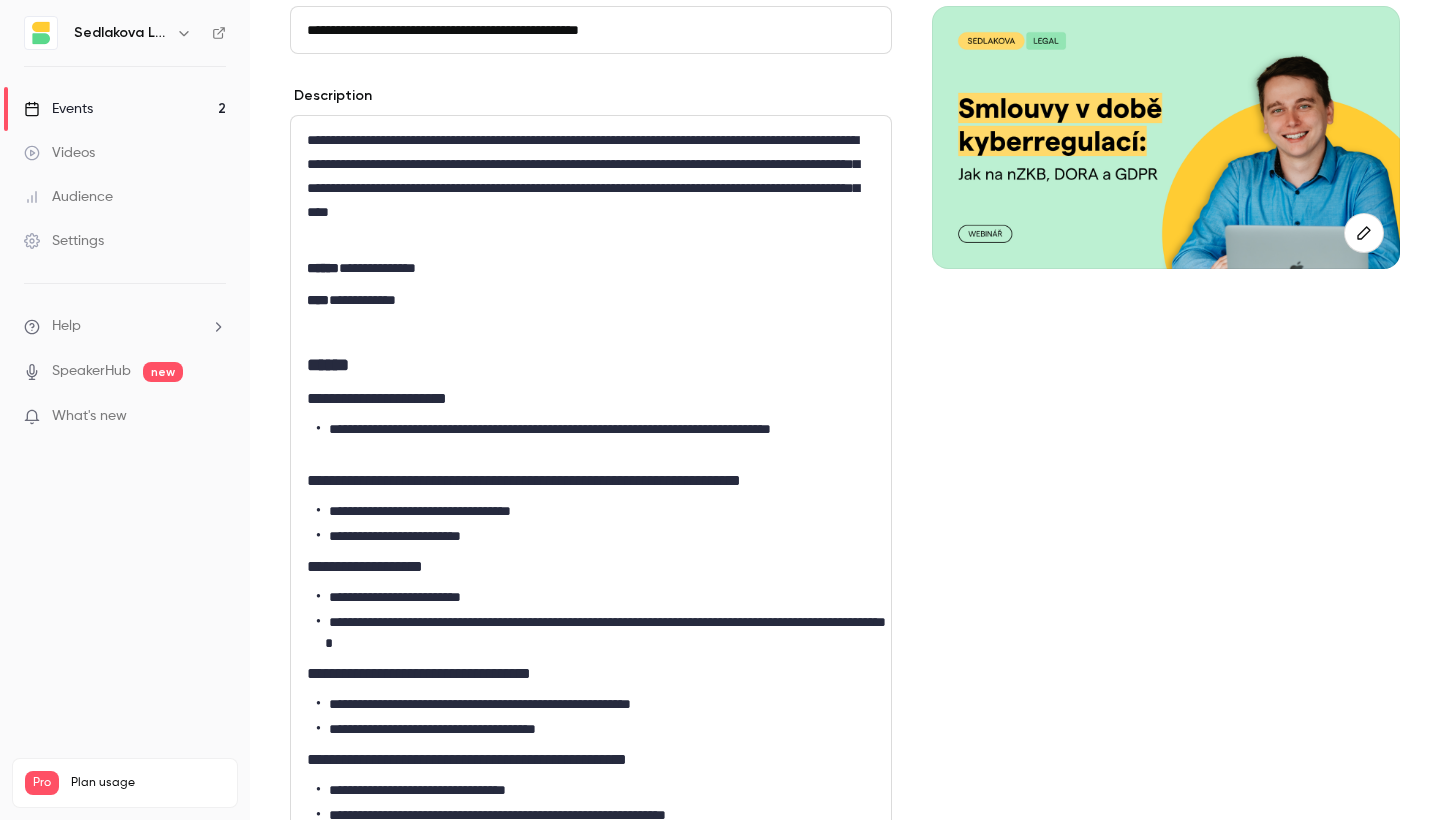 scroll, scrollTop: 182, scrollLeft: 0, axis: vertical 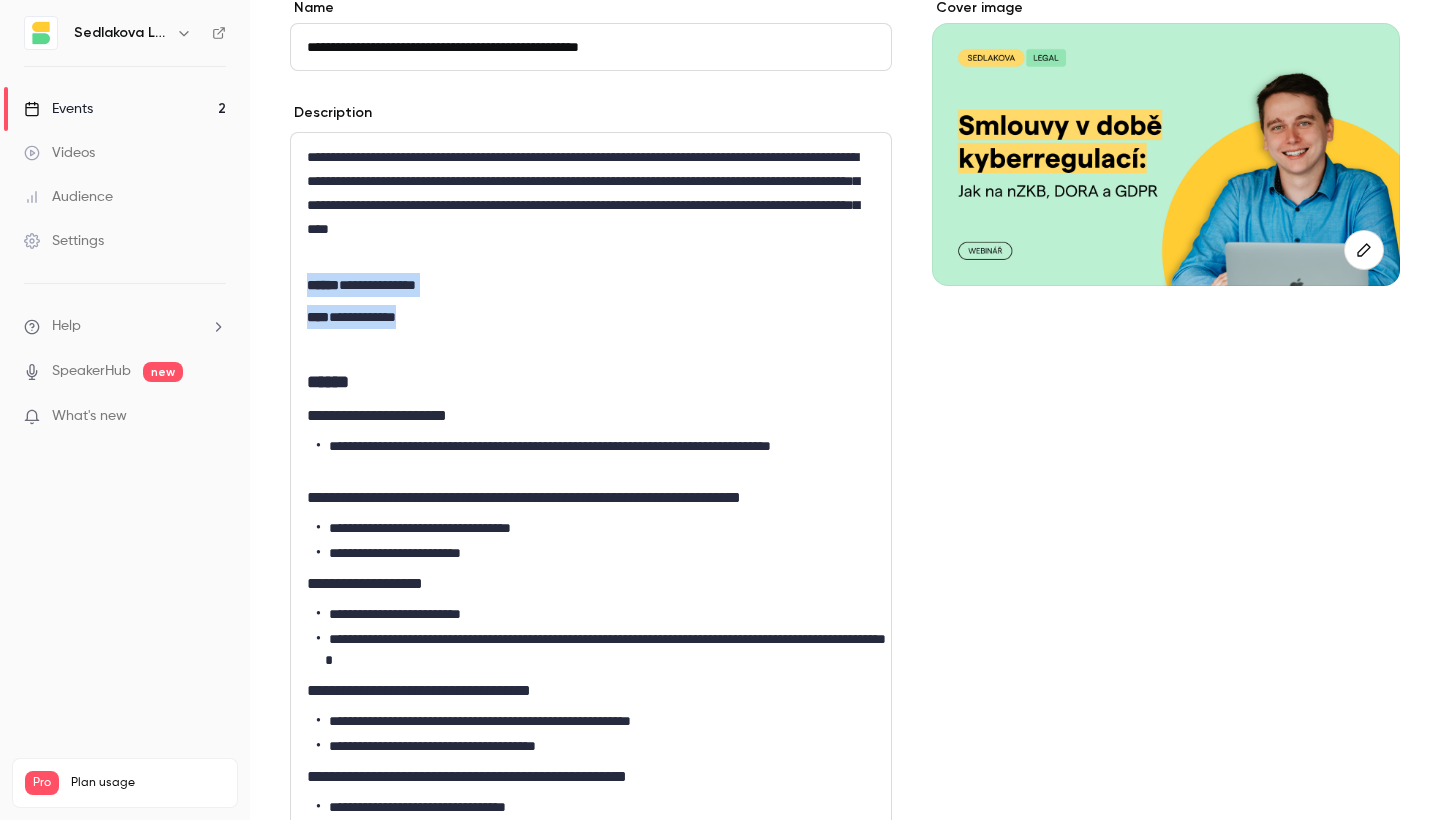 drag, startPoint x: 441, startPoint y: 319, endPoint x: 294, endPoint y: 272, distance: 154.33081 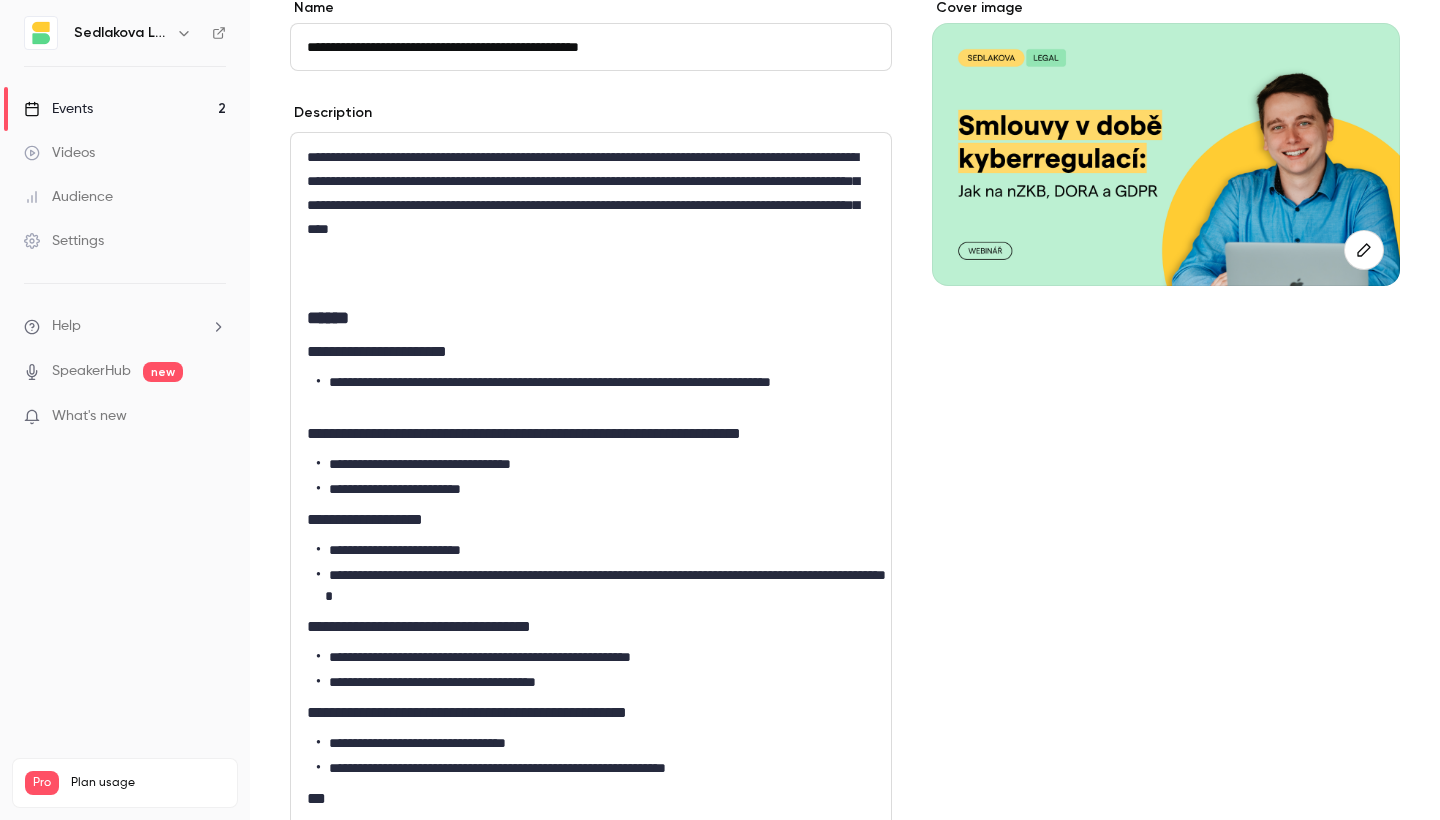 click at bounding box center (591, 285) 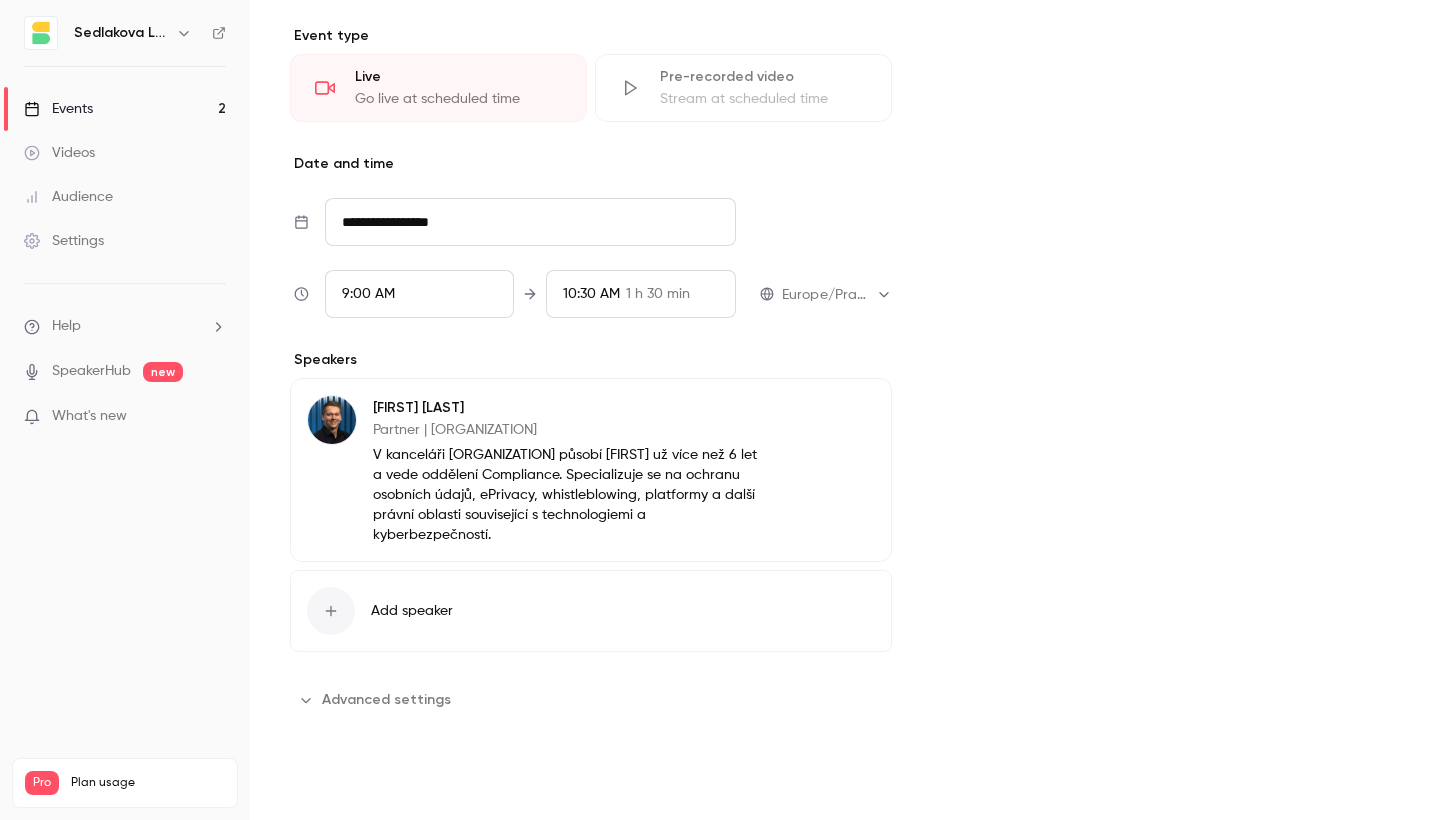 click on "Save" at bounding box center [326, 784] 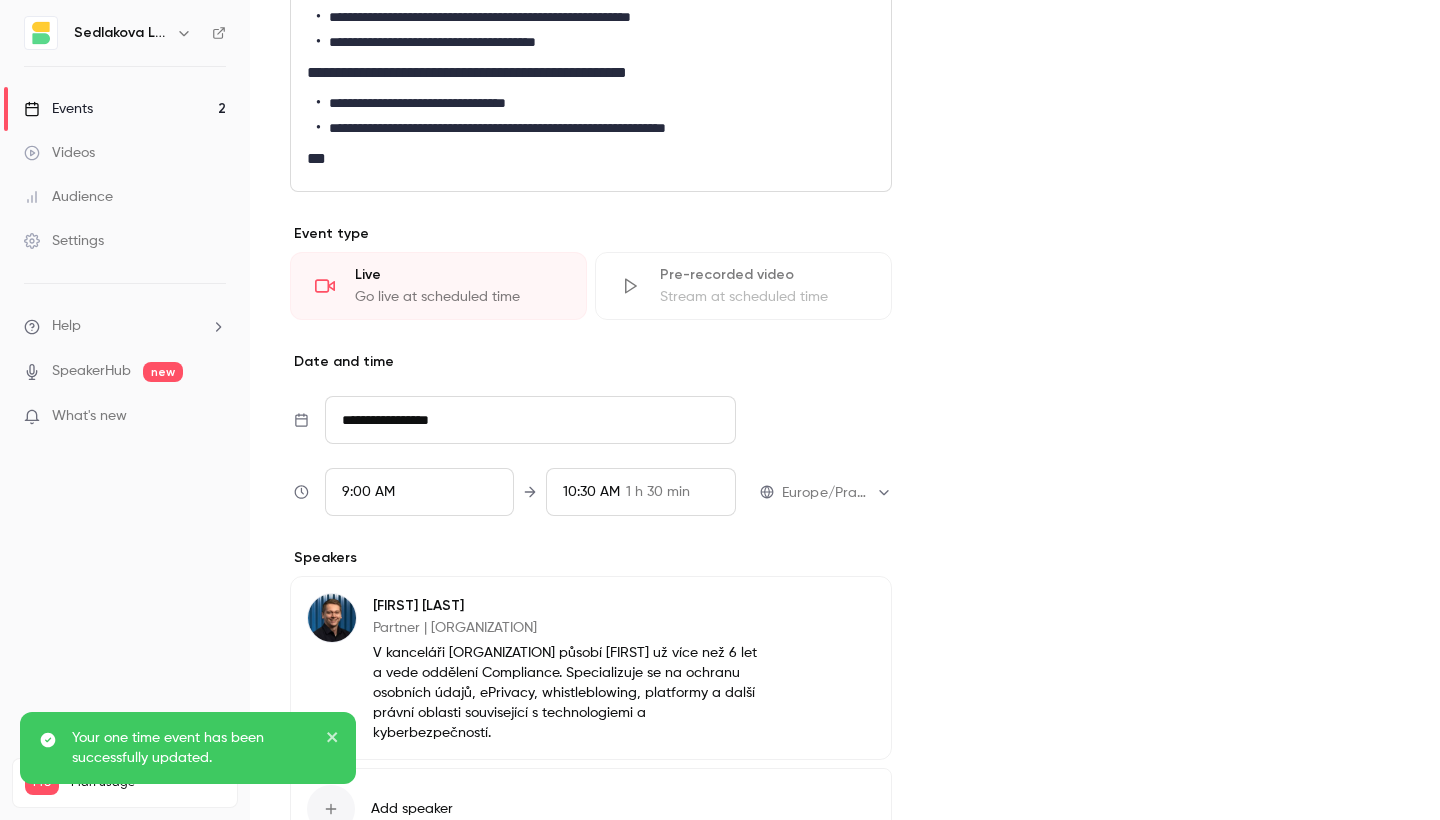 scroll, scrollTop: 608, scrollLeft: 0, axis: vertical 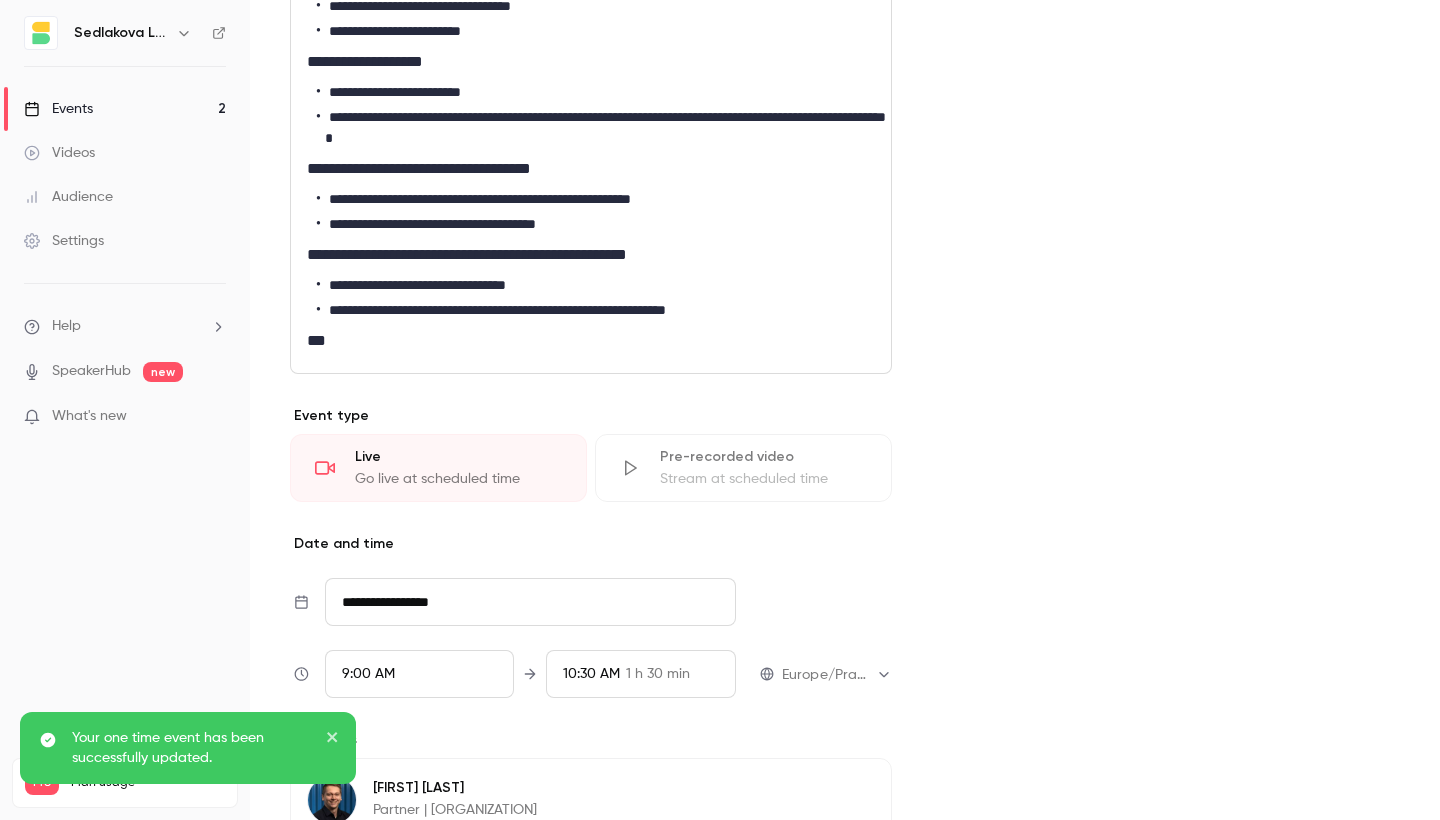 click on "Events 2" at bounding box center (125, 109) 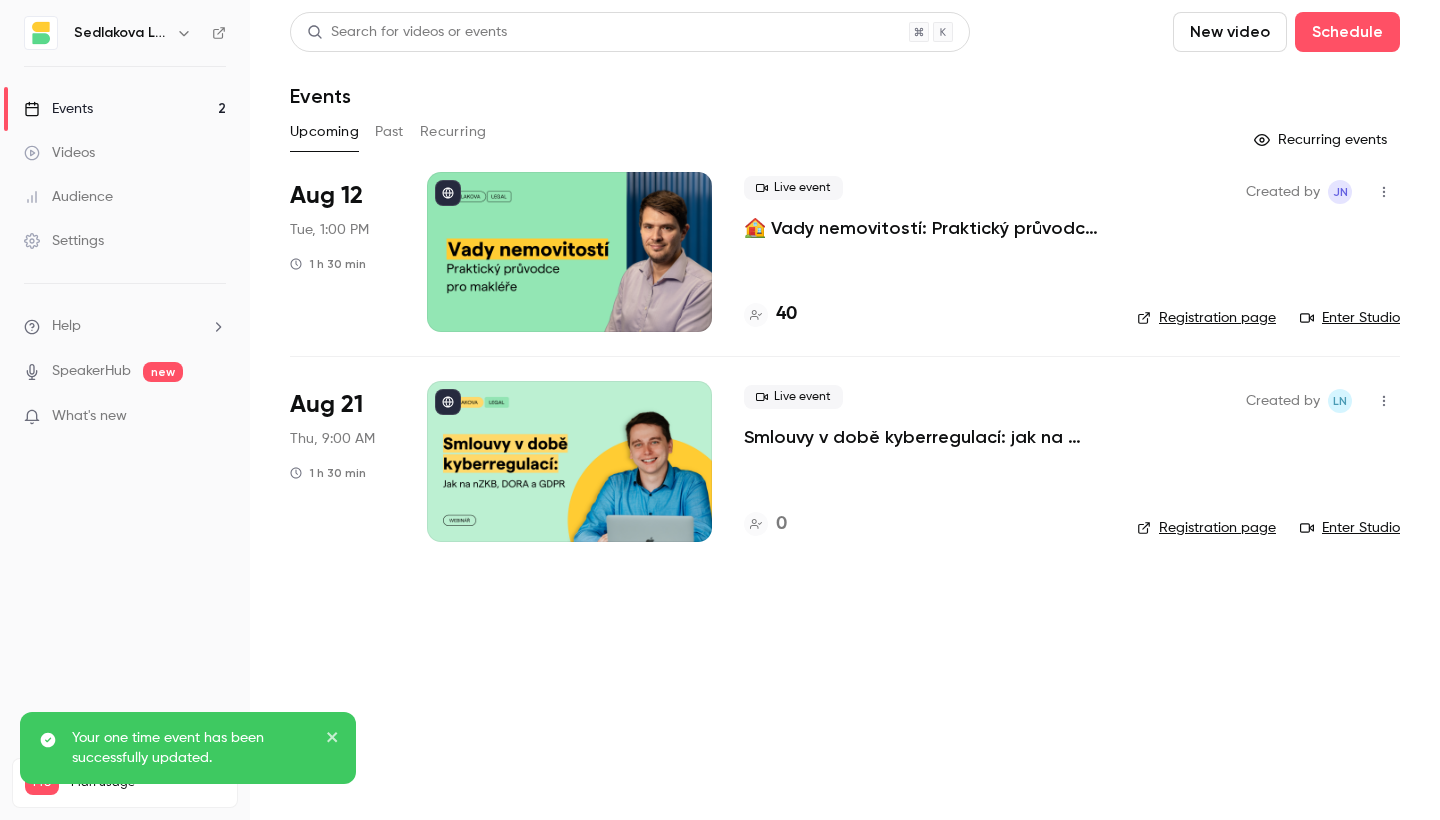 click at bounding box center (569, 461) 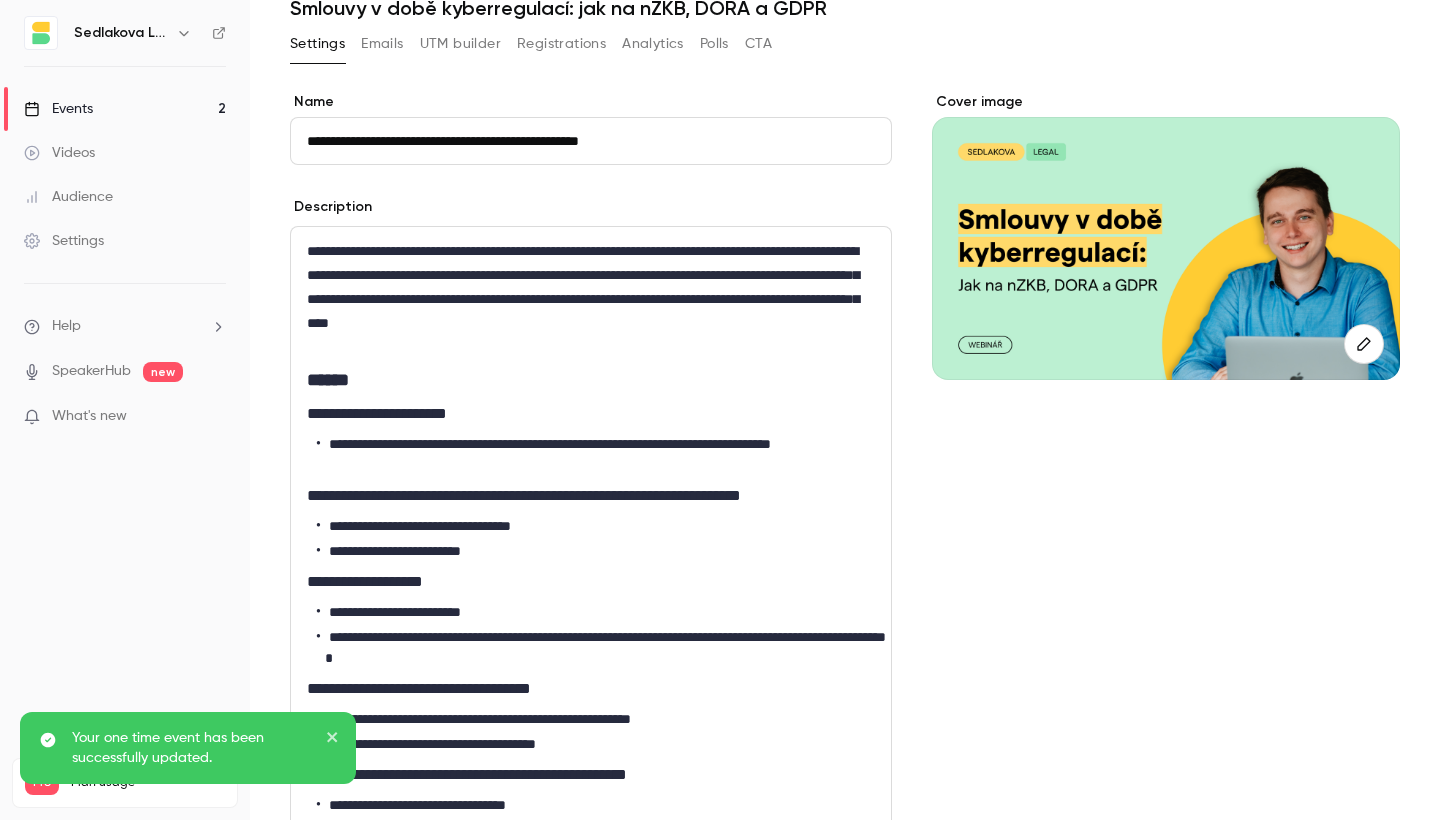 scroll, scrollTop: 96, scrollLeft: 0, axis: vertical 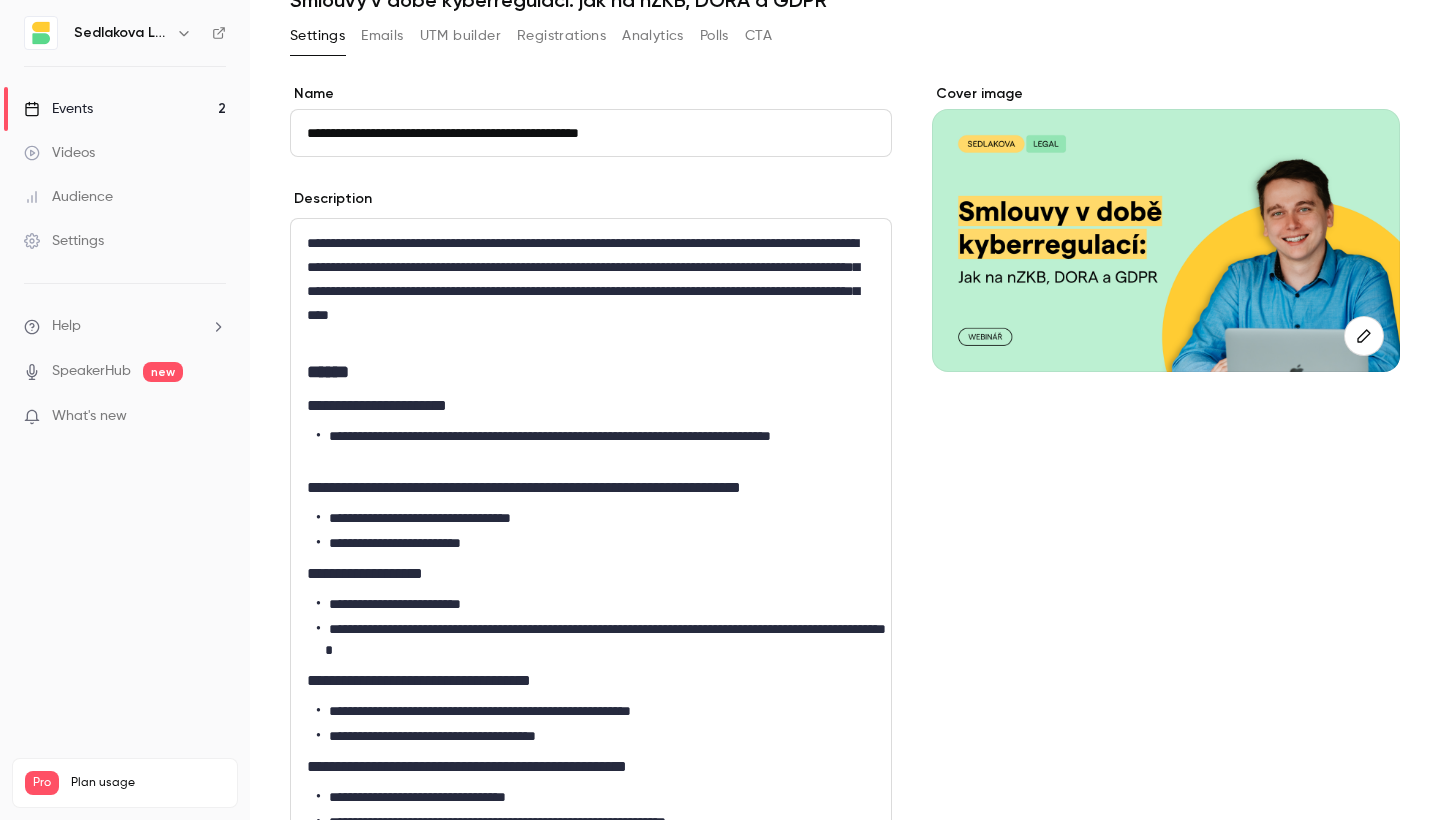 click on "**********" at bounding box center [591, 291] 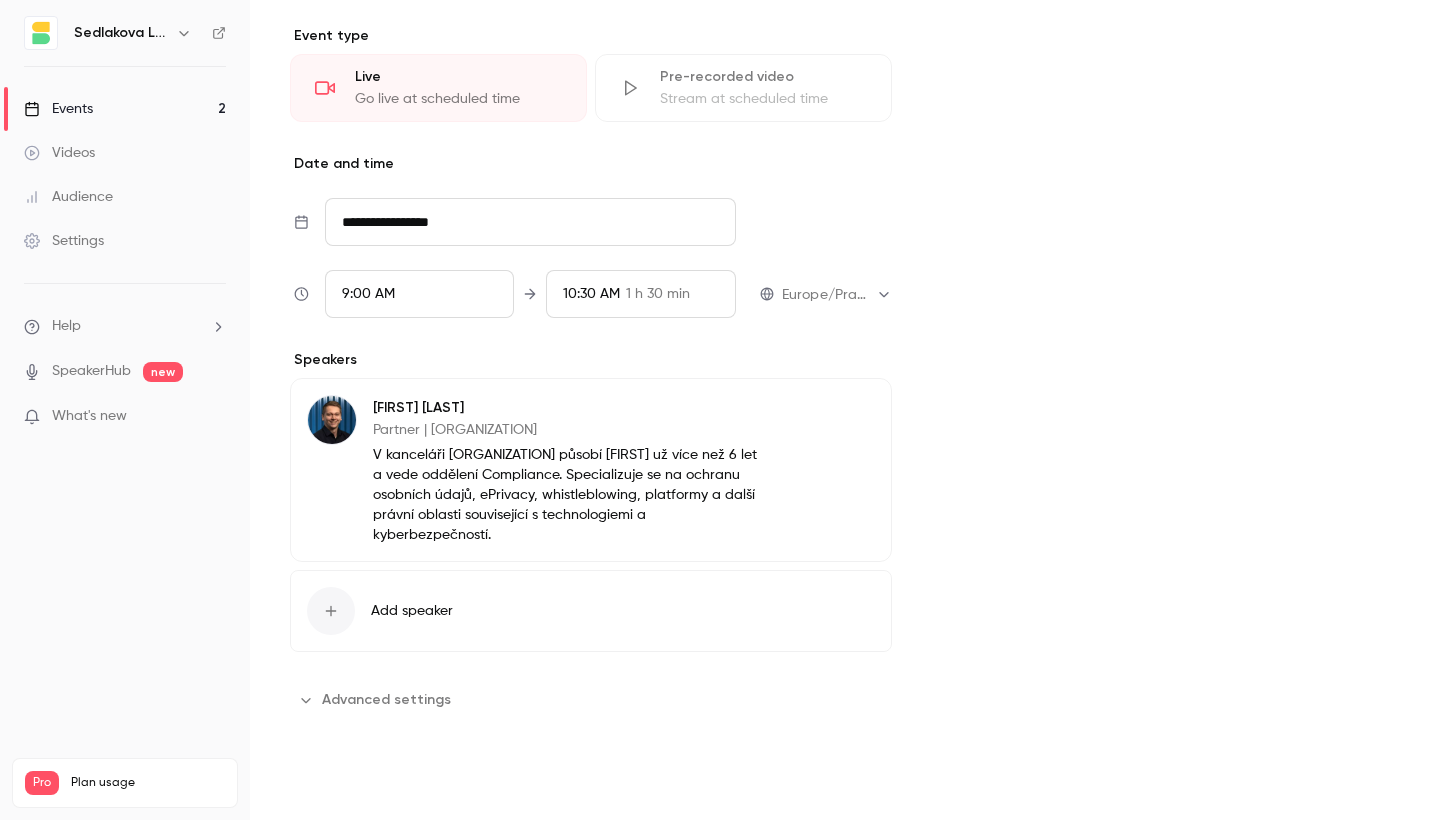 click on "Save" at bounding box center (326, 784) 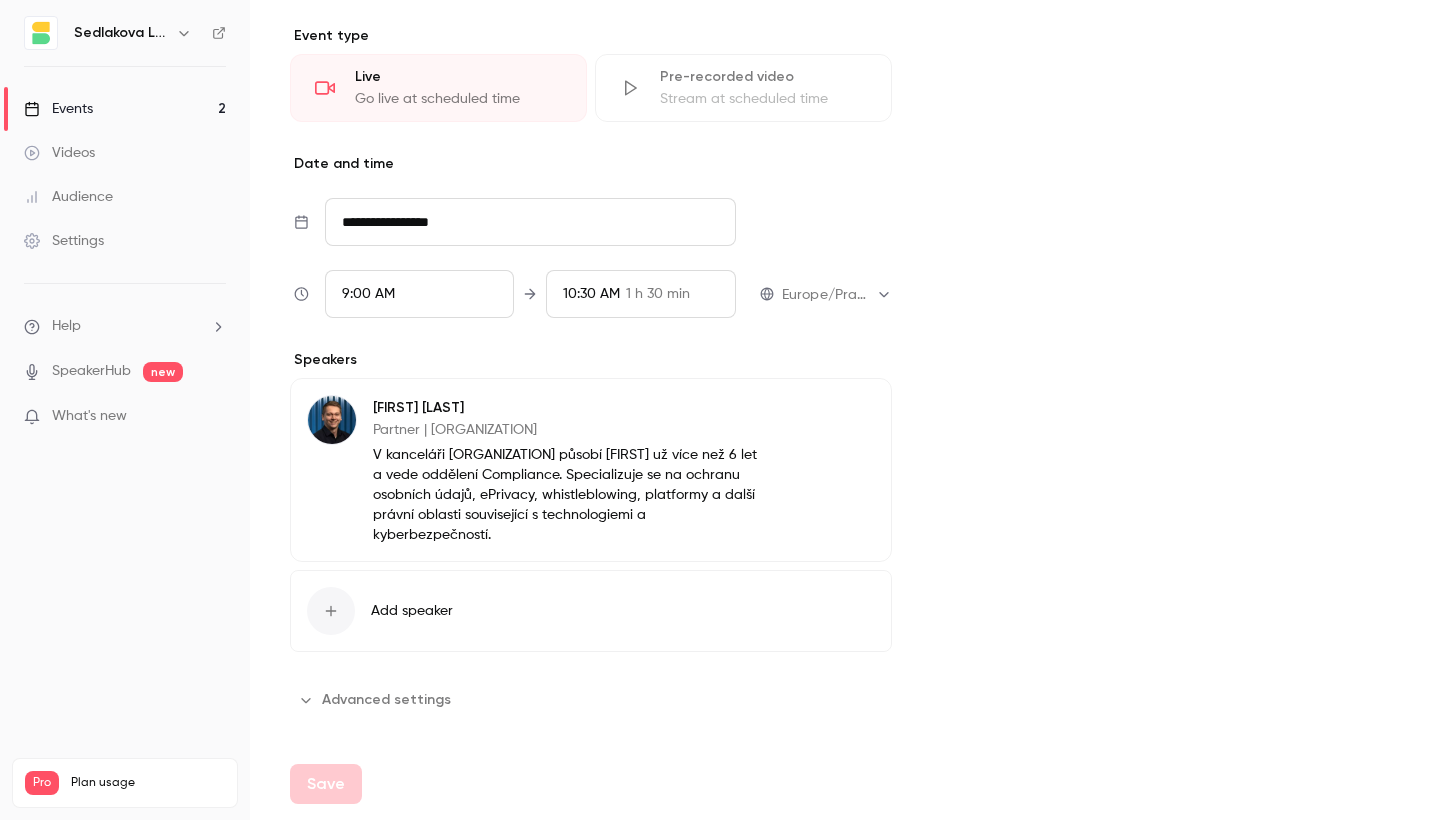 scroll, scrollTop: 988, scrollLeft: 0, axis: vertical 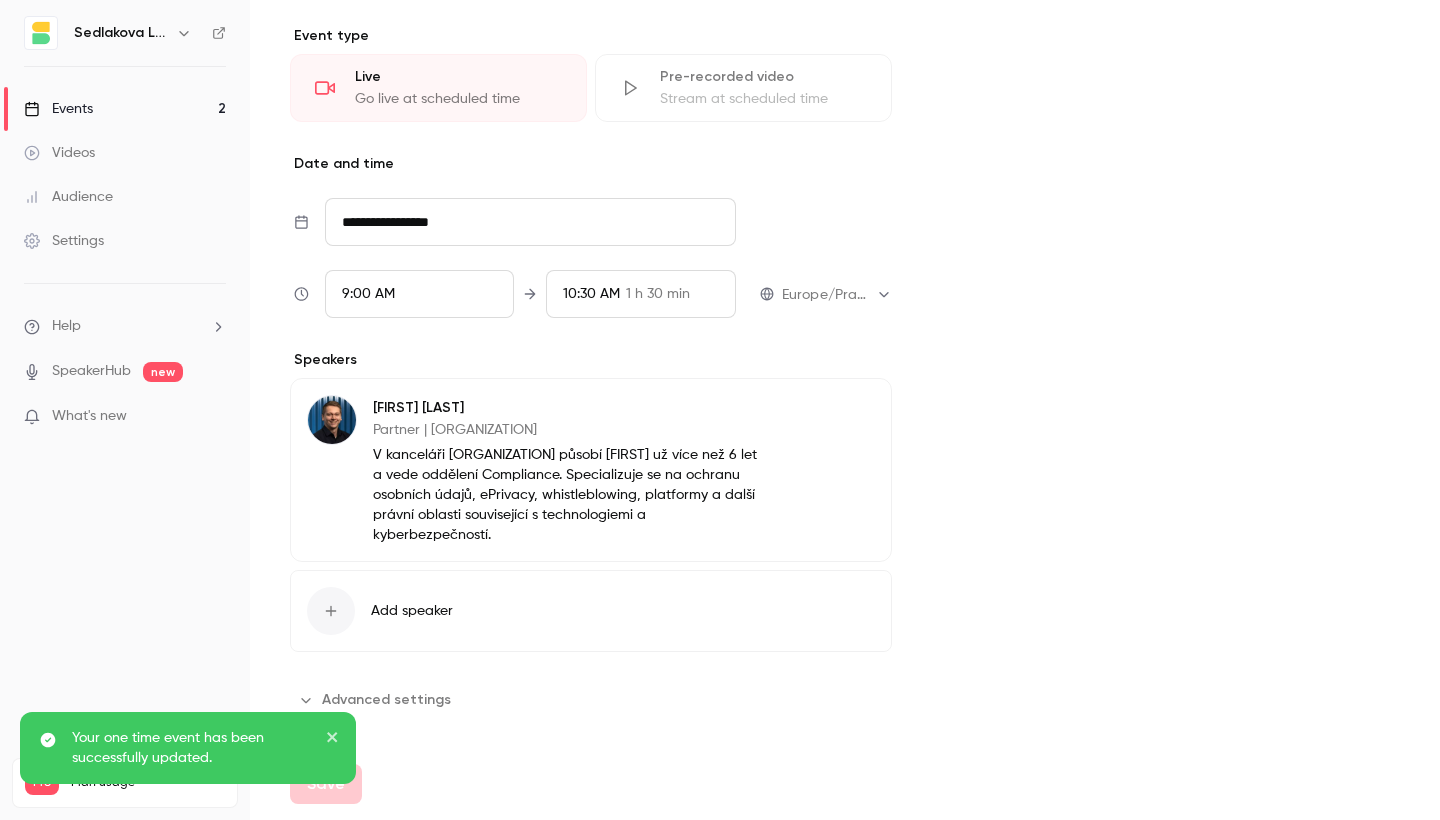 click on "Events 2" at bounding box center [125, 109] 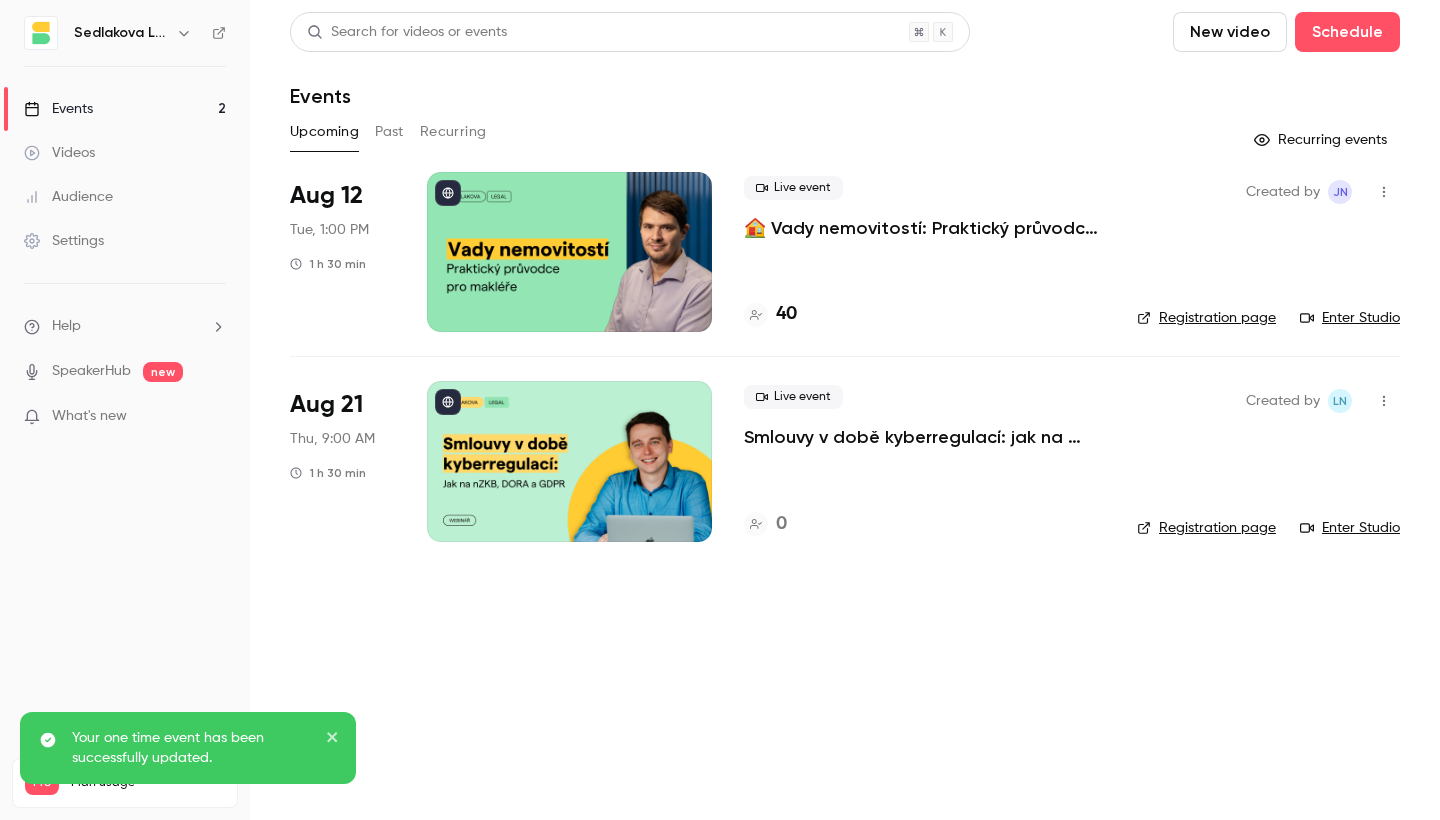 scroll, scrollTop: 0, scrollLeft: 0, axis: both 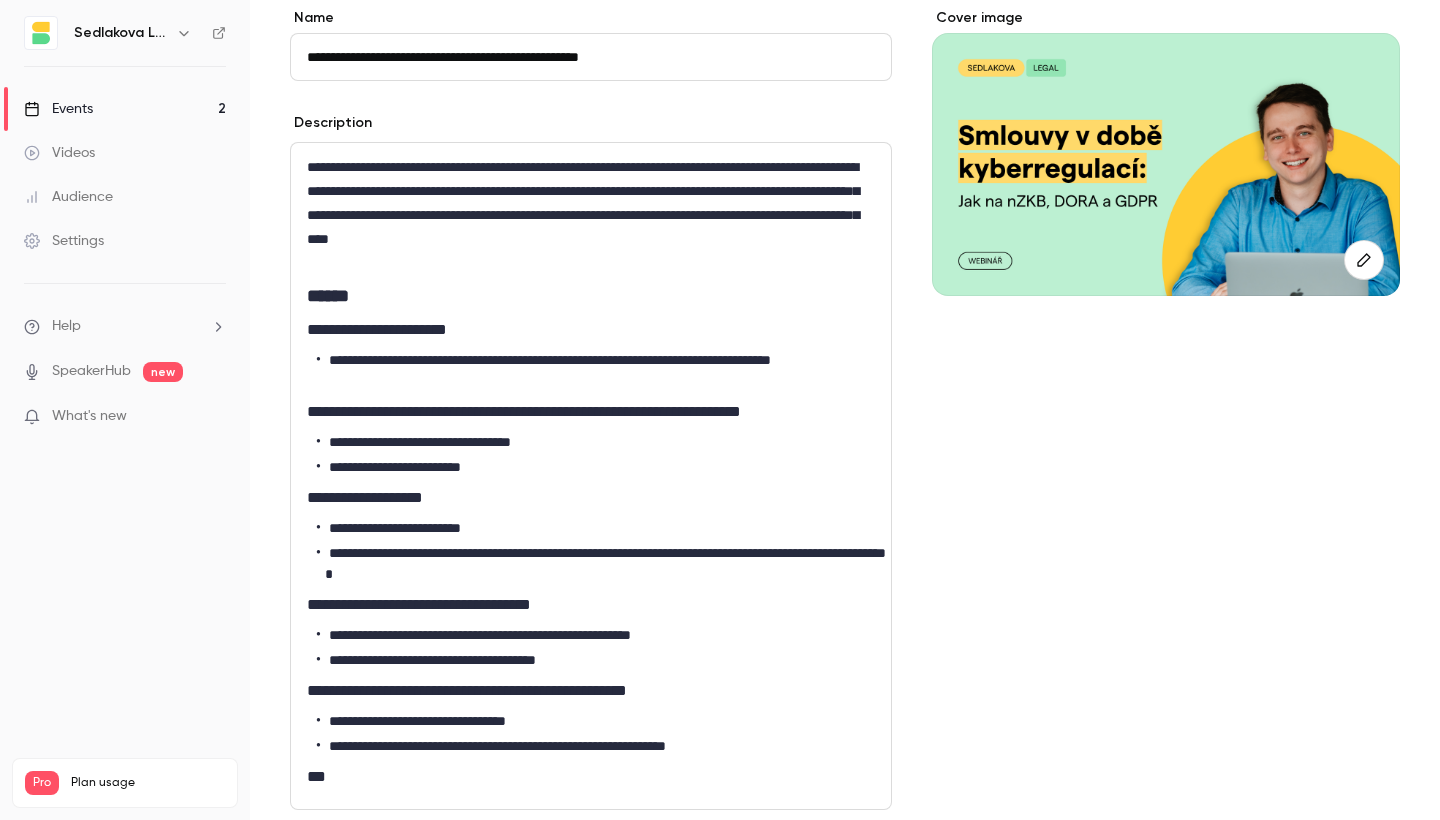 click on "**********" at bounding box center [591, 215] 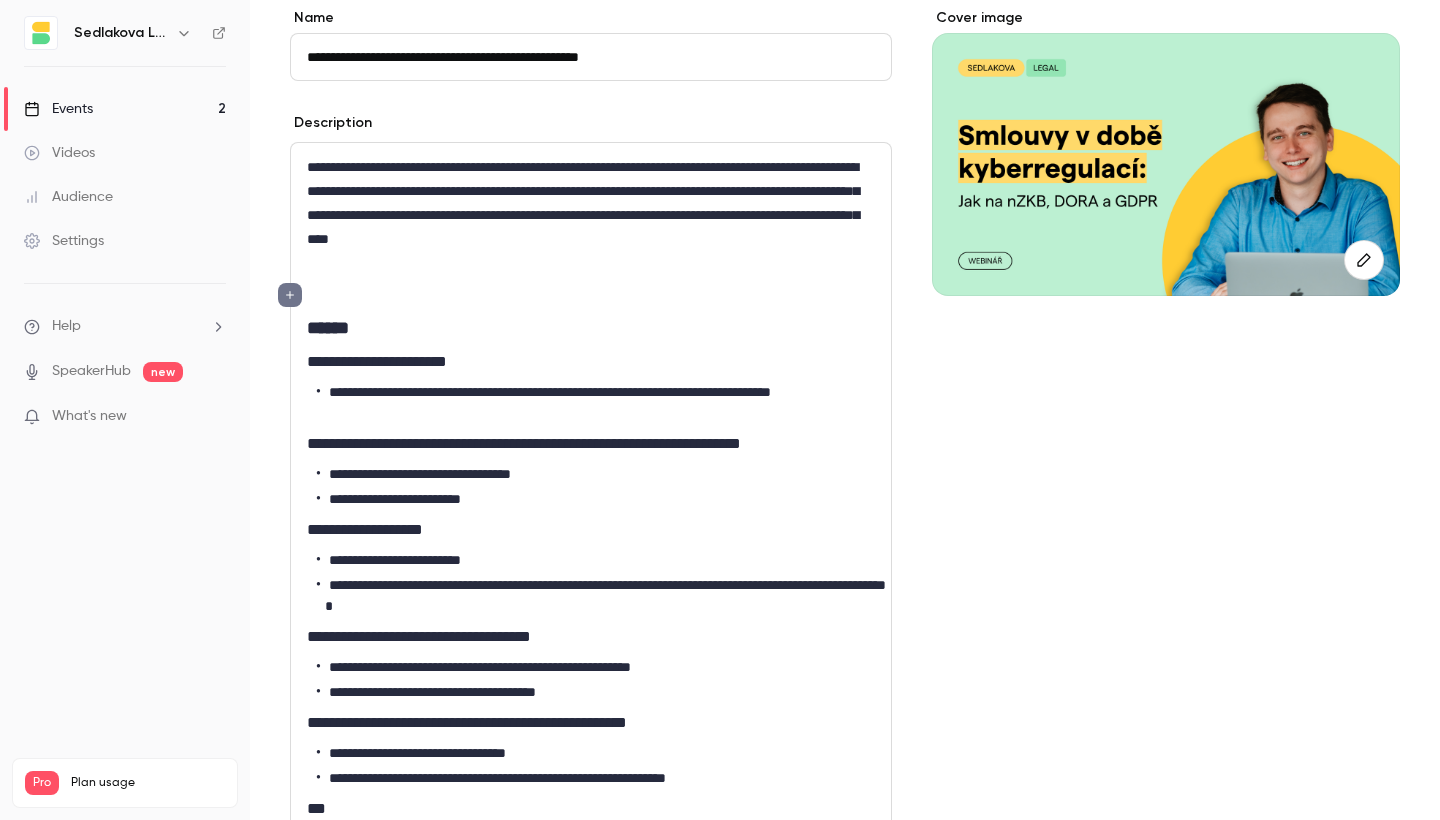 click at bounding box center [591, 295] 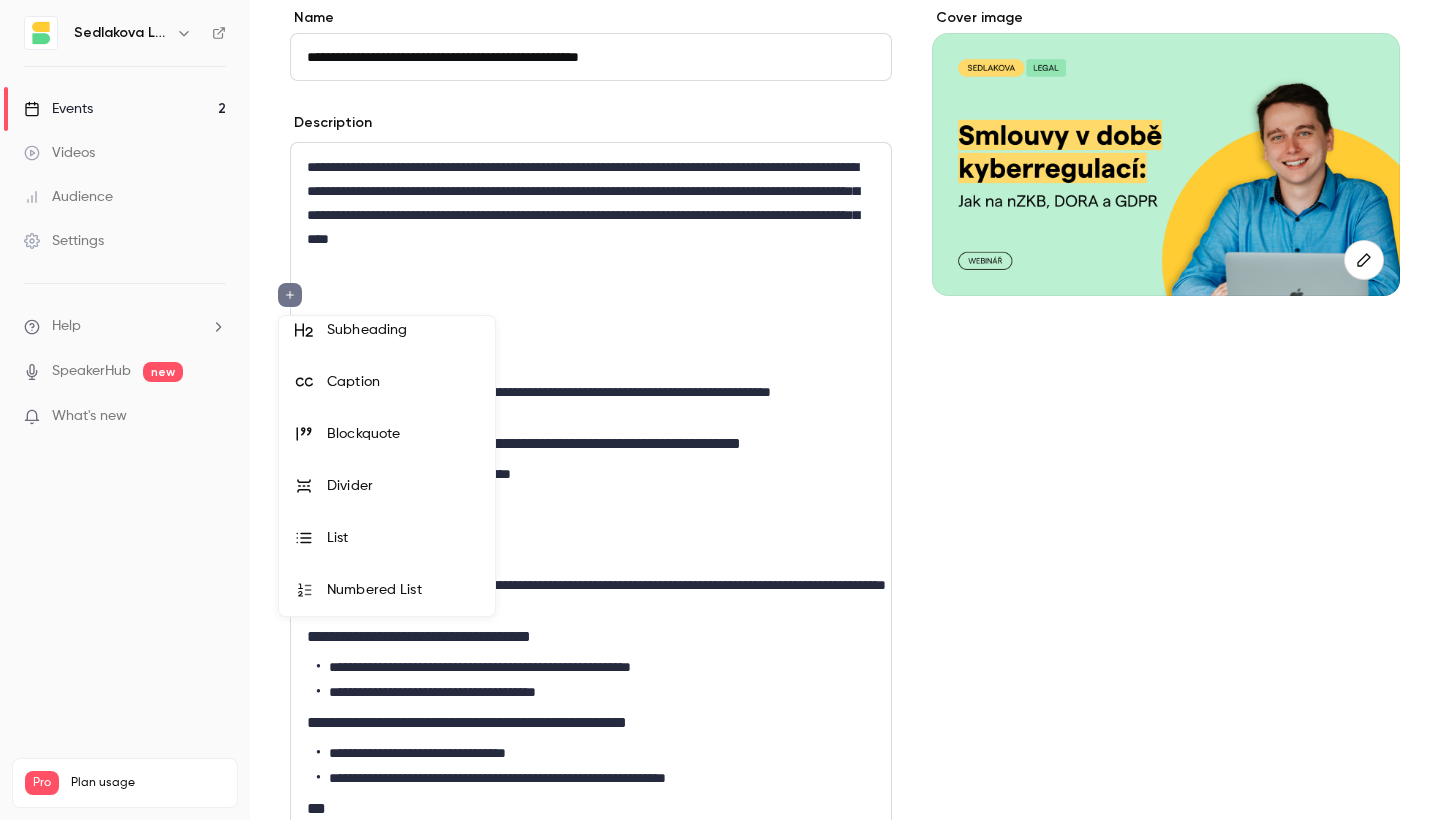 scroll, scrollTop: 64, scrollLeft: 0, axis: vertical 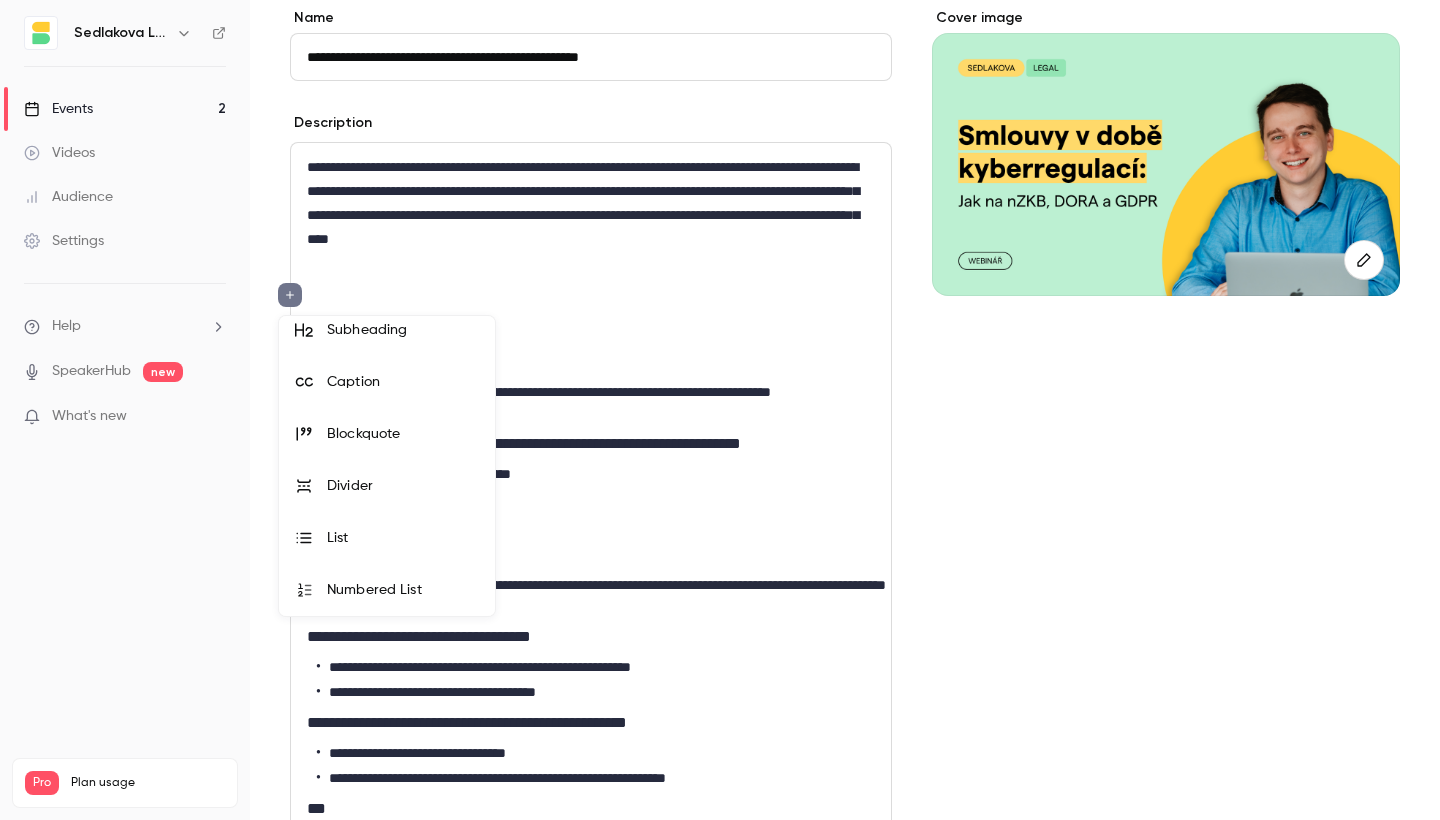 click on "Divider" at bounding box center (403, 486) 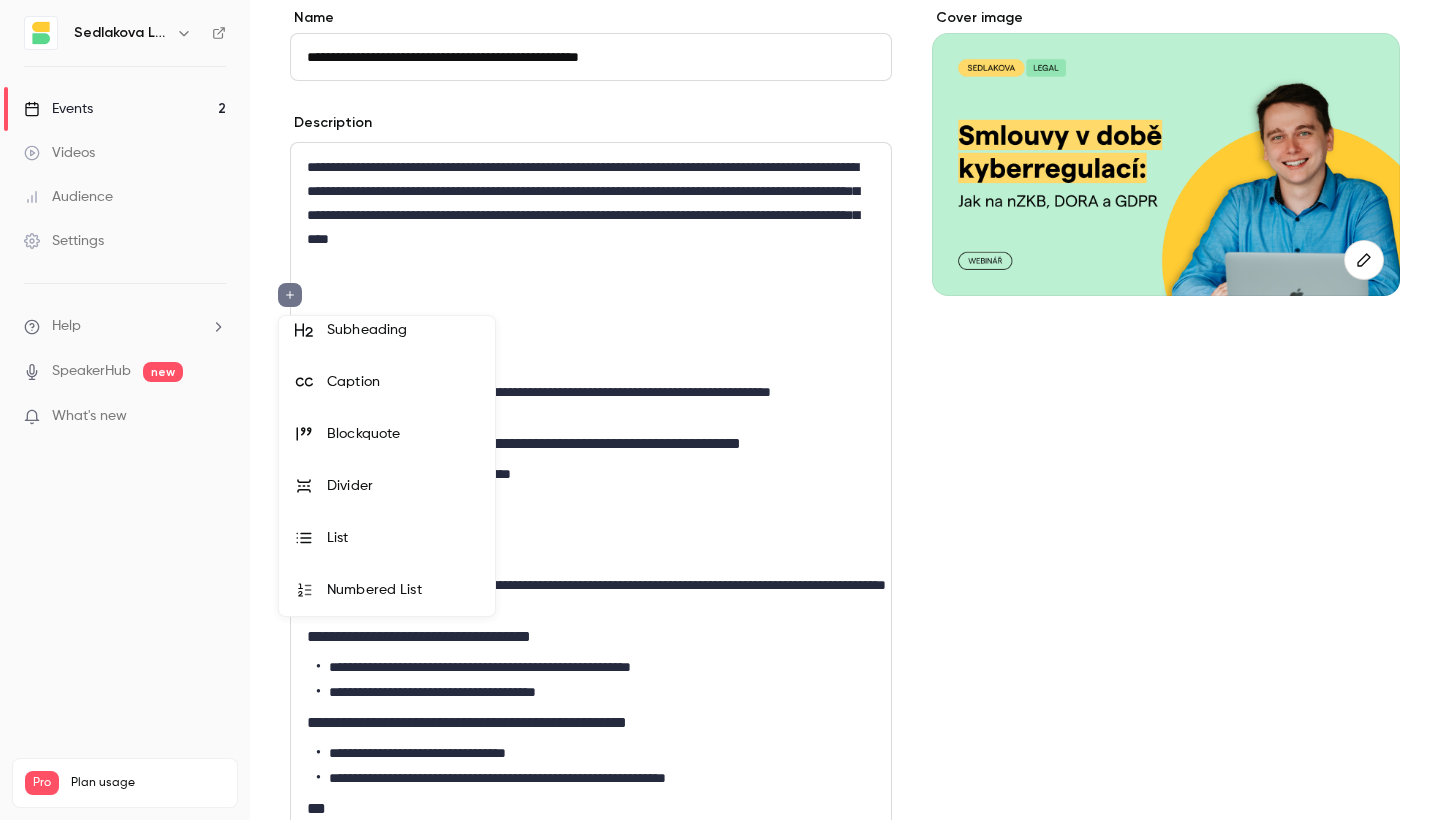 click on "Caption" at bounding box center (387, 382) 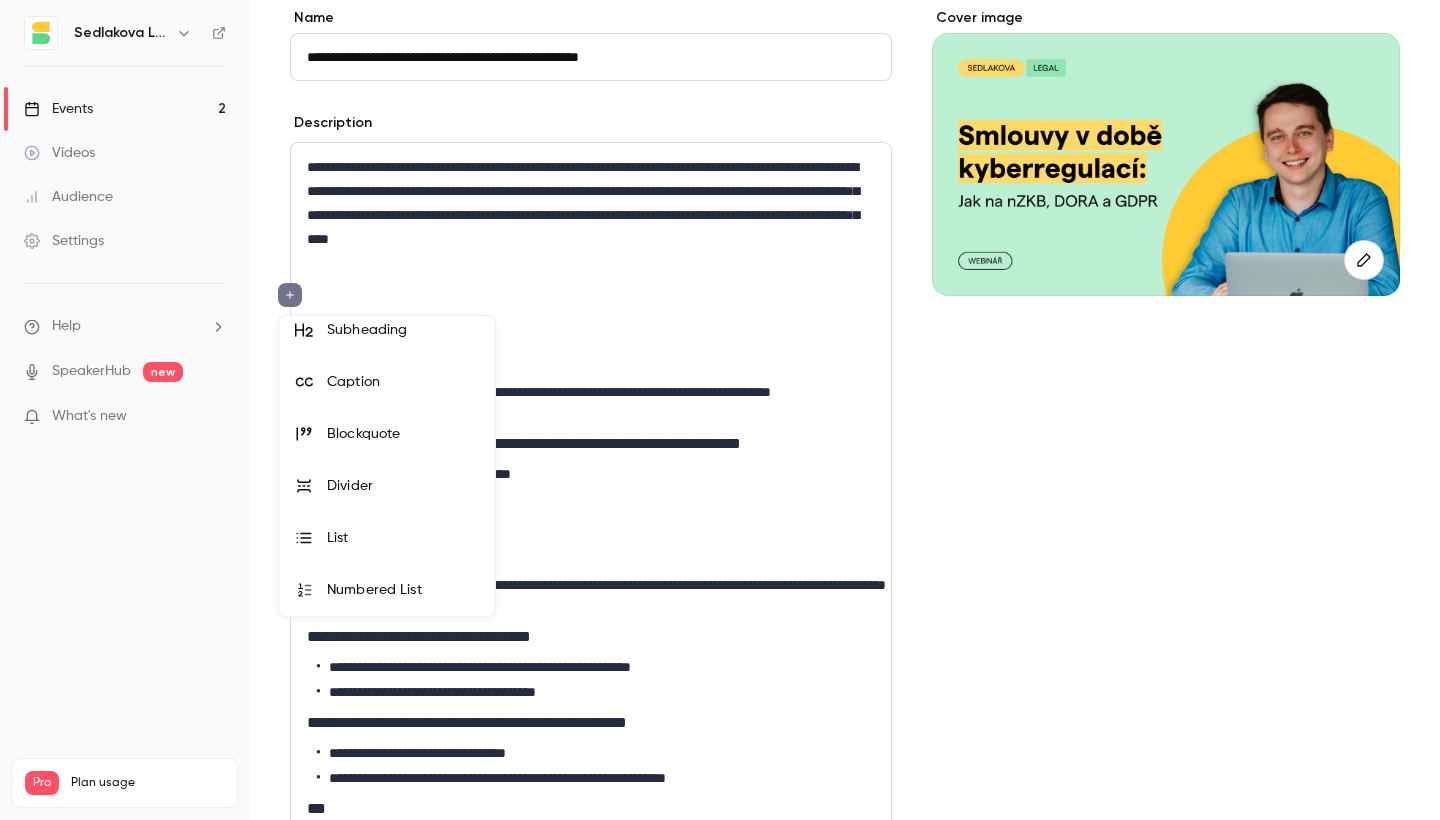 click on "Divider" at bounding box center [403, 486] 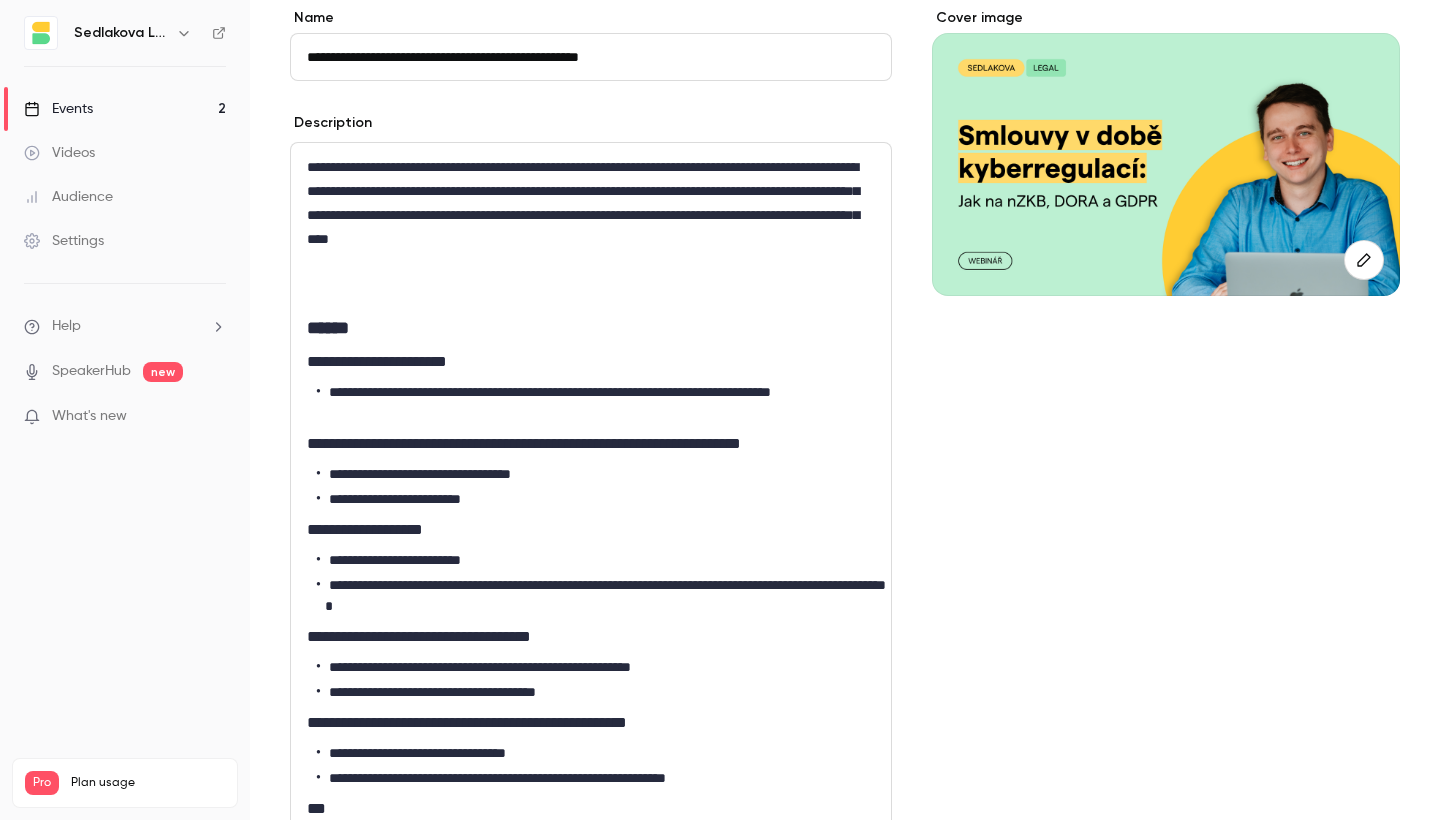 click at bounding box center (591, 295) 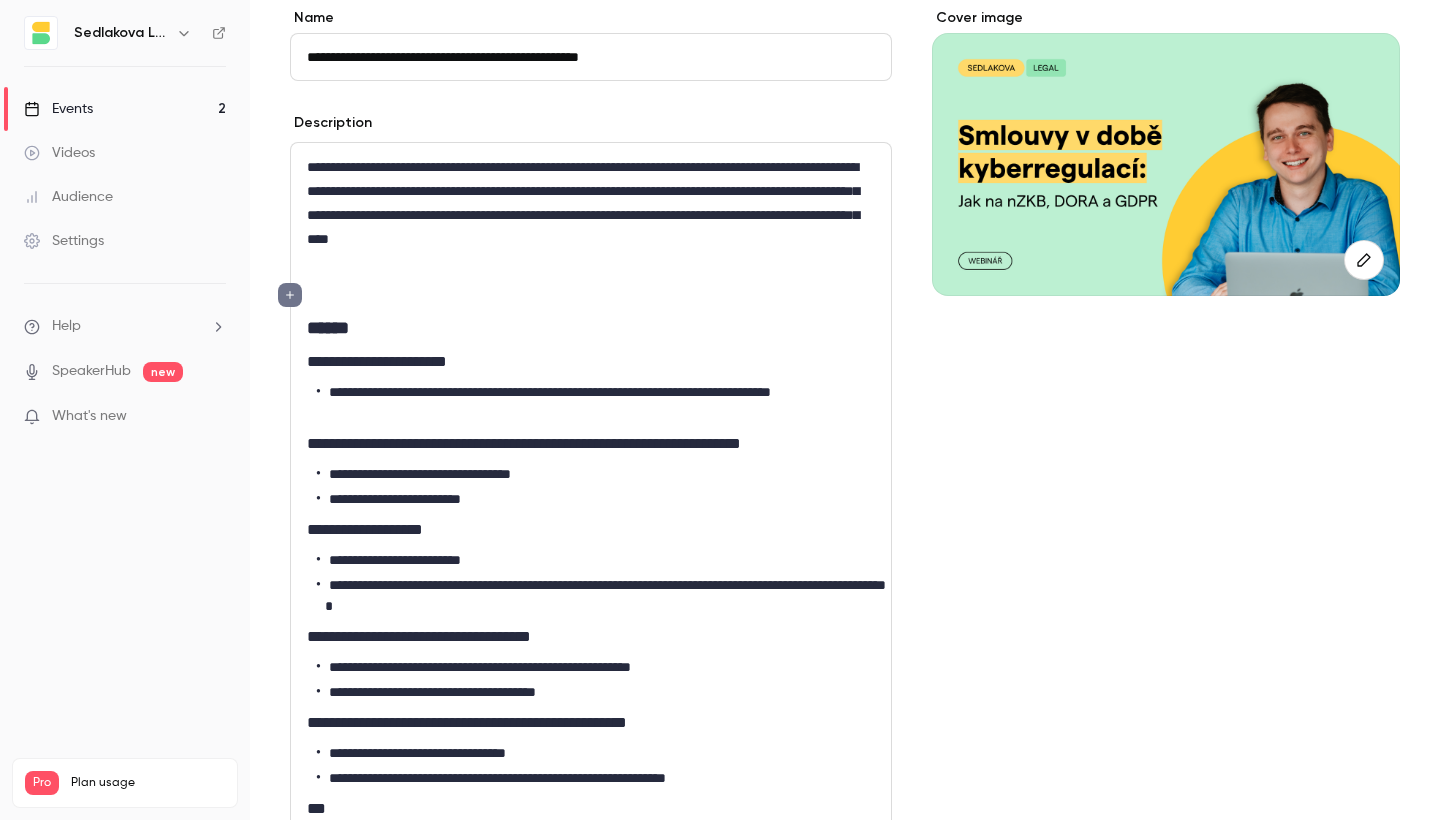 click 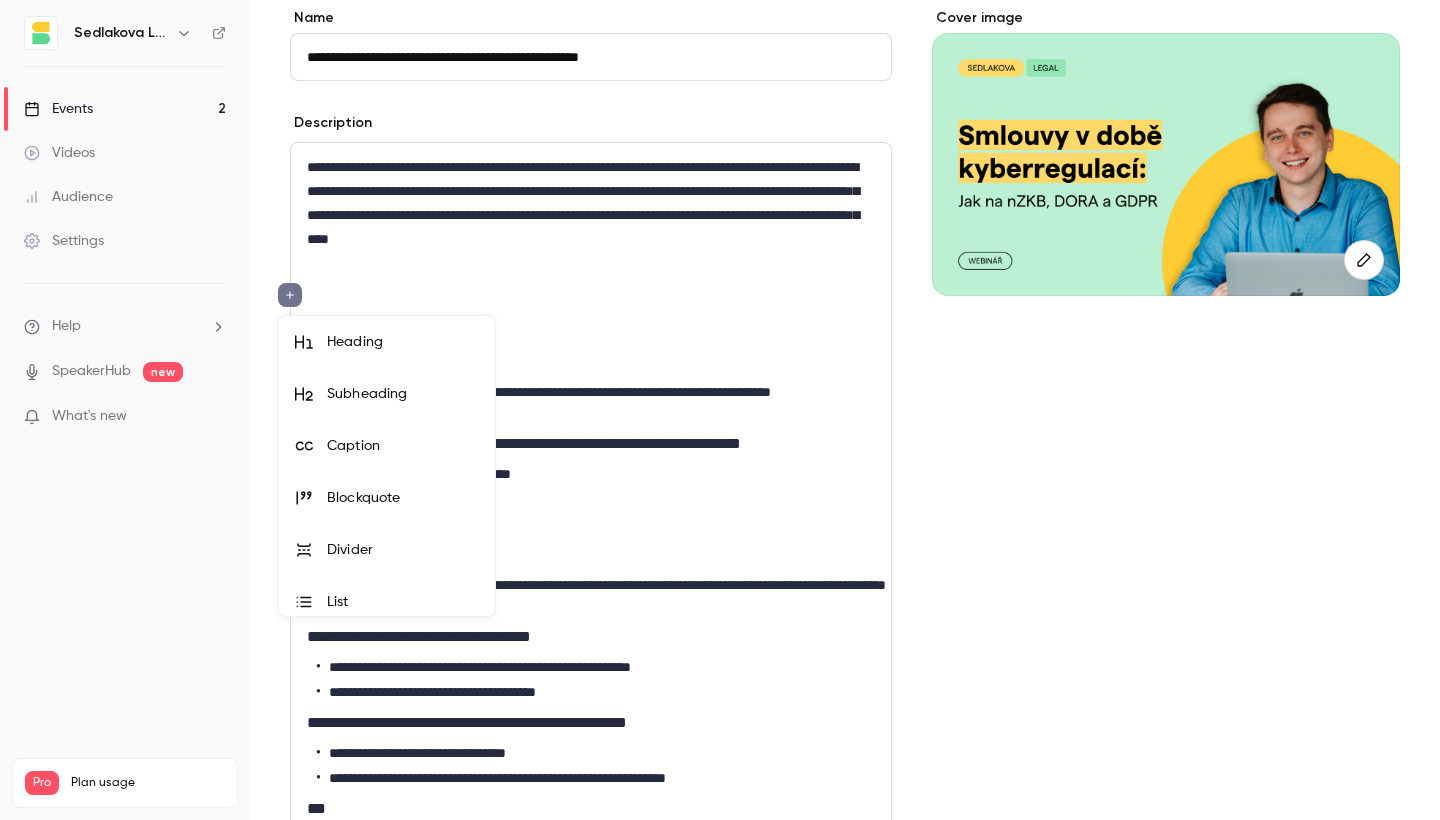 click on "Divider" at bounding box center (403, 550) 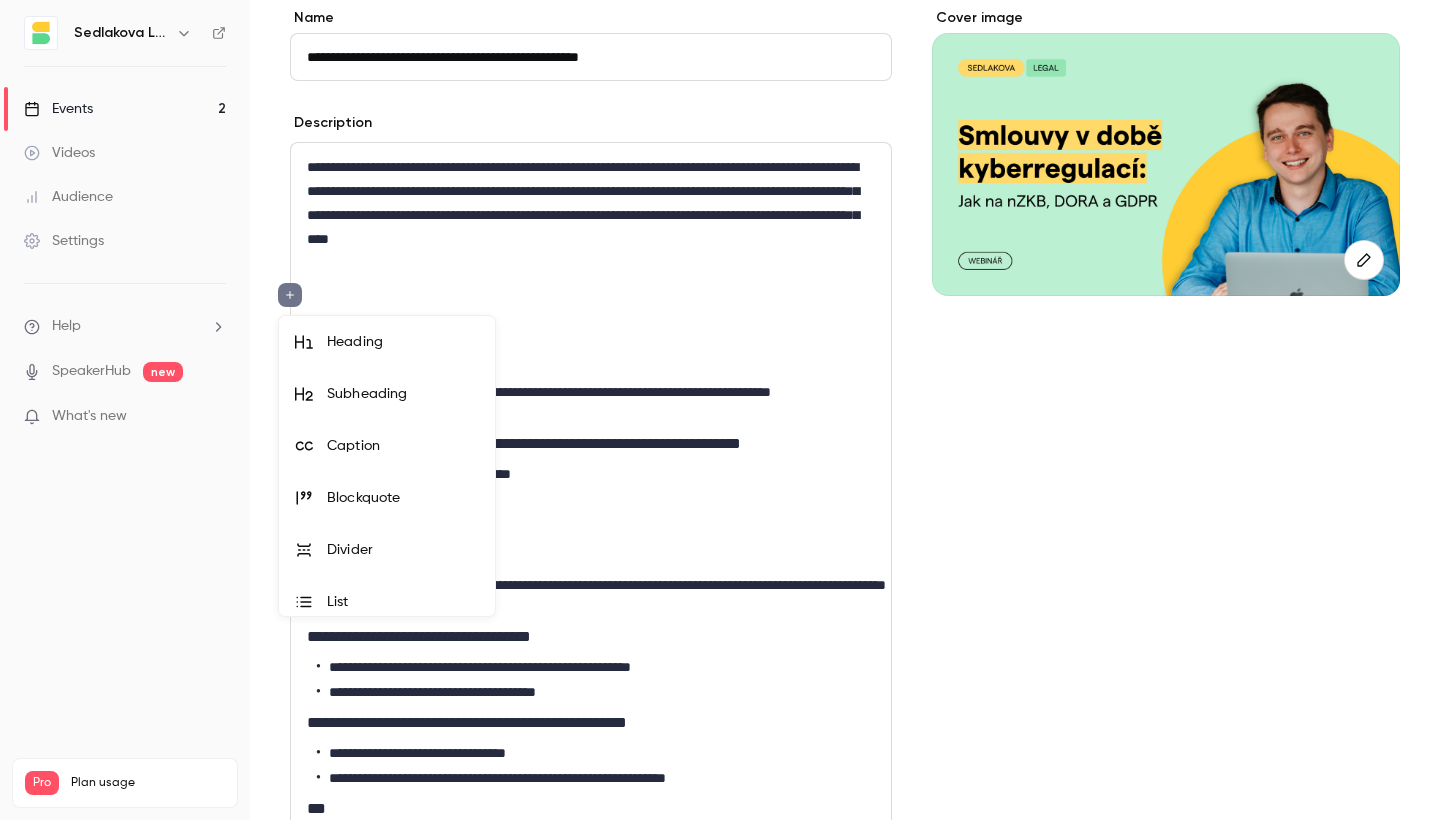 click on "Divider" at bounding box center (403, 550) 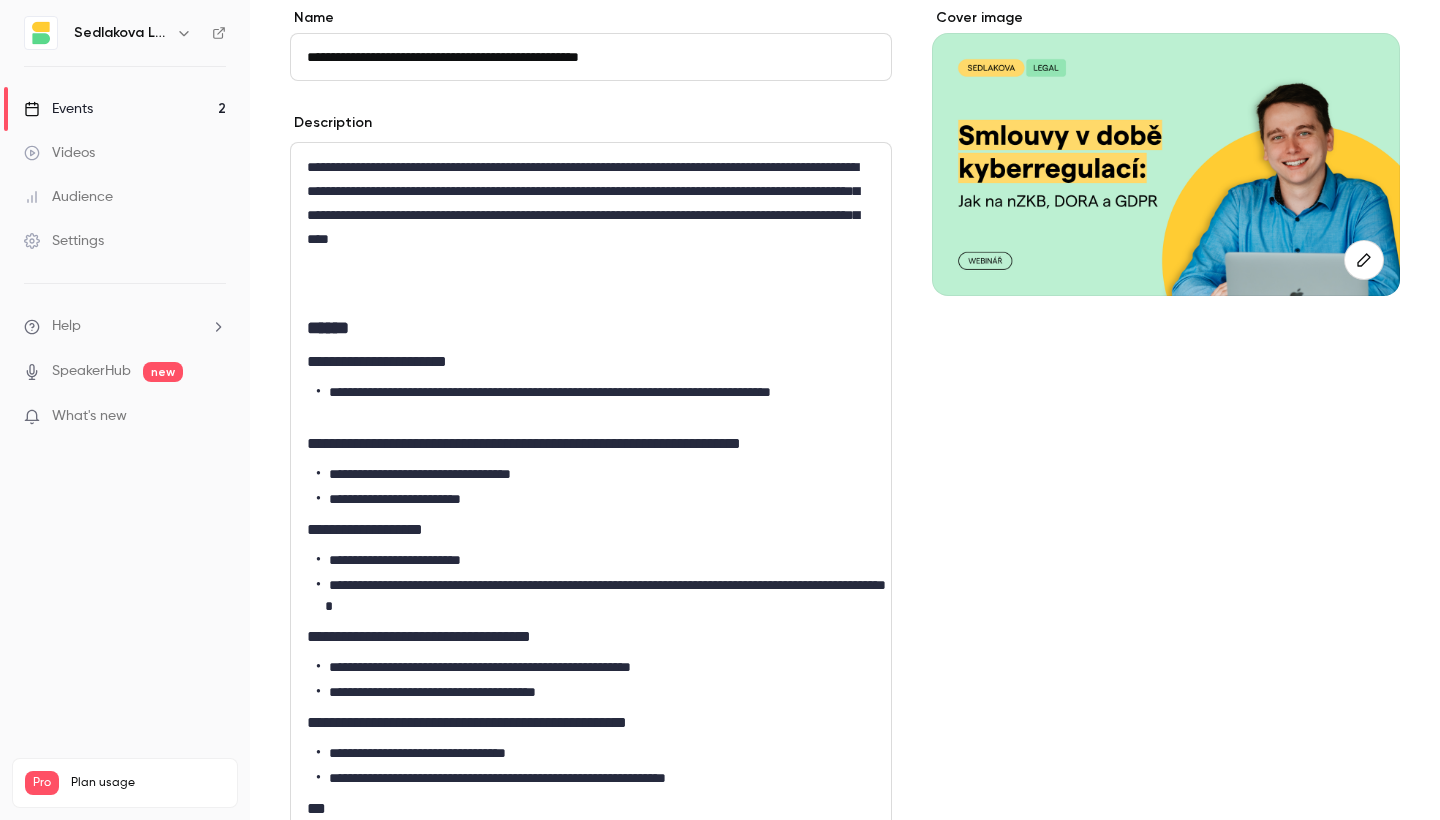 click at bounding box center [591, 295] 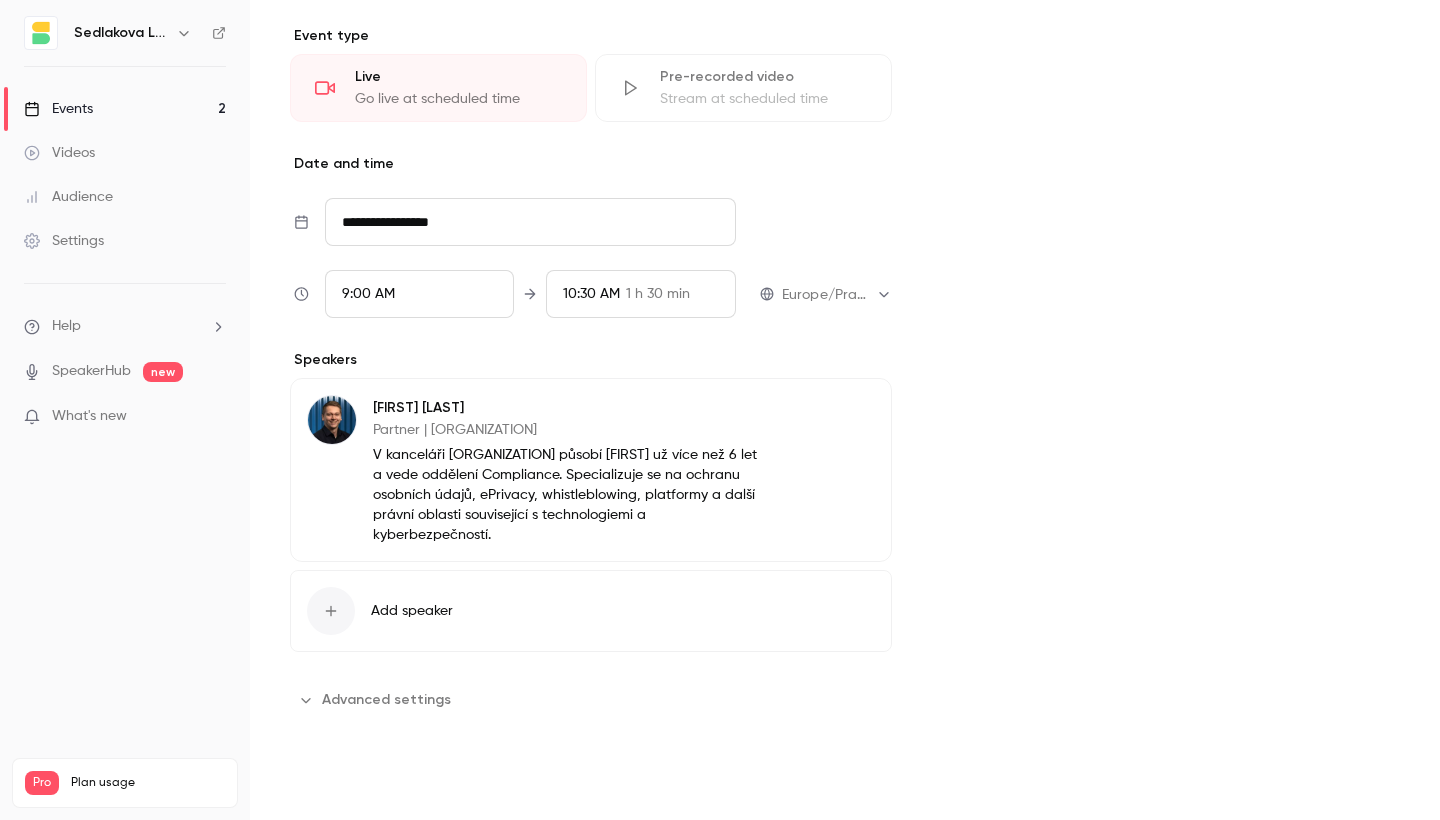 click on "Save" at bounding box center (326, 784) 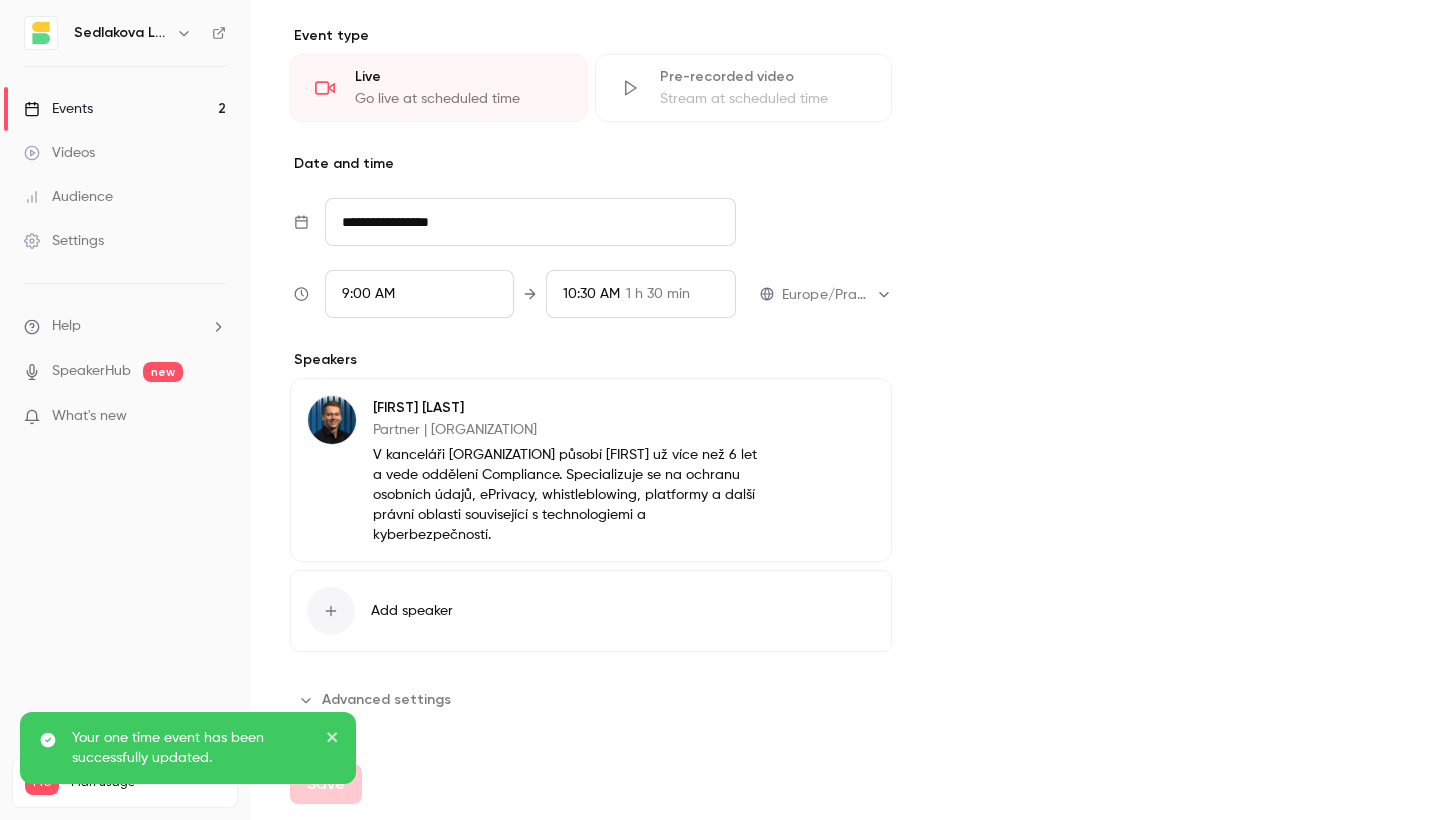 scroll, scrollTop: 988, scrollLeft: 0, axis: vertical 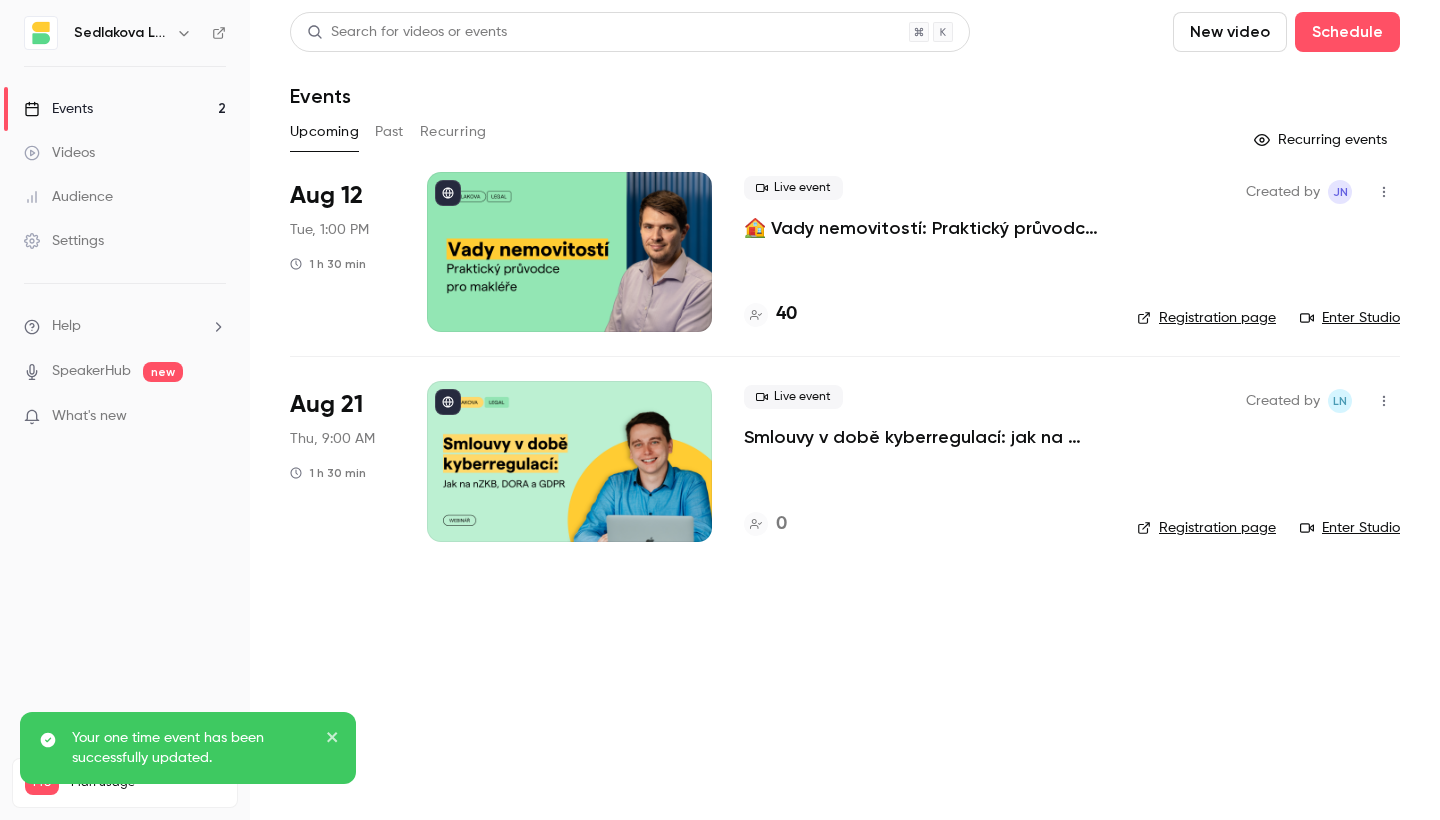click at bounding box center [569, 461] 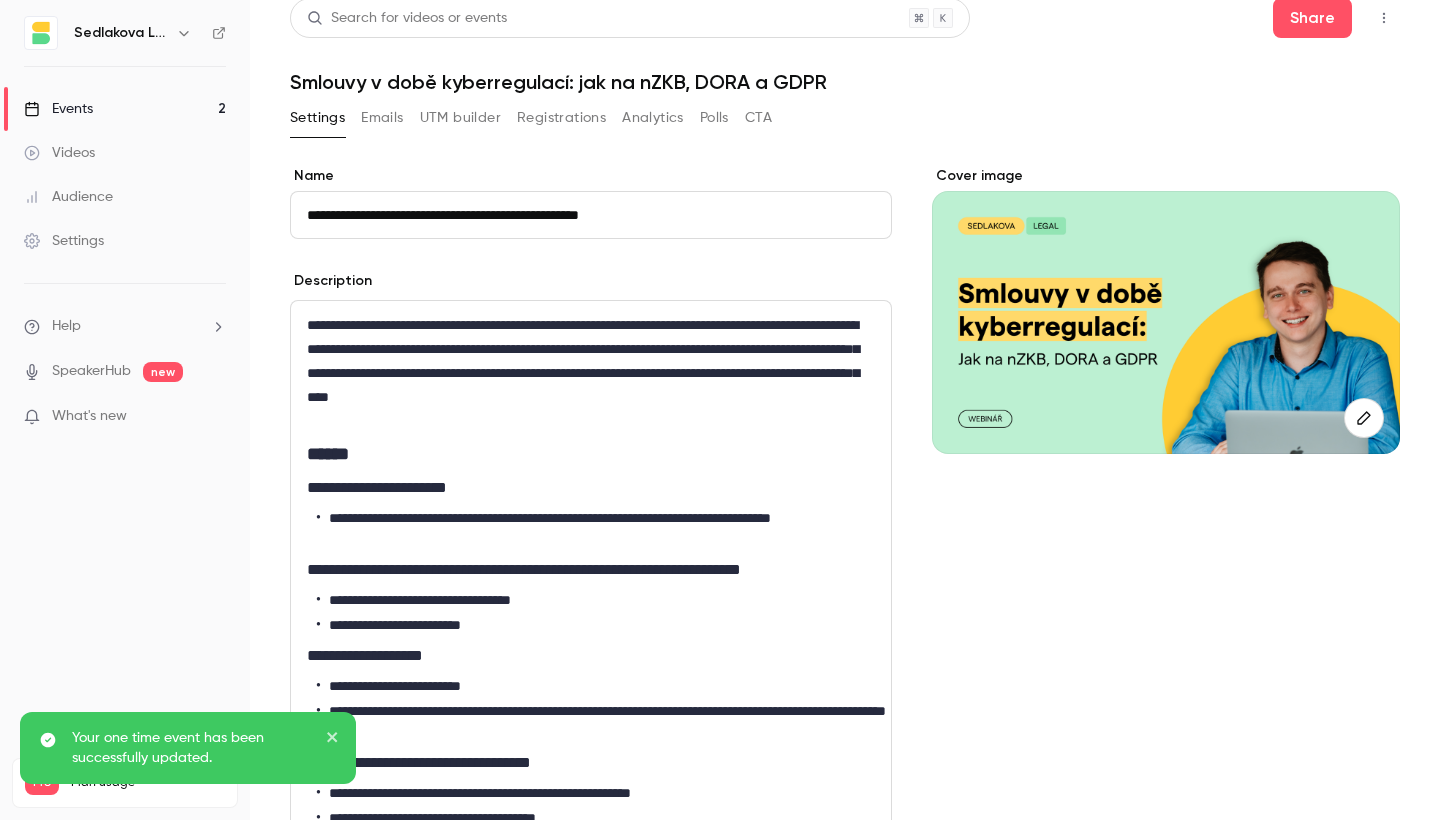 scroll, scrollTop: 29, scrollLeft: 0, axis: vertical 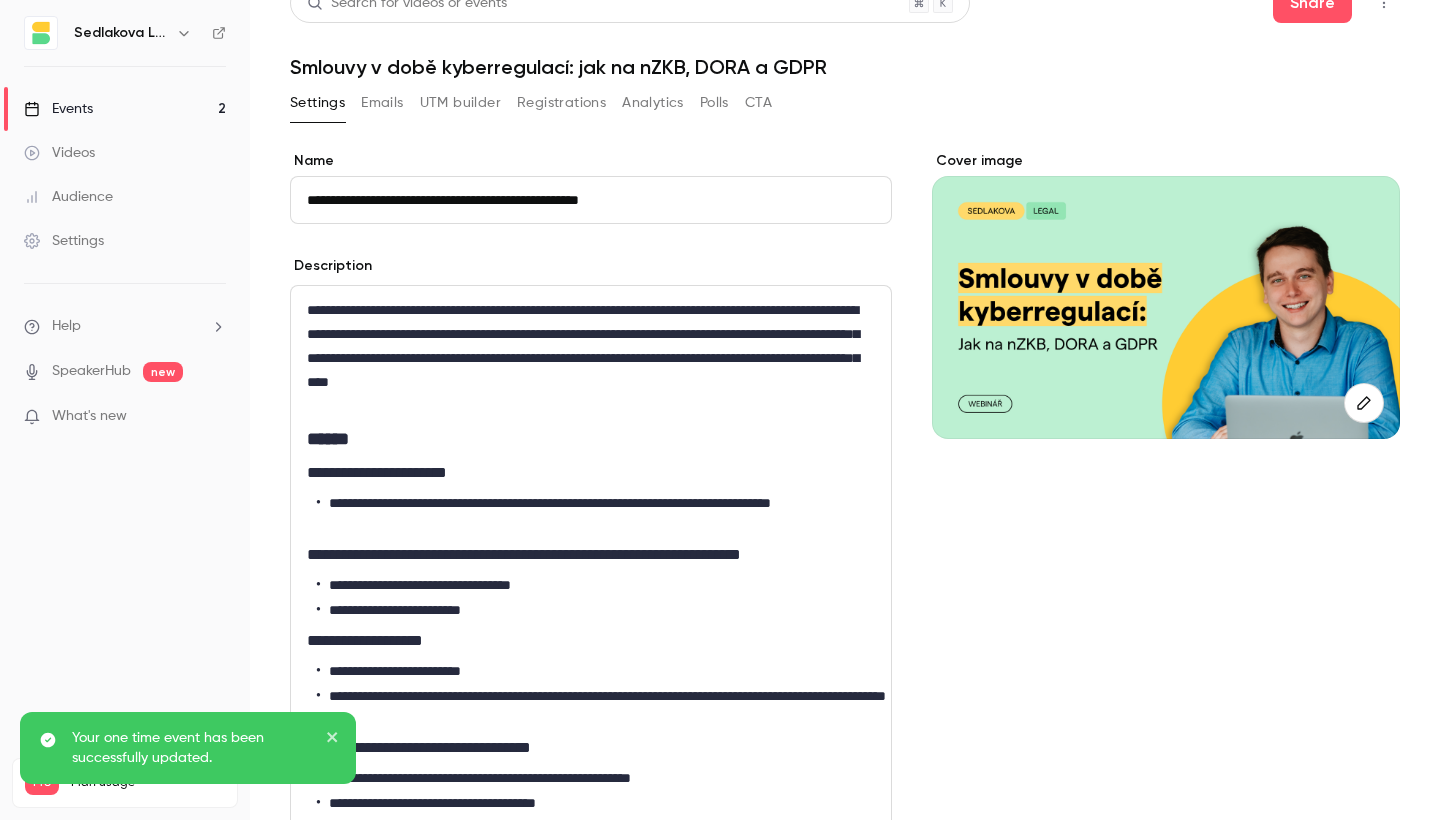 click on "**********" at bounding box center (591, 358) 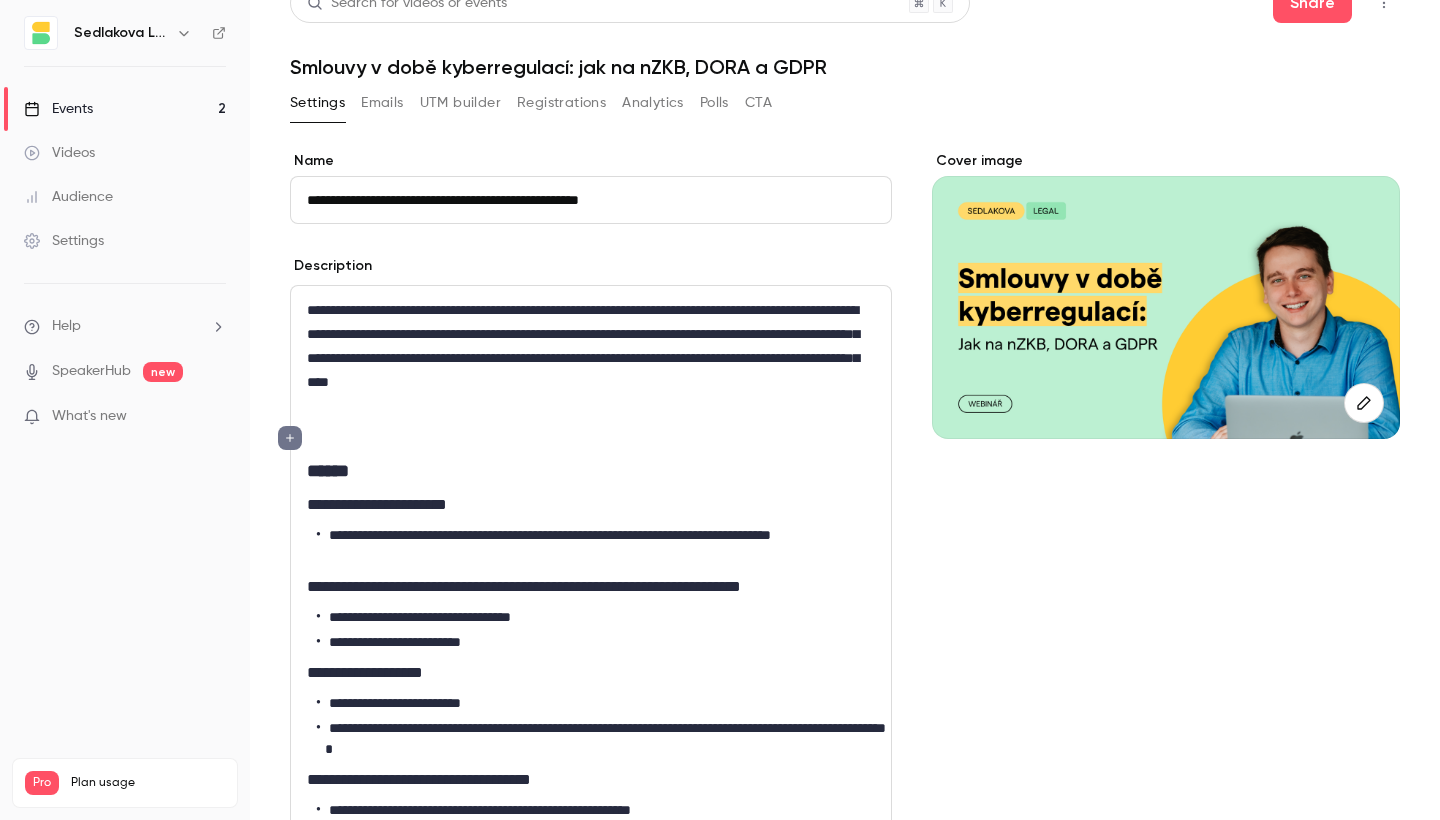 click at bounding box center [290, 438] 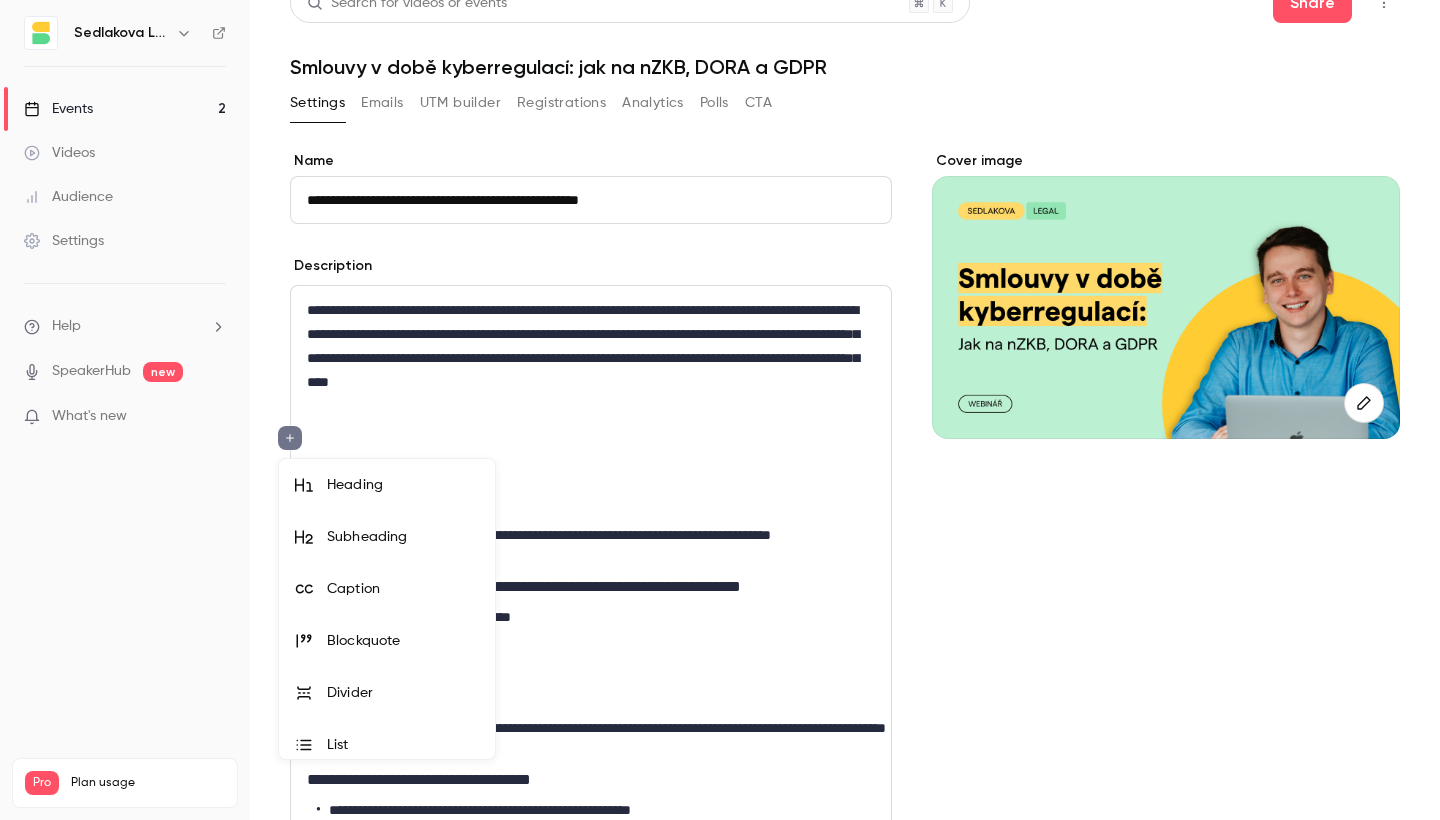 click on "Divider" at bounding box center [387, 693] 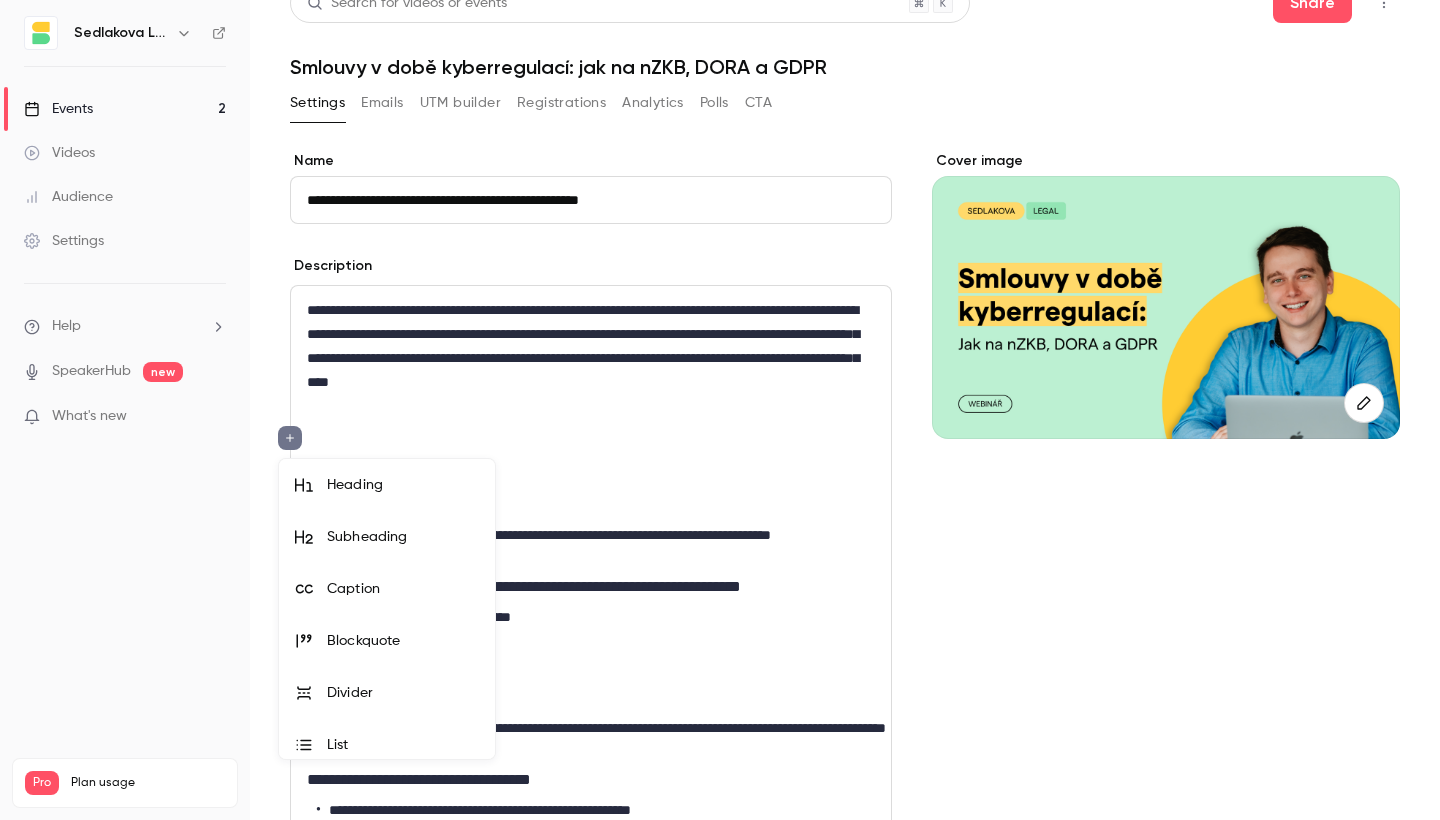click on "Divider" at bounding box center [387, 693] 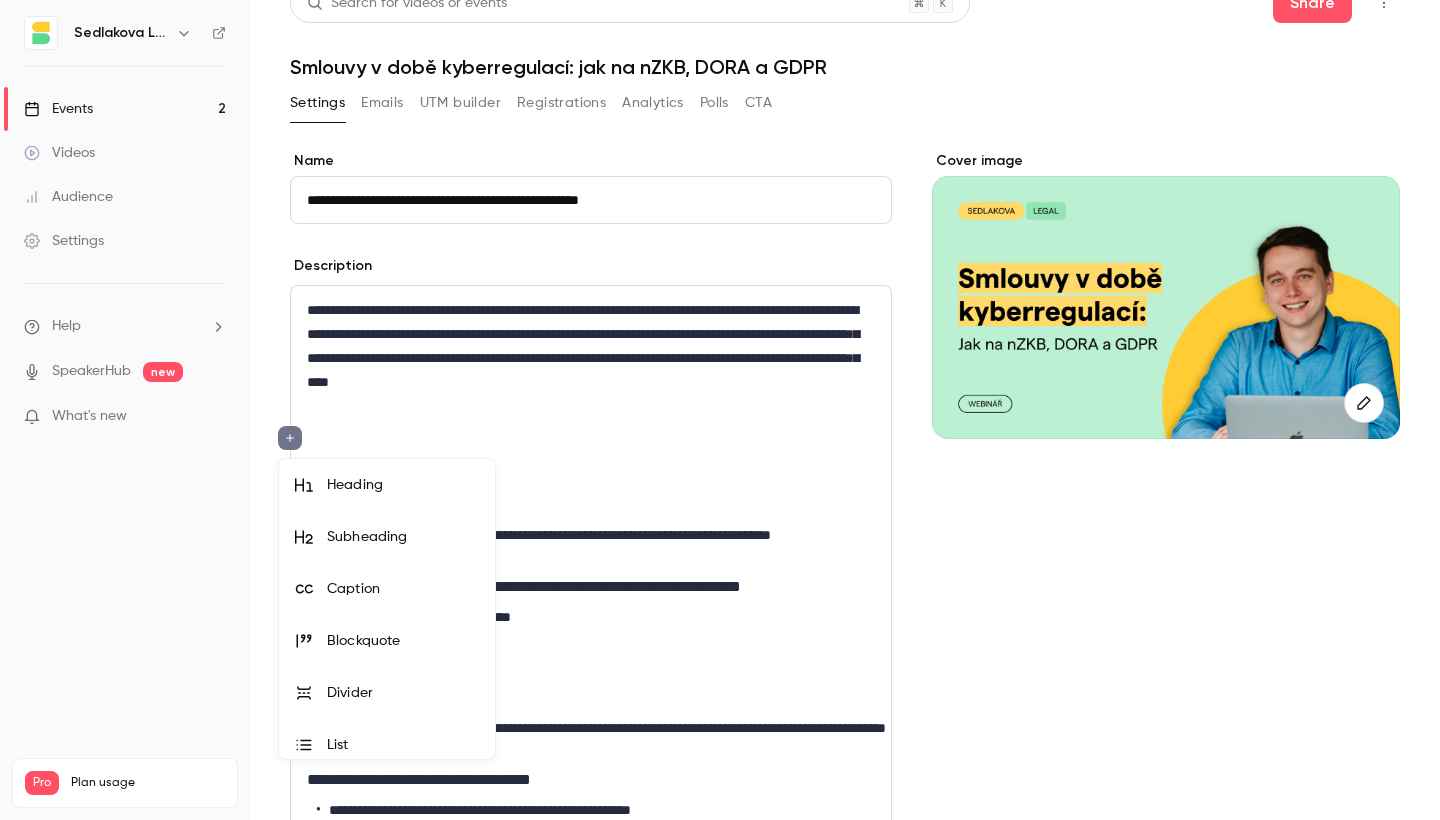 click at bounding box center (720, 410) 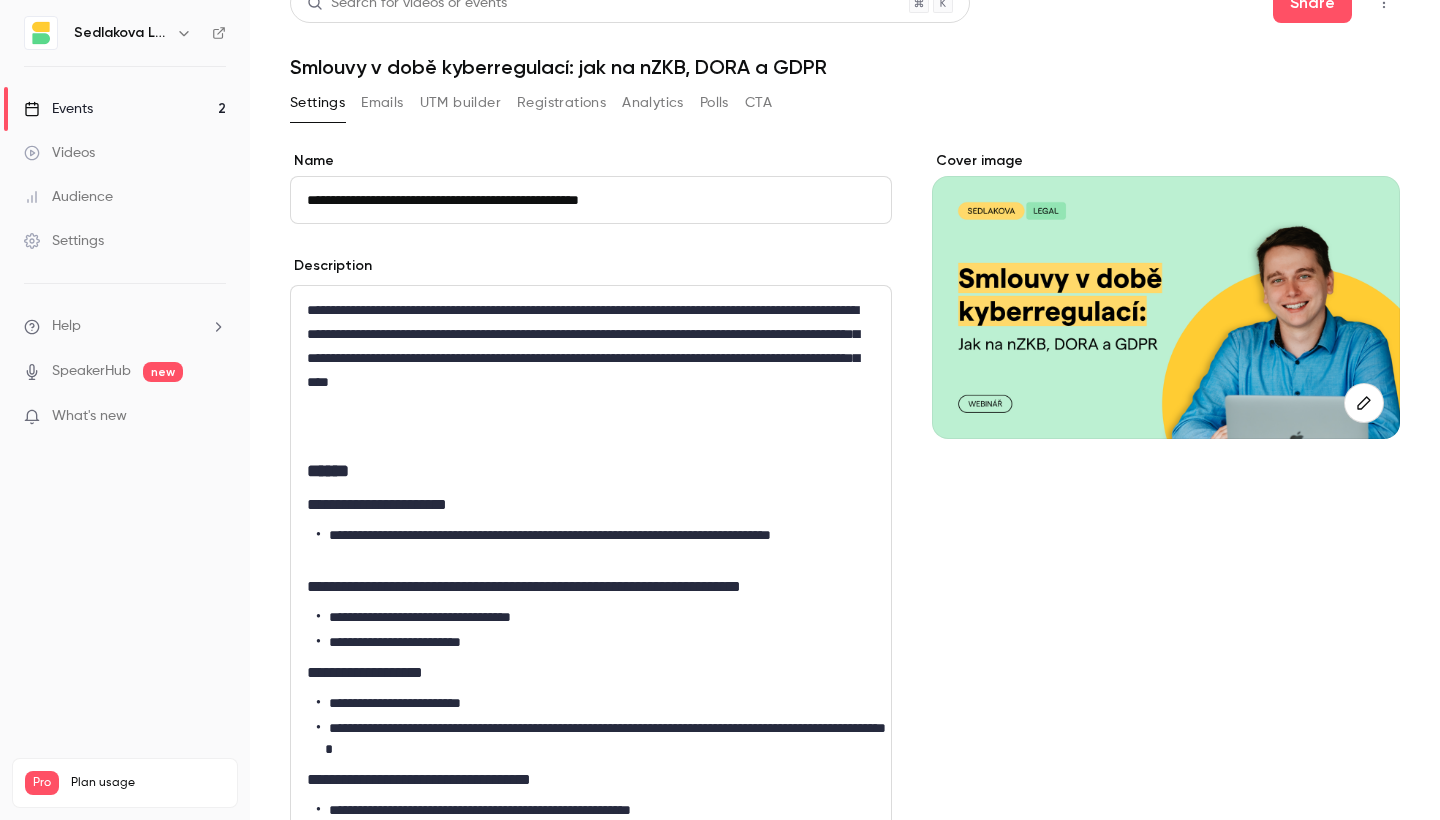 click at bounding box center [591, 438] 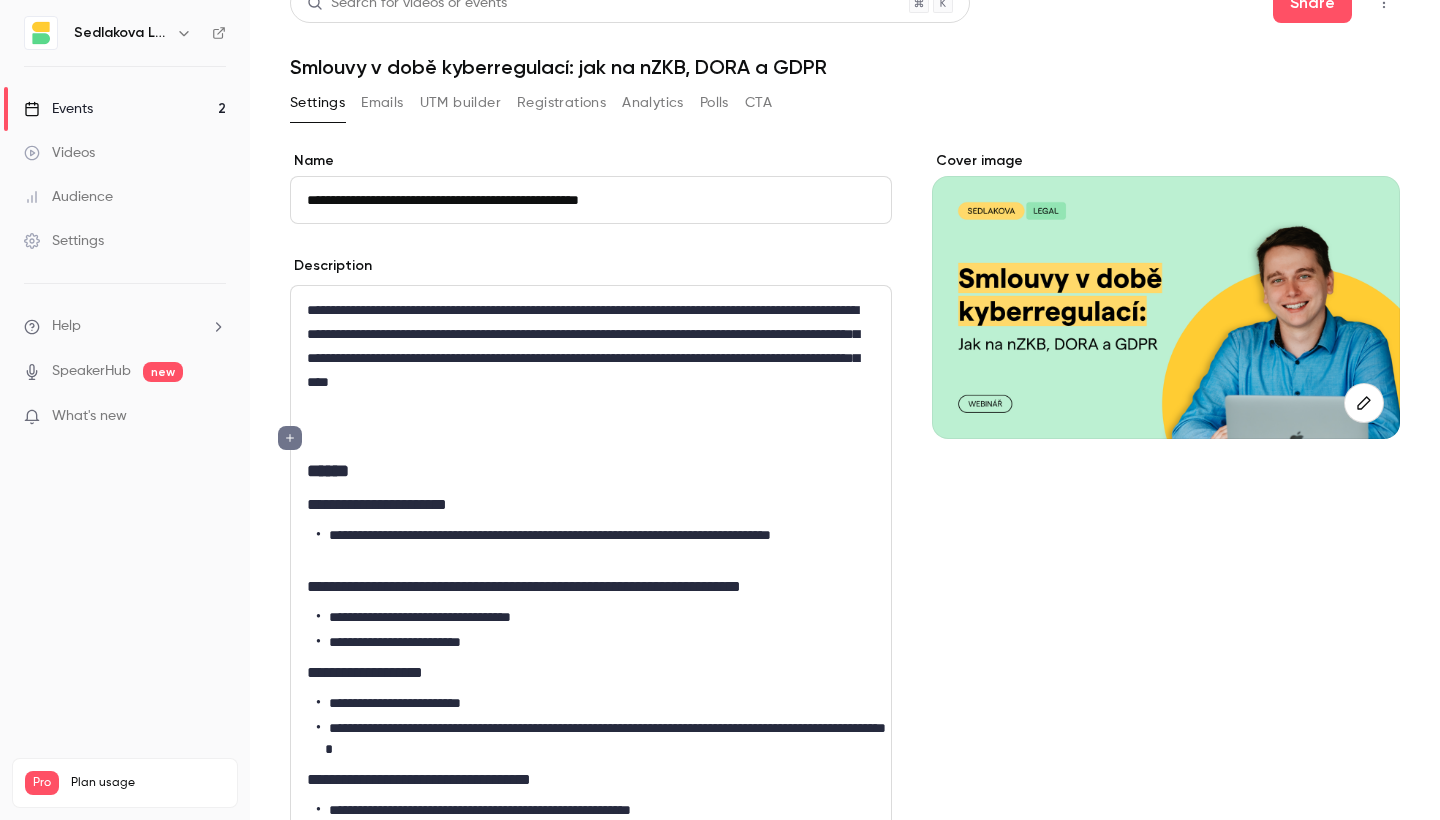 click on "**********" at bounding box center [845, 410] 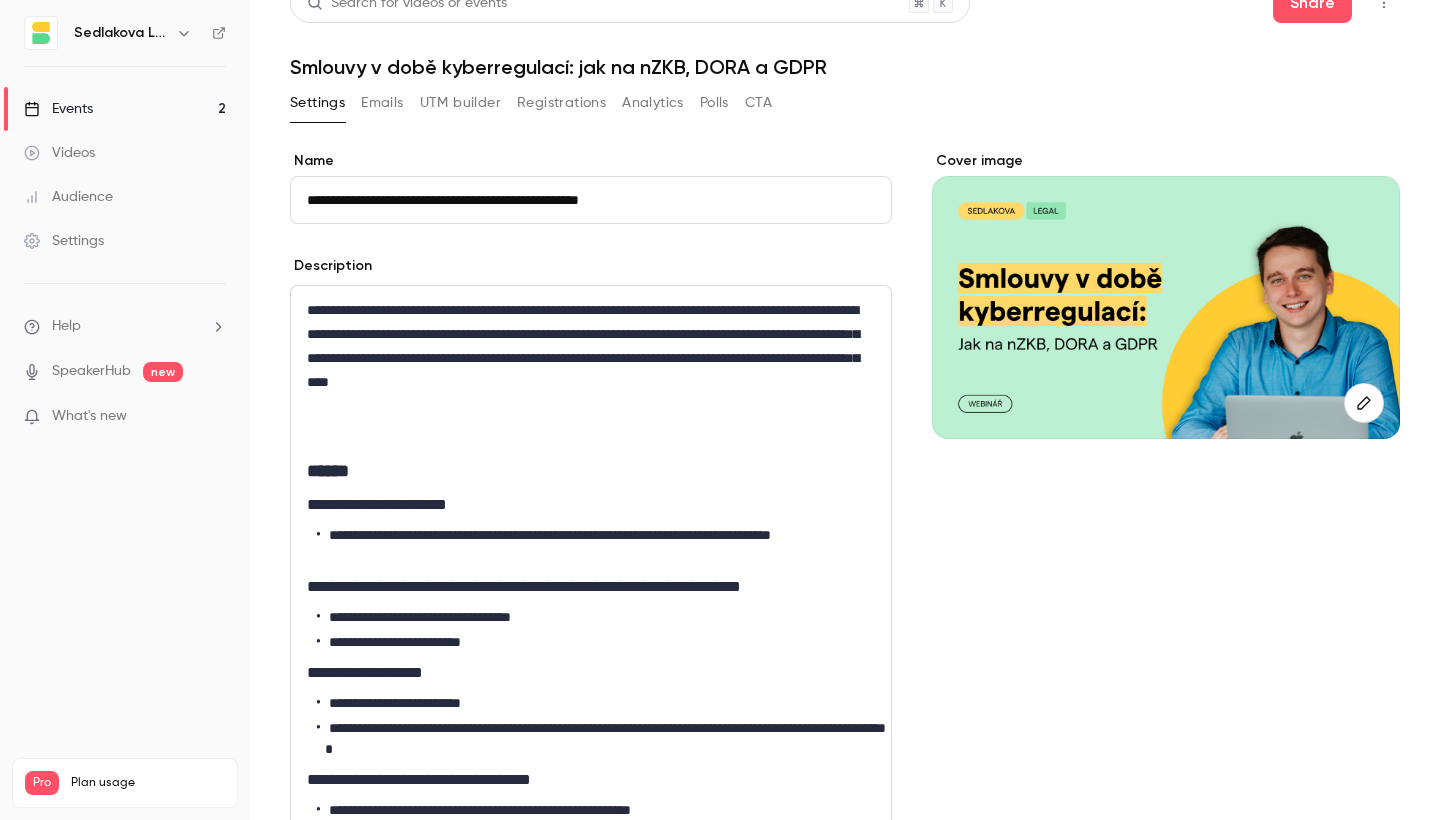 click at bounding box center [591, 438] 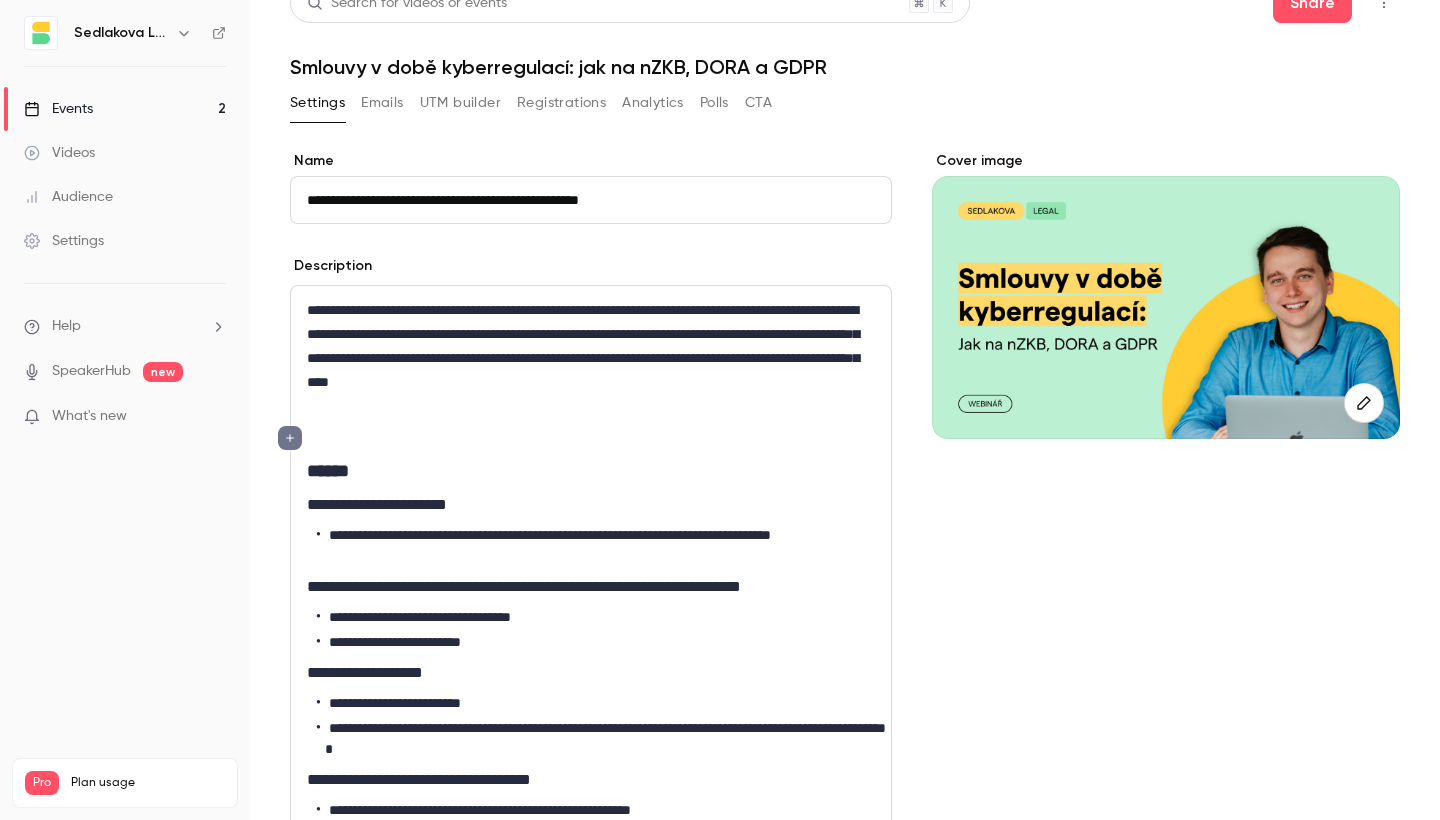 click on "**********" at bounding box center (845, 410) 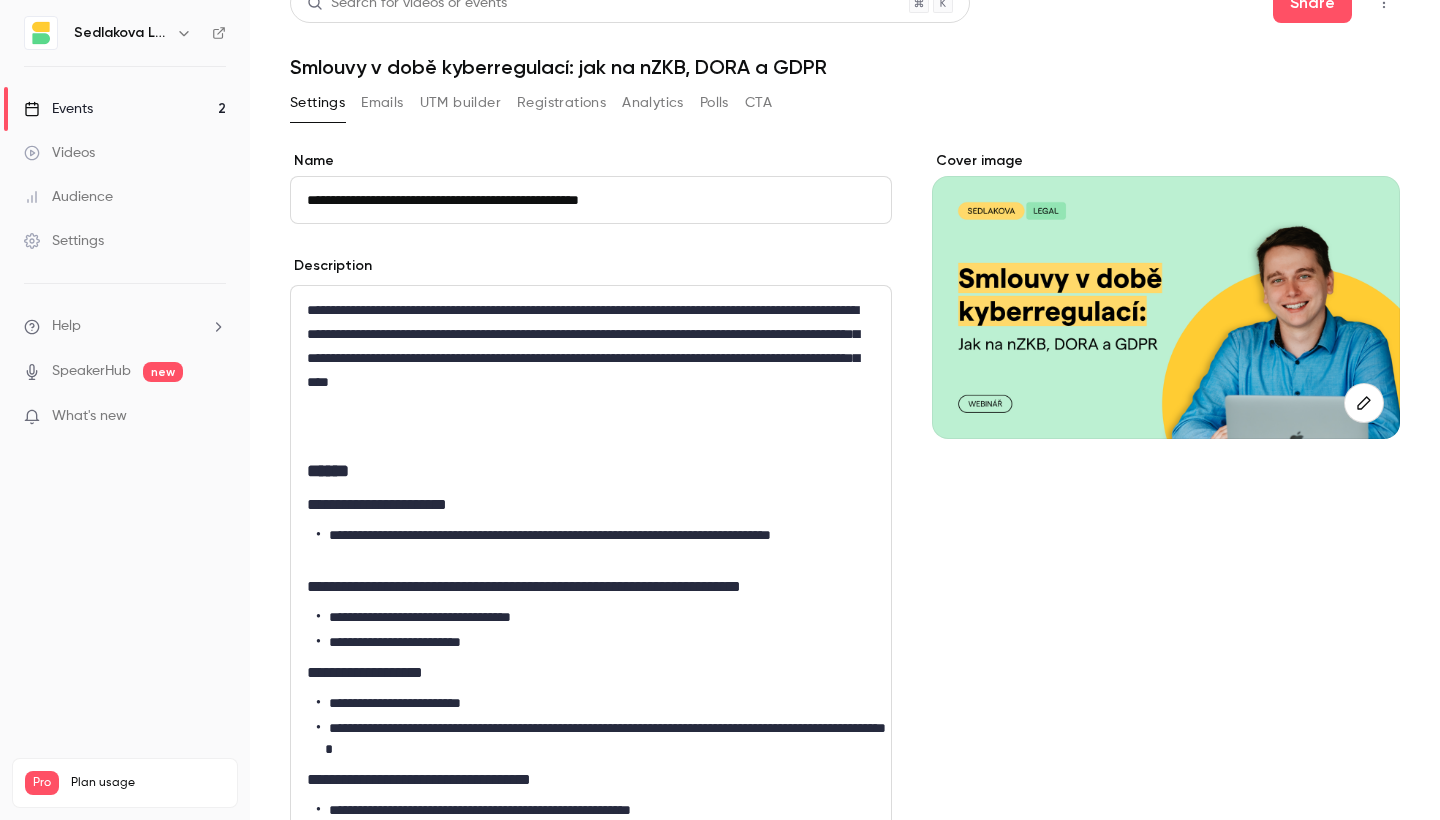 click at bounding box center (591, 438) 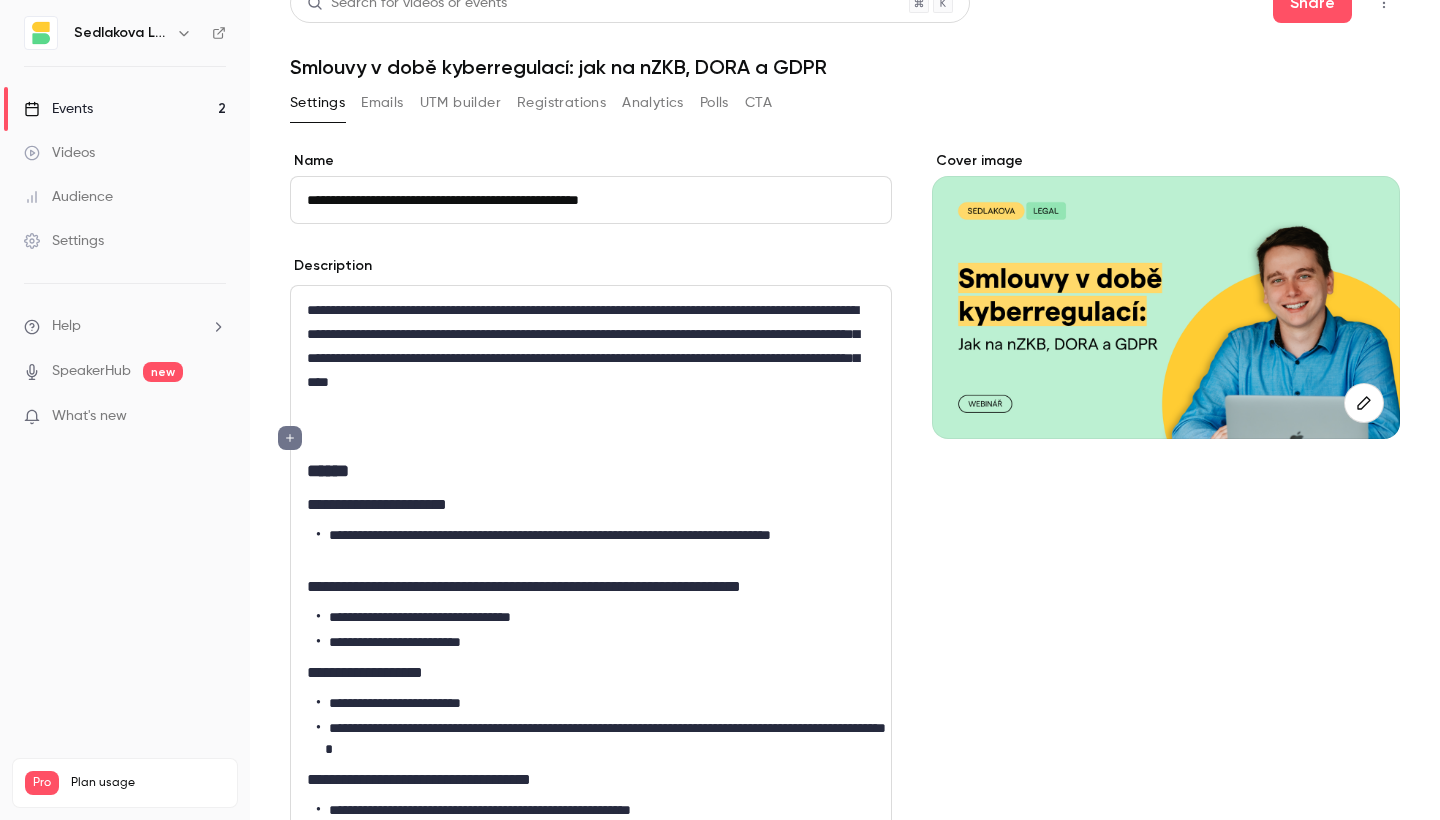 click 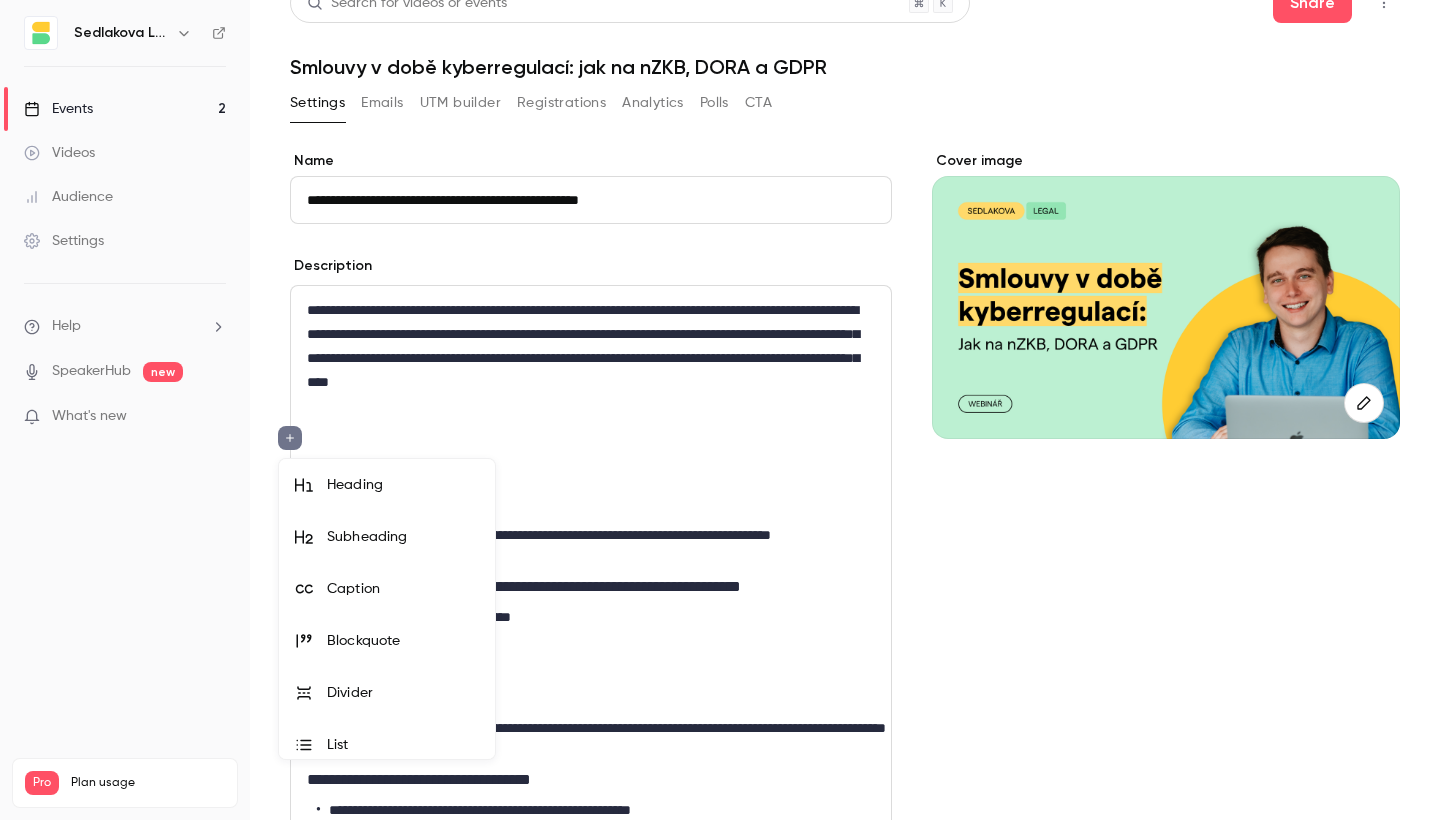 click on "Divider" at bounding box center (403, 693) 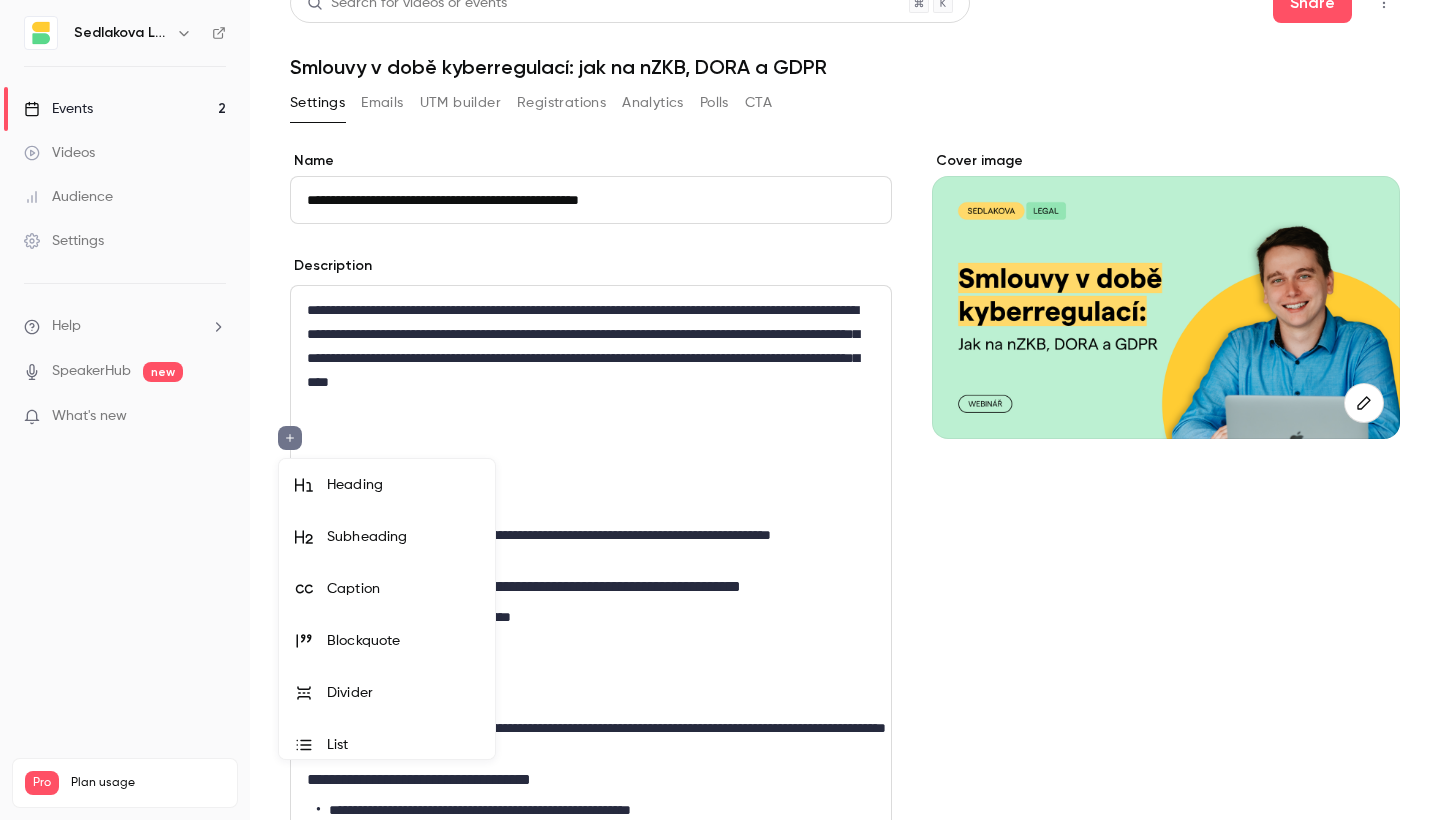 click on "Divider" at bounding box center [403, 693] 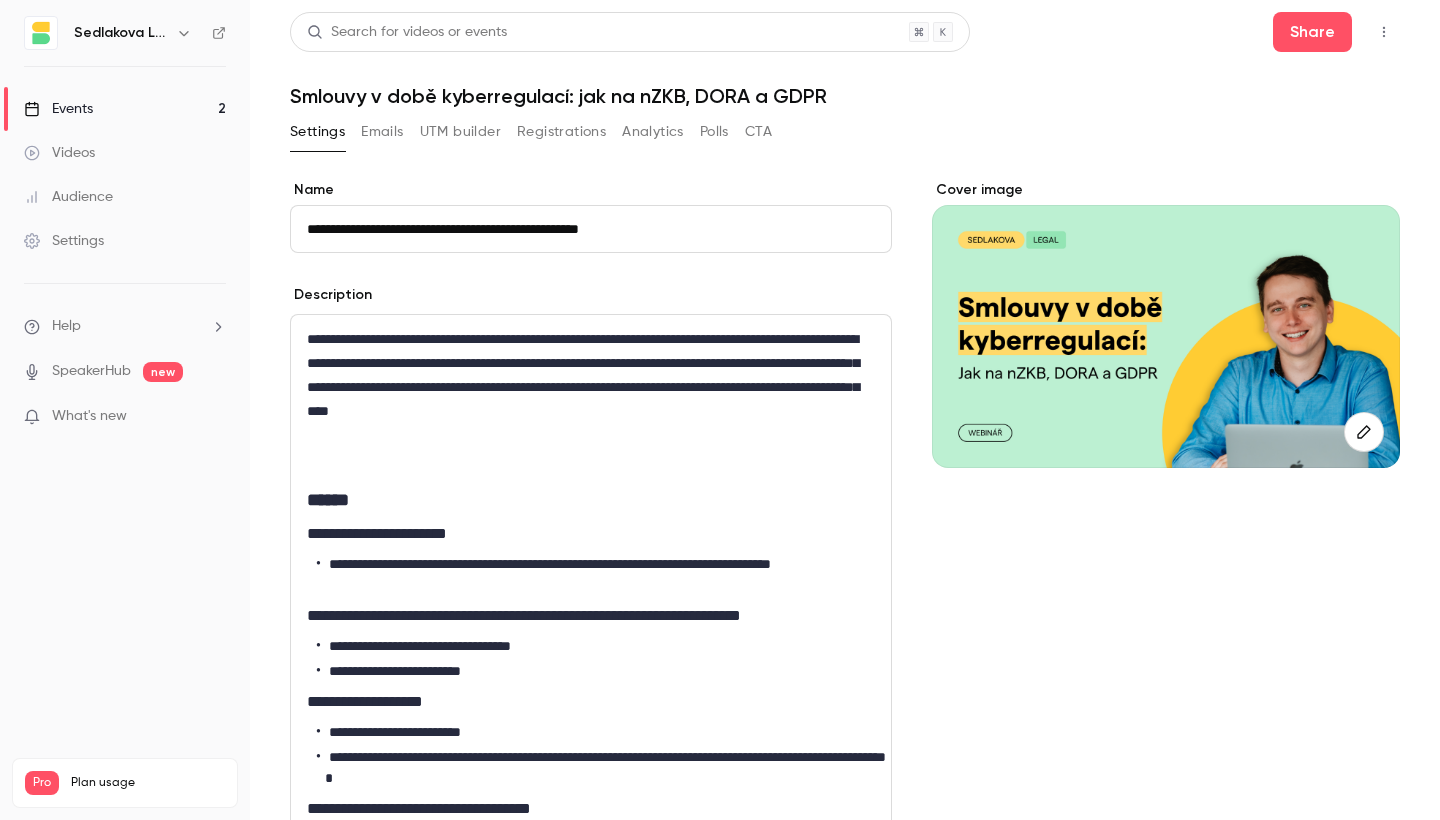 scroll, scrollTop: 0, scrollLeft: 0, axis: both 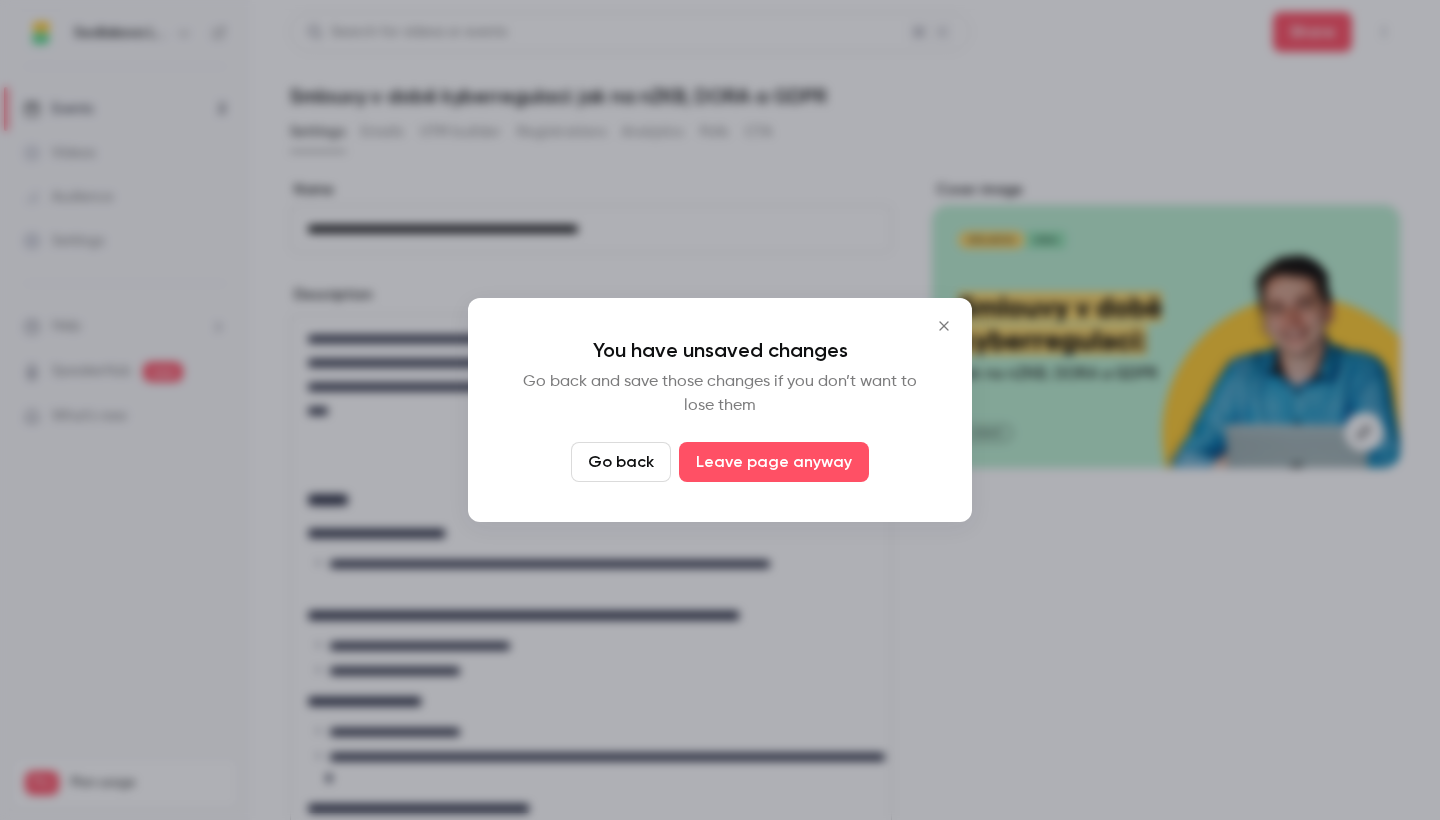 click on "Go back" at bounding box center (621, 462) 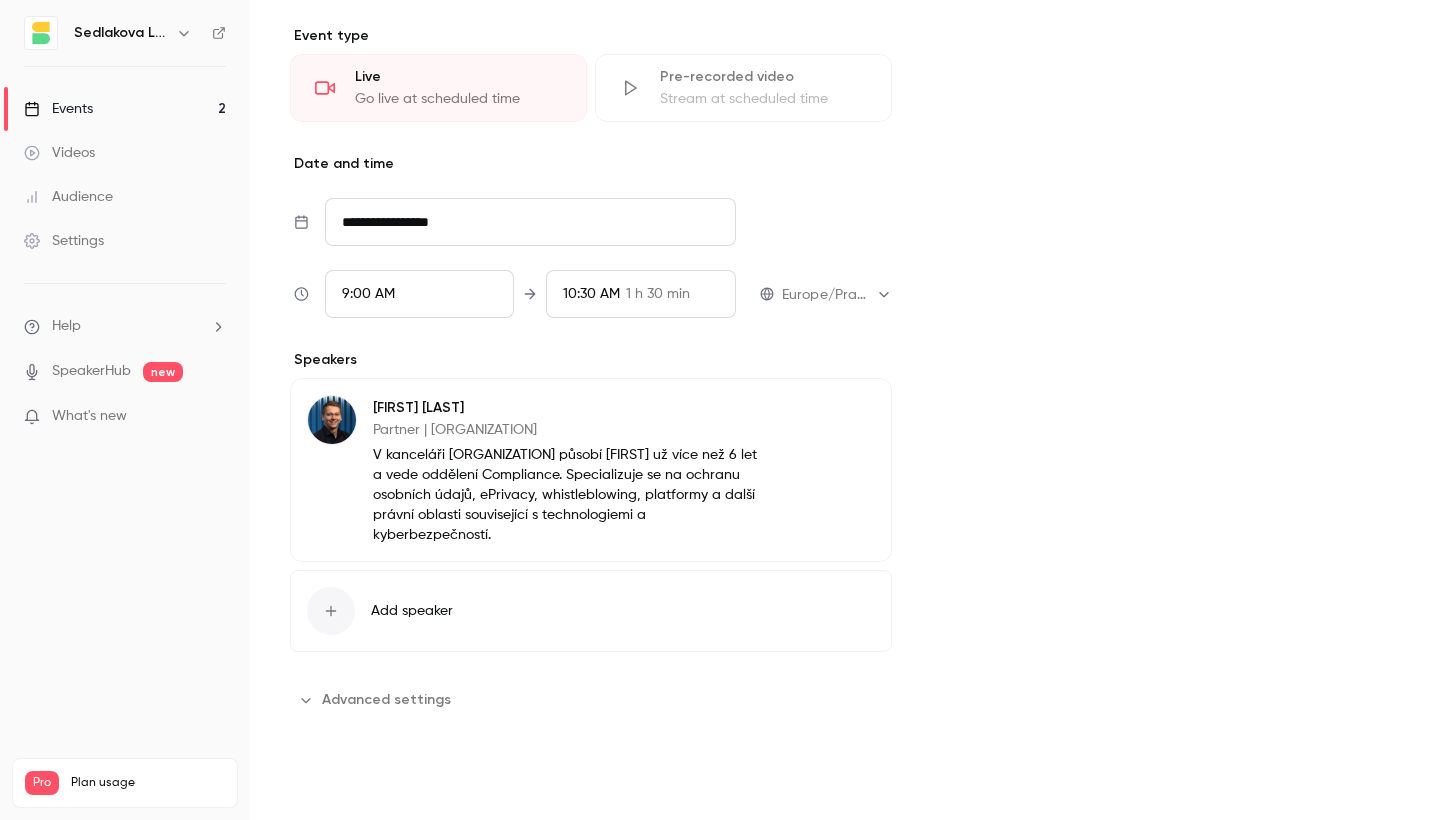 click on "Save" at bounding box center (326, 784) 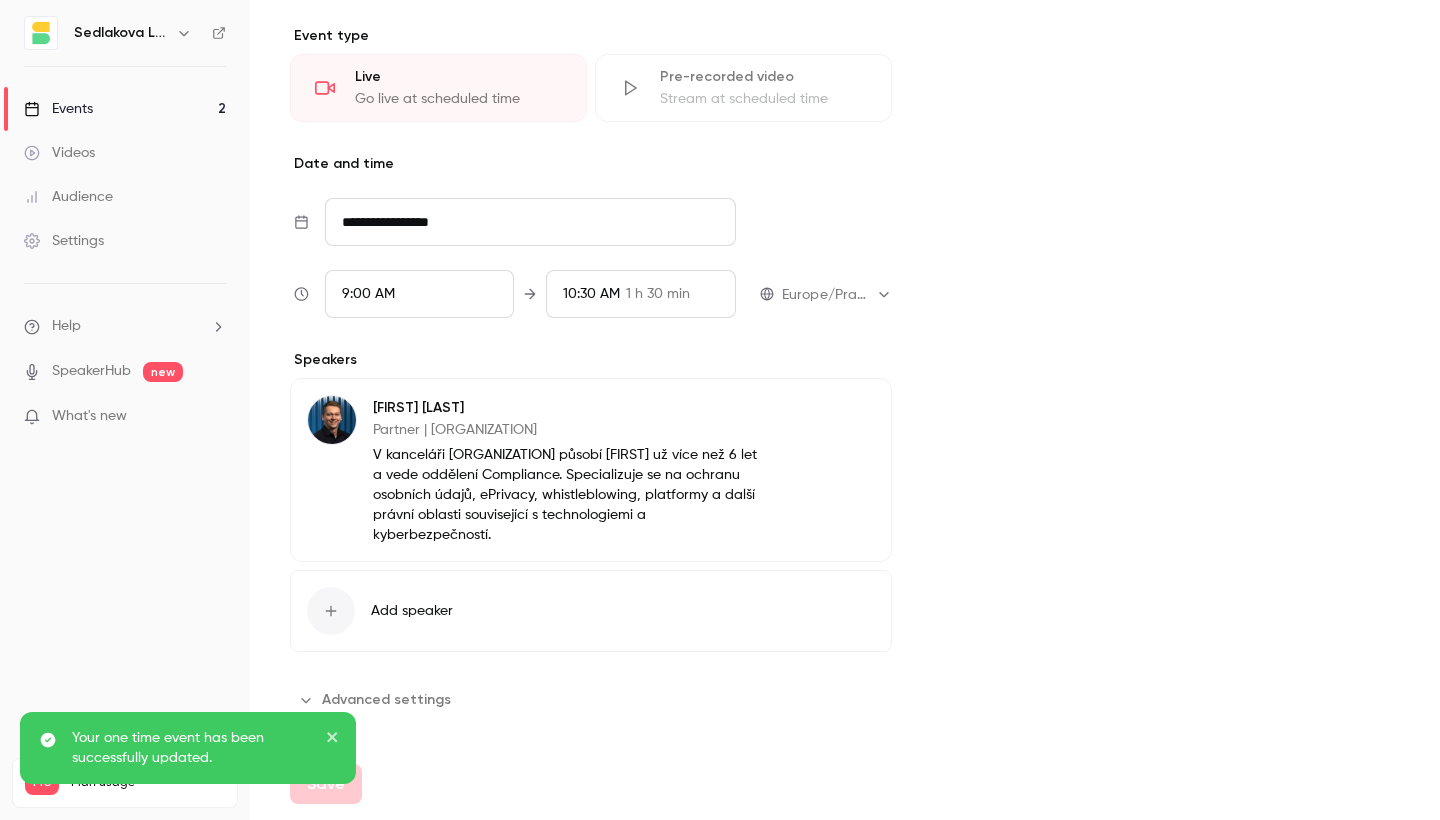 scroll, scrollTop: 988, scrollLeft: 0, axis: vertical 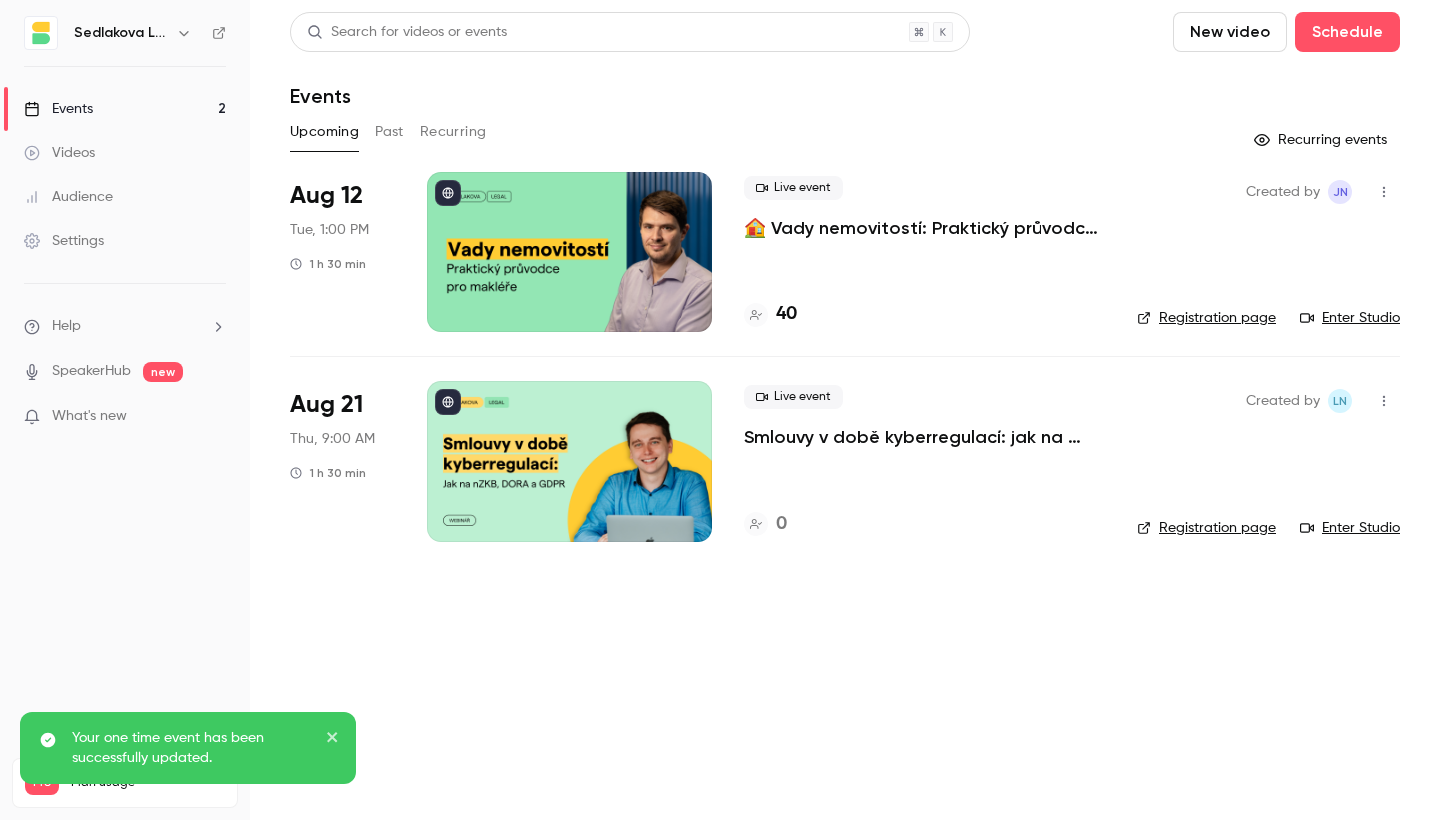 click on "Created by LN Registration page Enter Studio" at bounding box center [1268, 461] 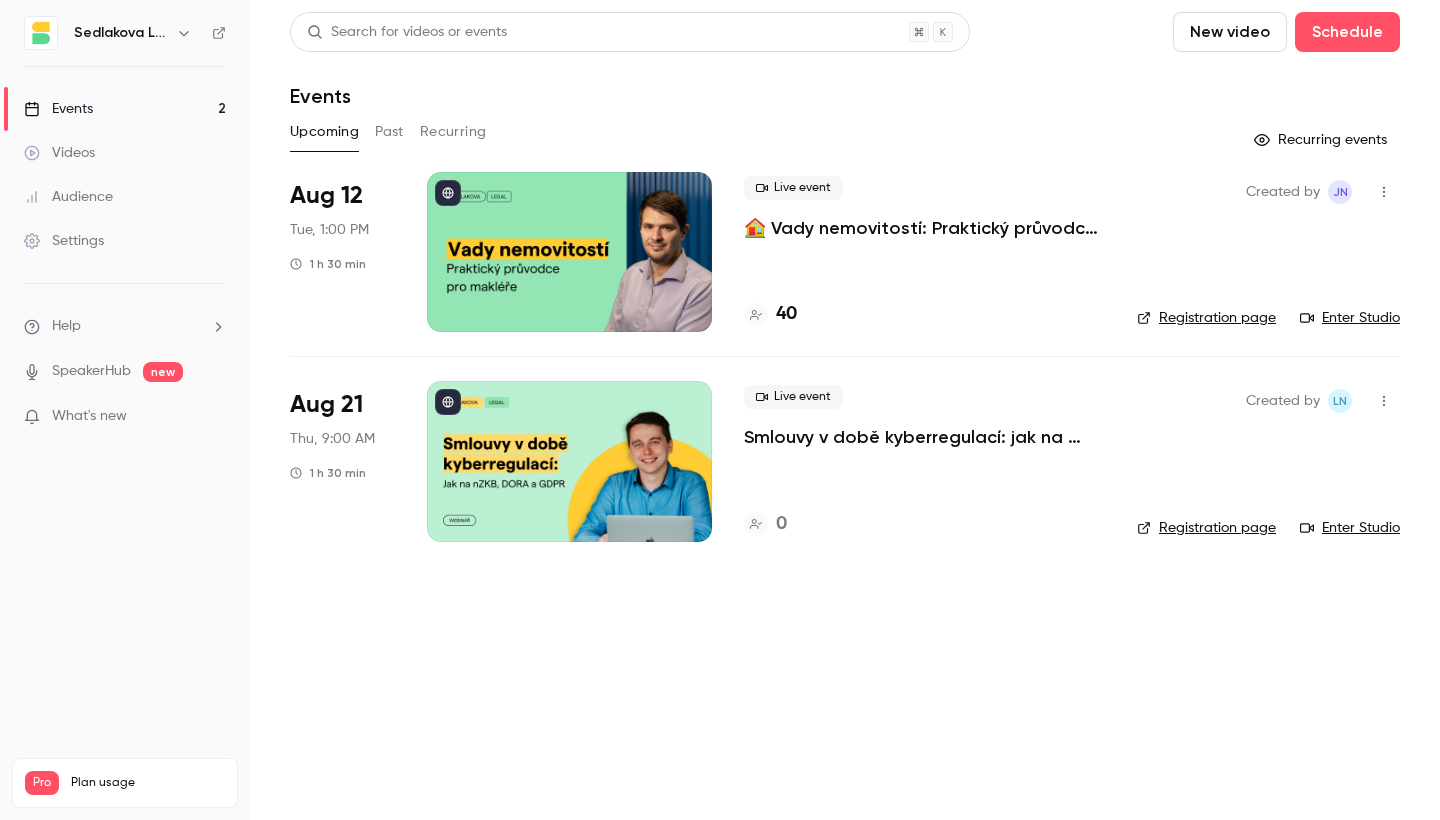 click on "Registration page" at bounding box center (1206, 528) 